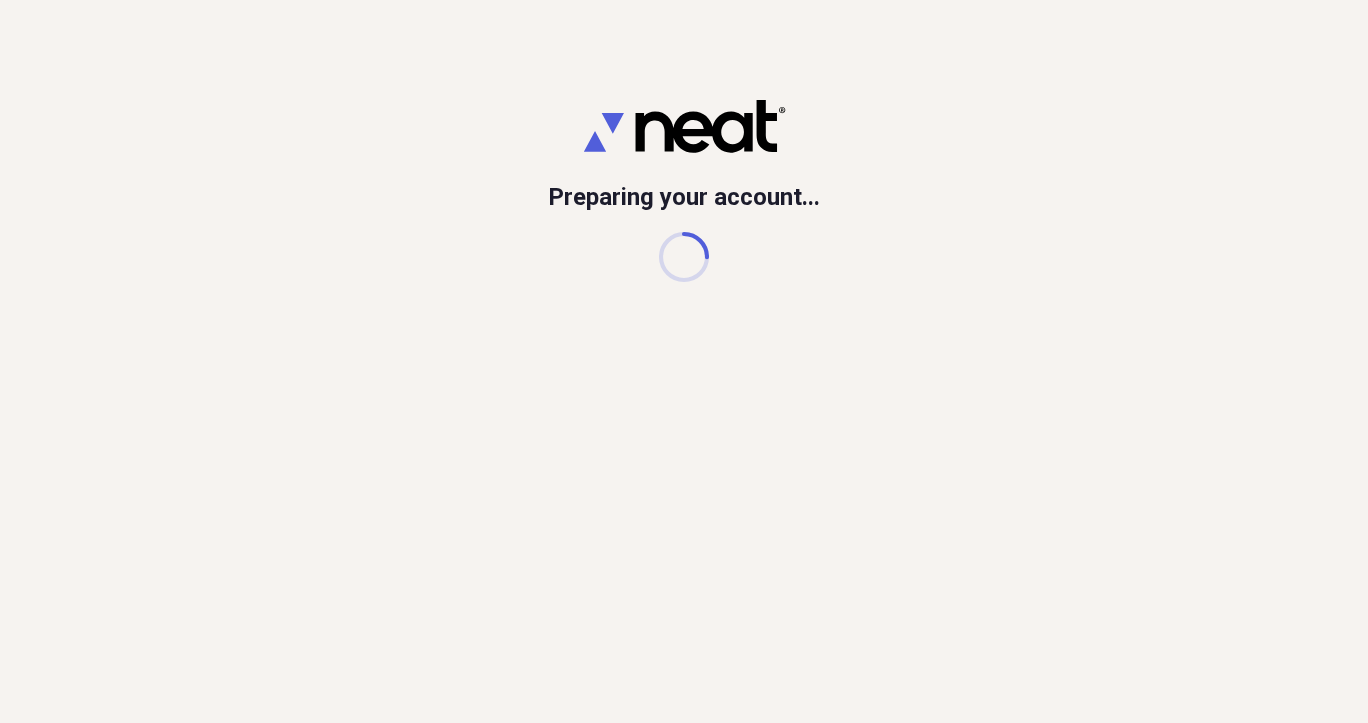 scroll, scrollTop: 0, scrollLeft: 0, axis: both 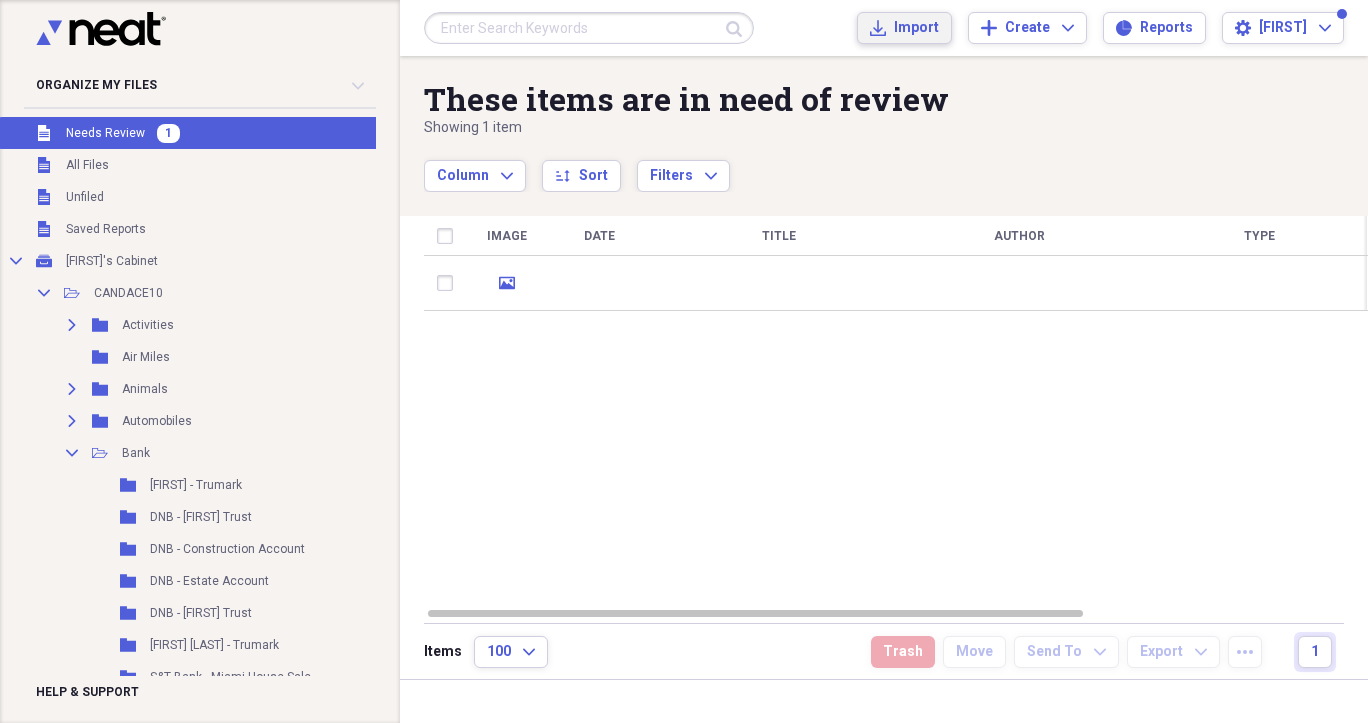 click on "Import" 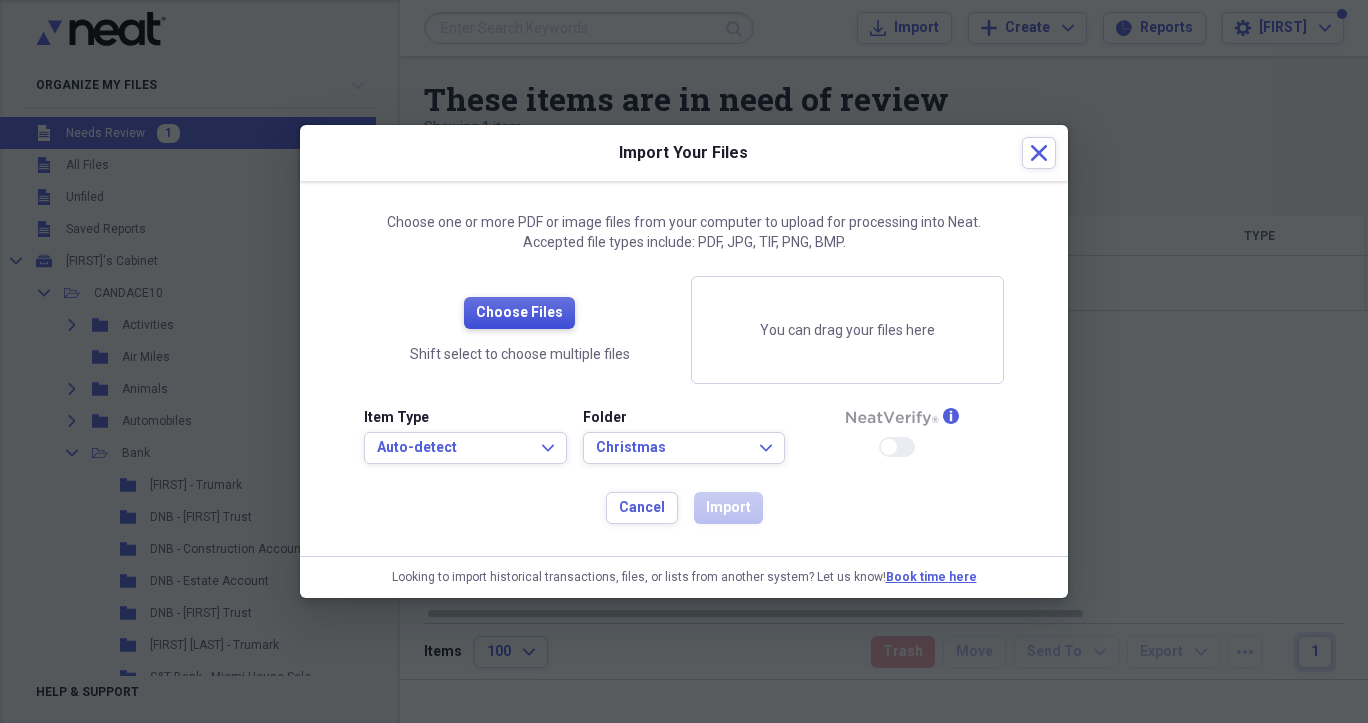 click on "Choose Files" at bounding box center [519, 313] 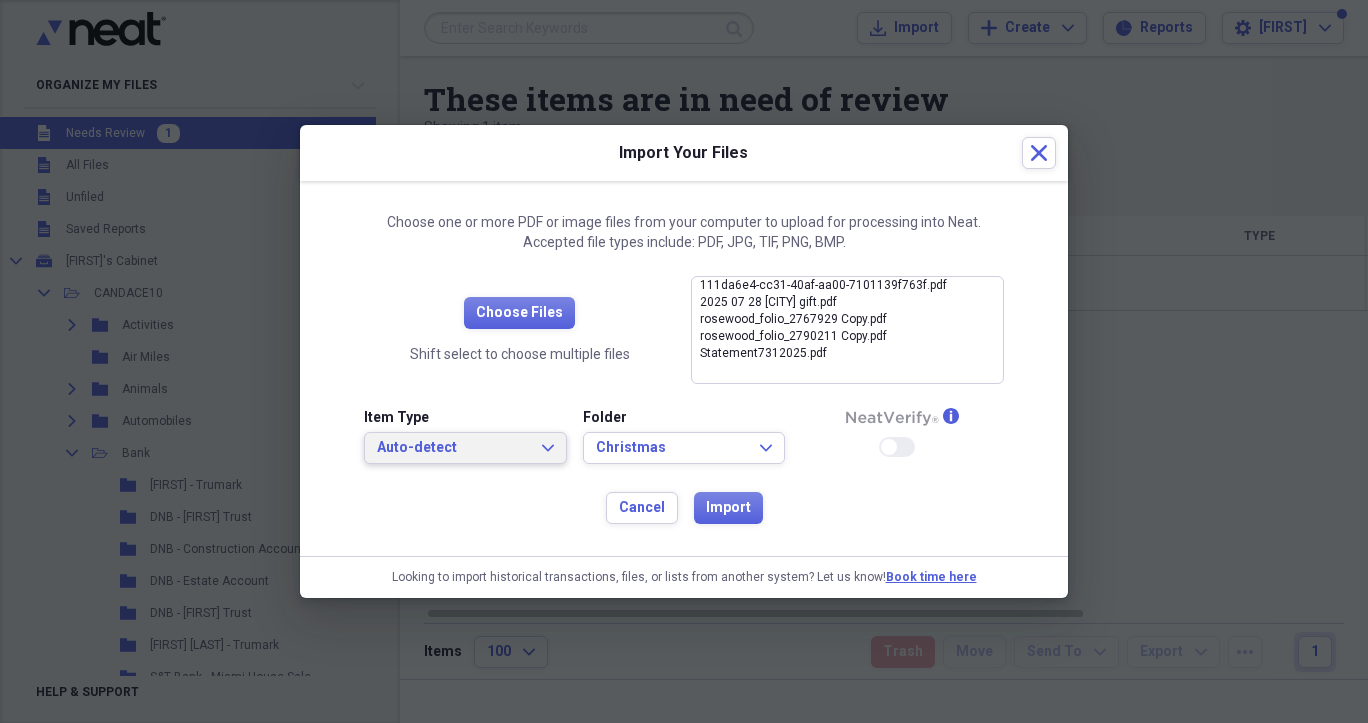 click on "Expand" 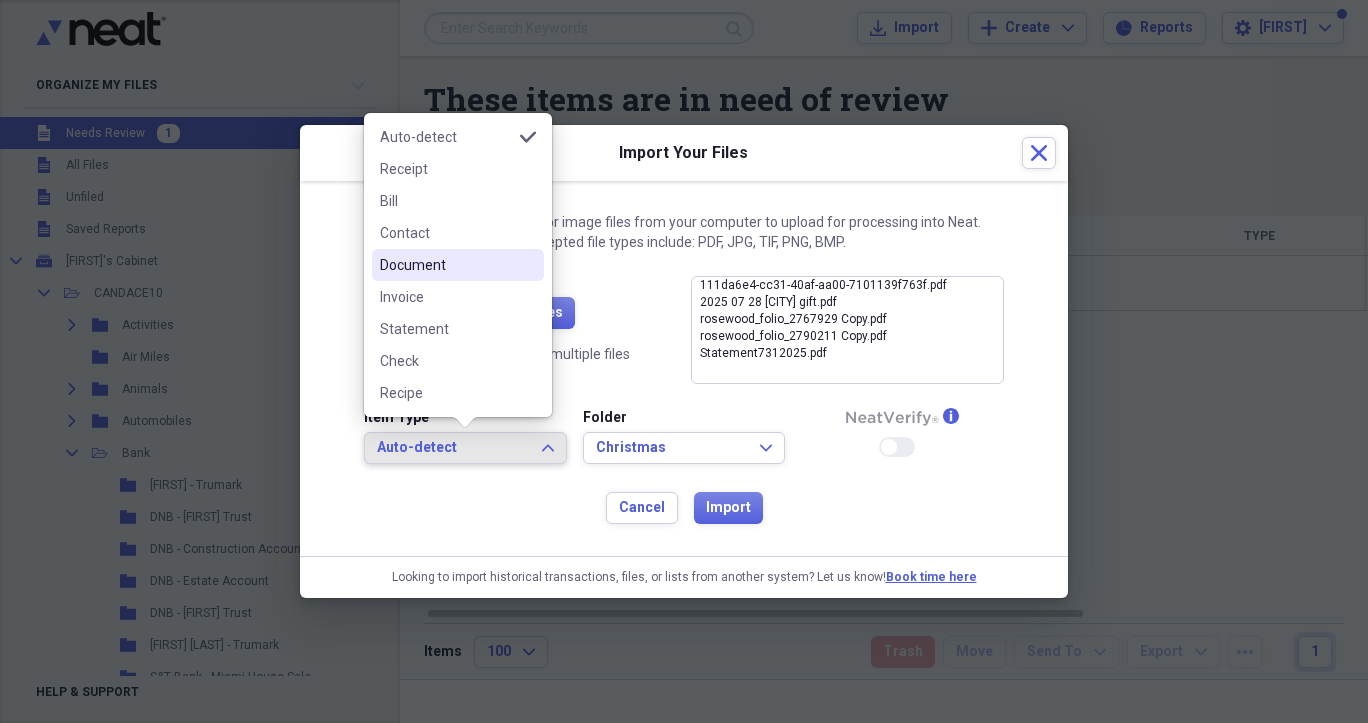 click on "Document" at bounding box center [446, 265] 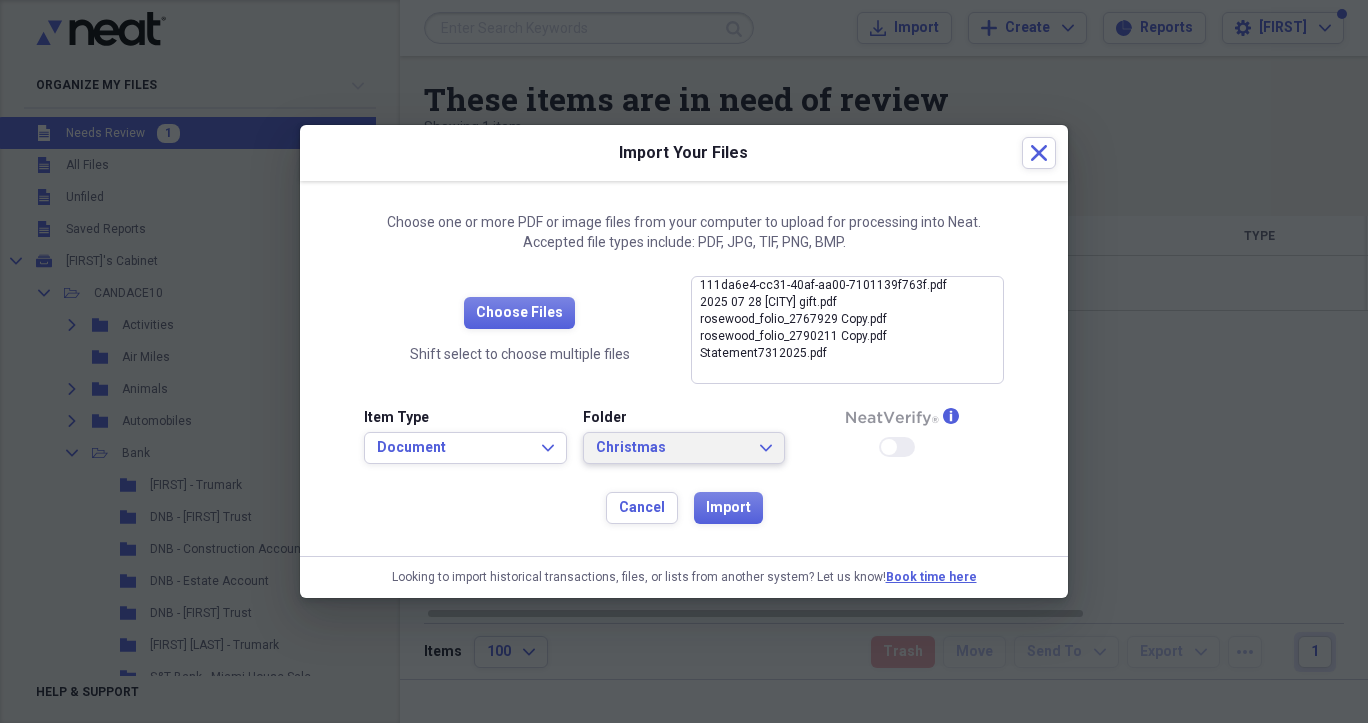 click on "Expand" 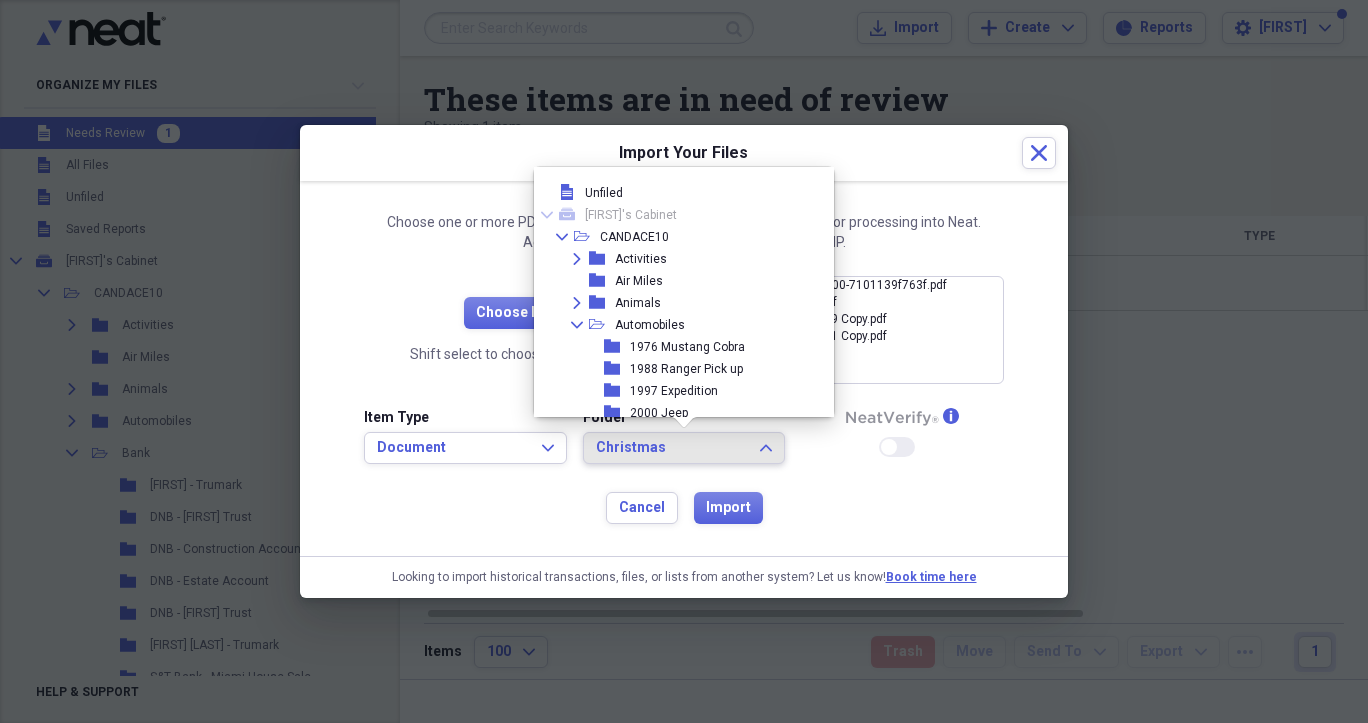 scroll, scrollTop: 986, scrollLeft: 0, axis: vertical 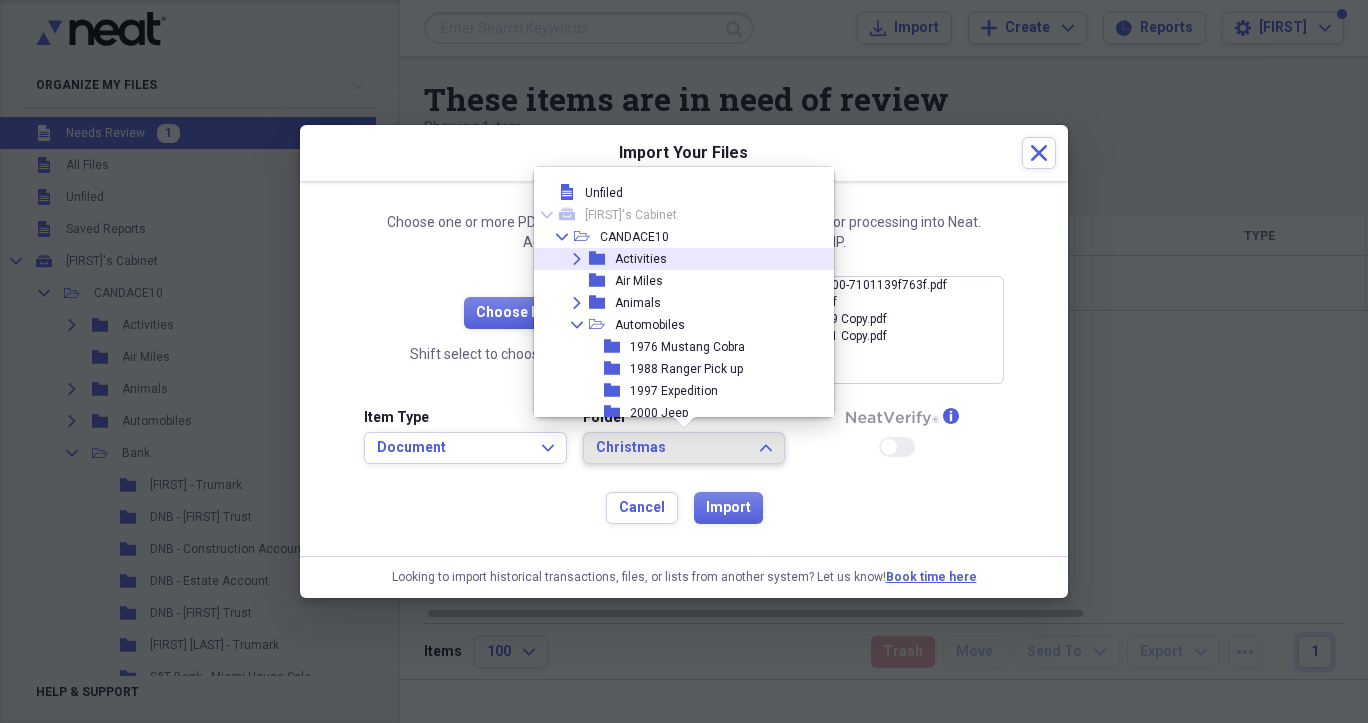 click on "Activities" at bounding box center (641, 259) 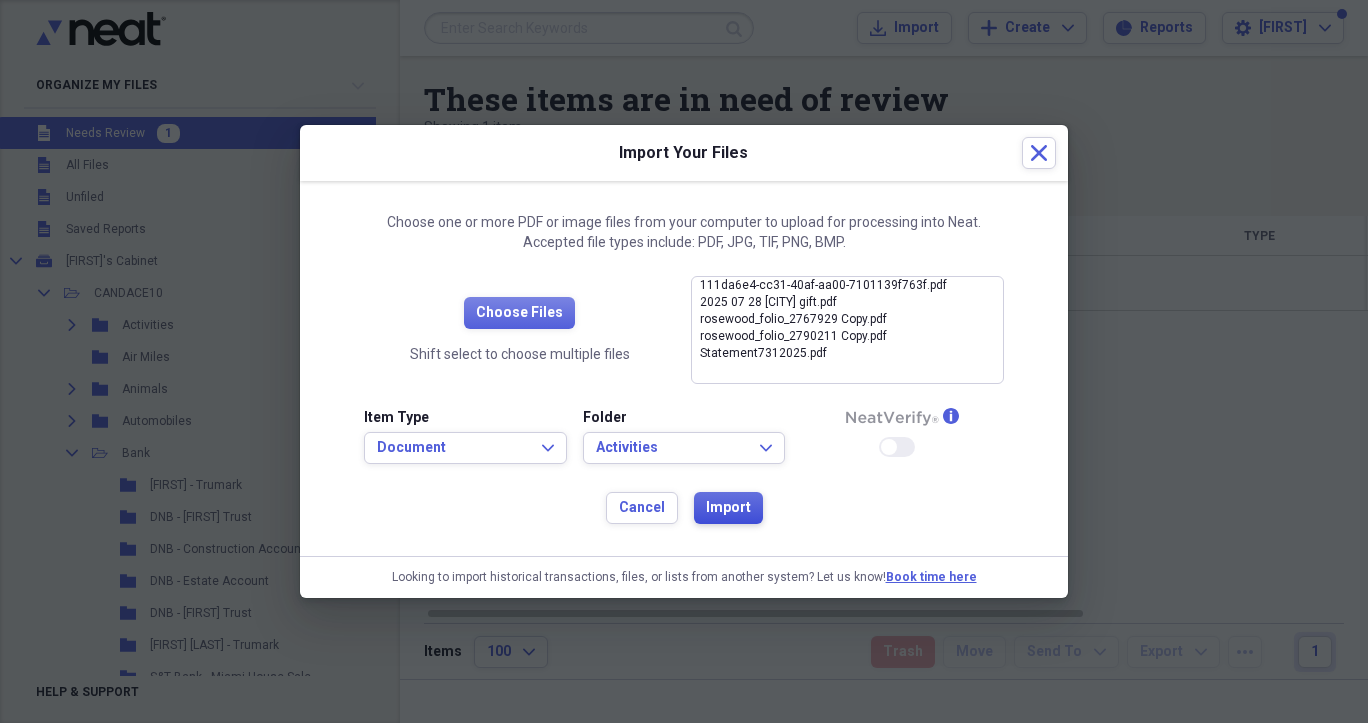 click on "Import" at bounding box center [728, 508] 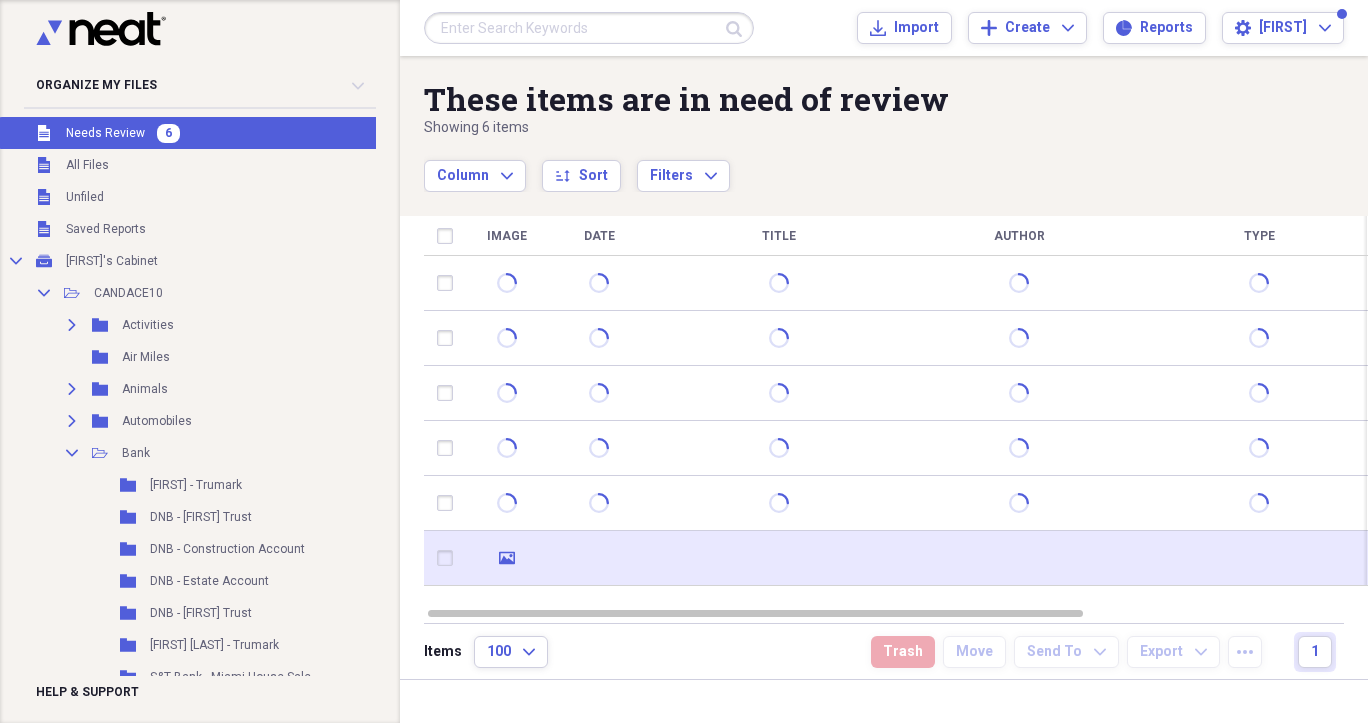 click at bounding box center (599, 558) 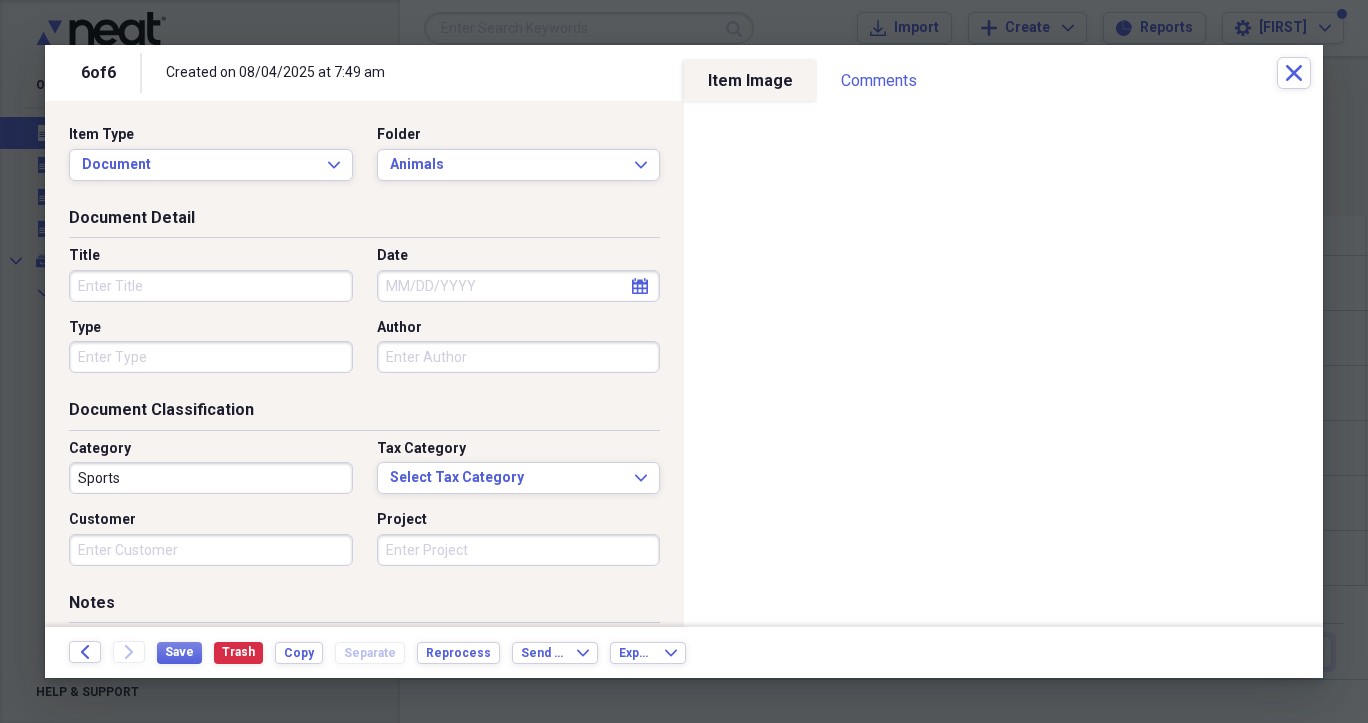 click on "Title" at bounding box center (211, 286) 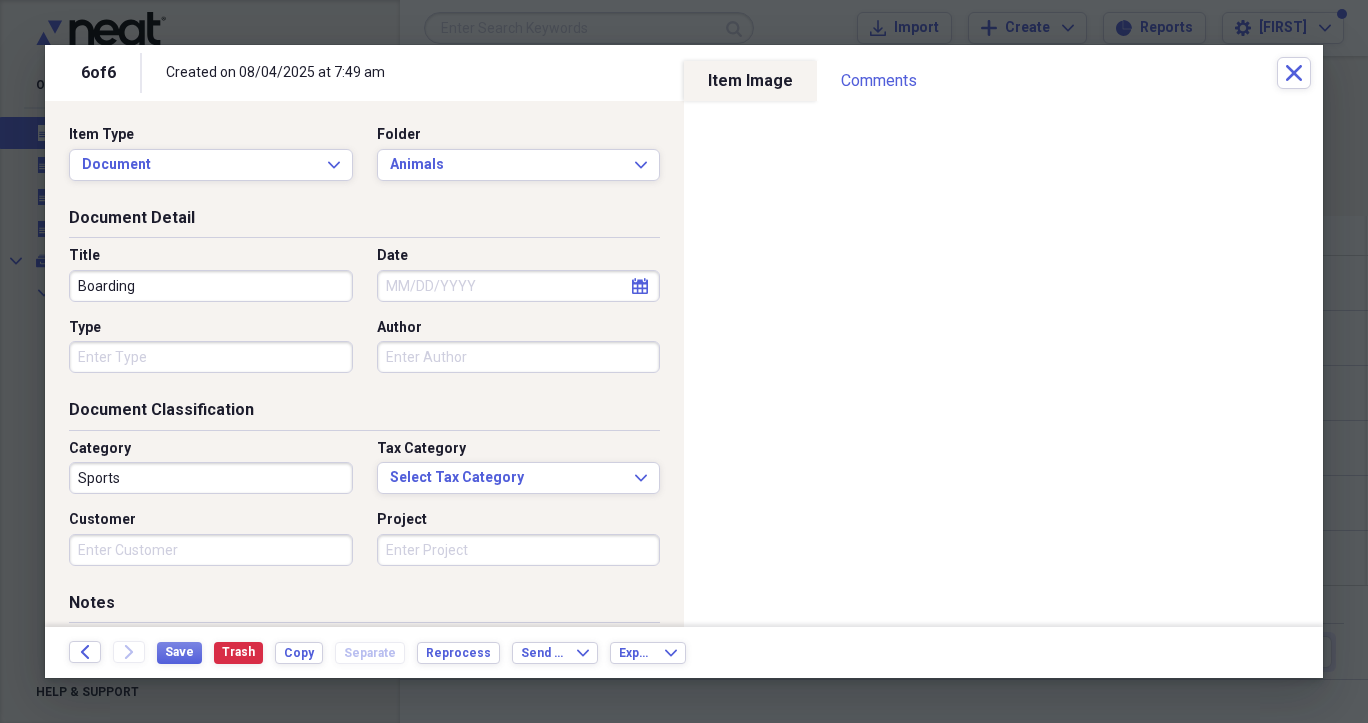 type on "Boarding" 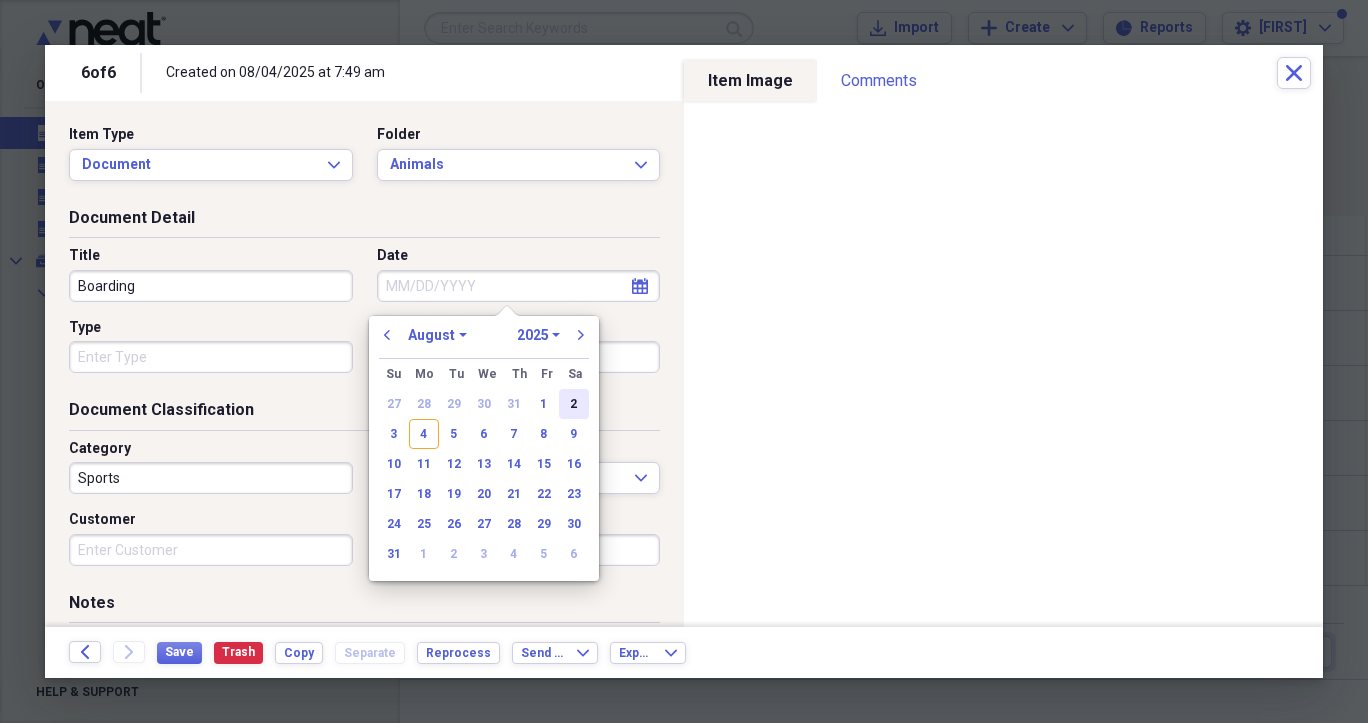 click on "2" at bounding box center (574, 404) 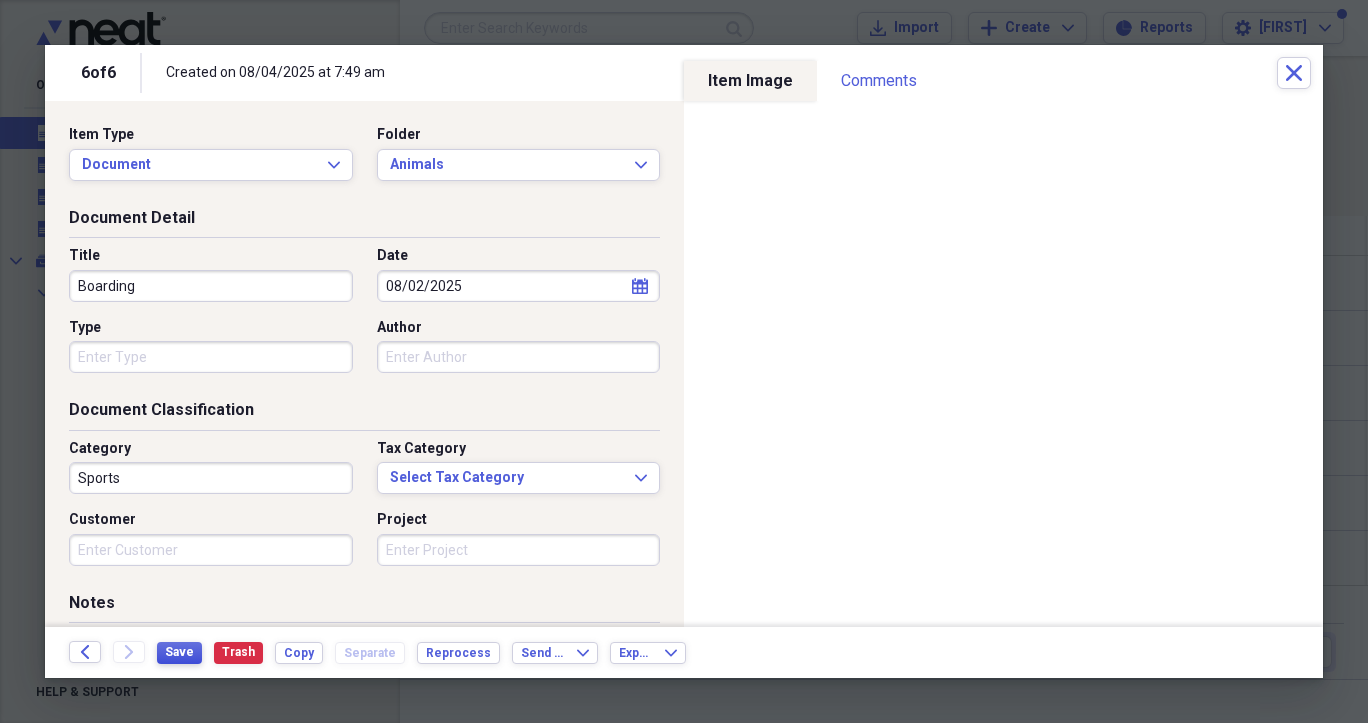 click on "Save" at bounding box center (179, 652) 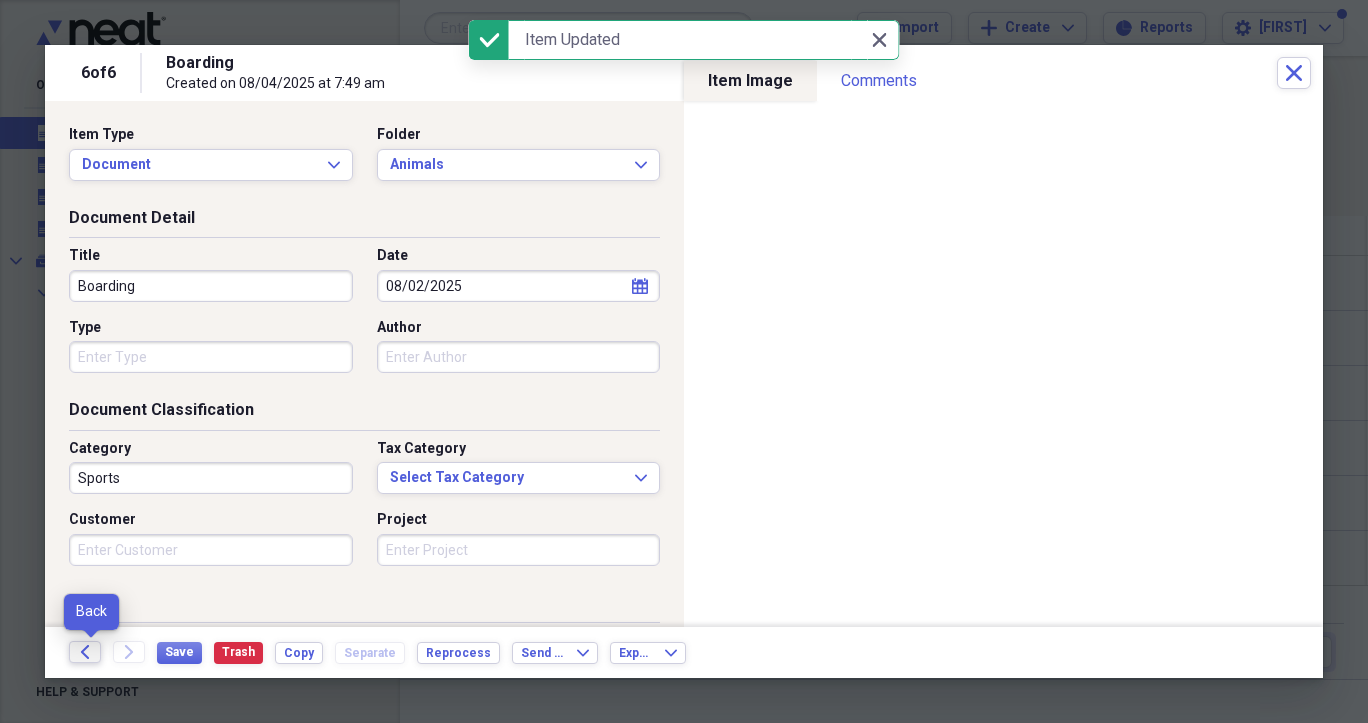 click on "Back" 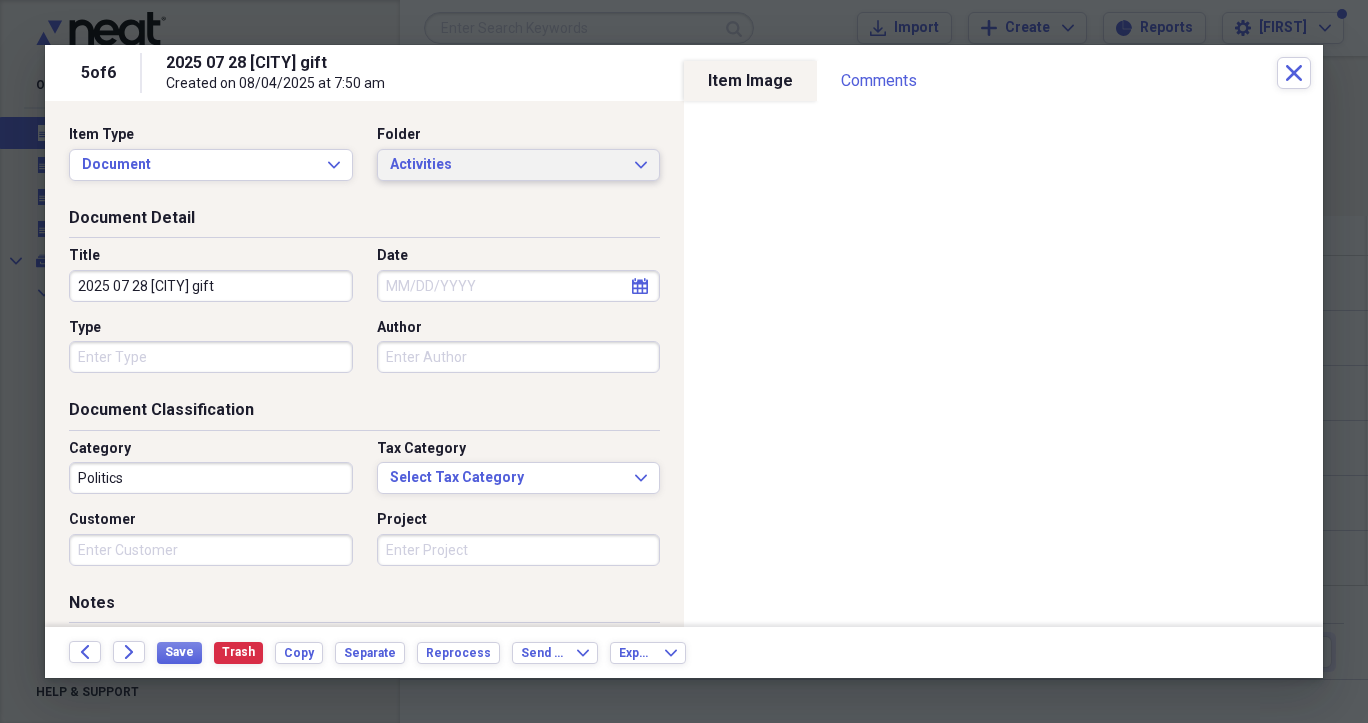 click on "Expand" 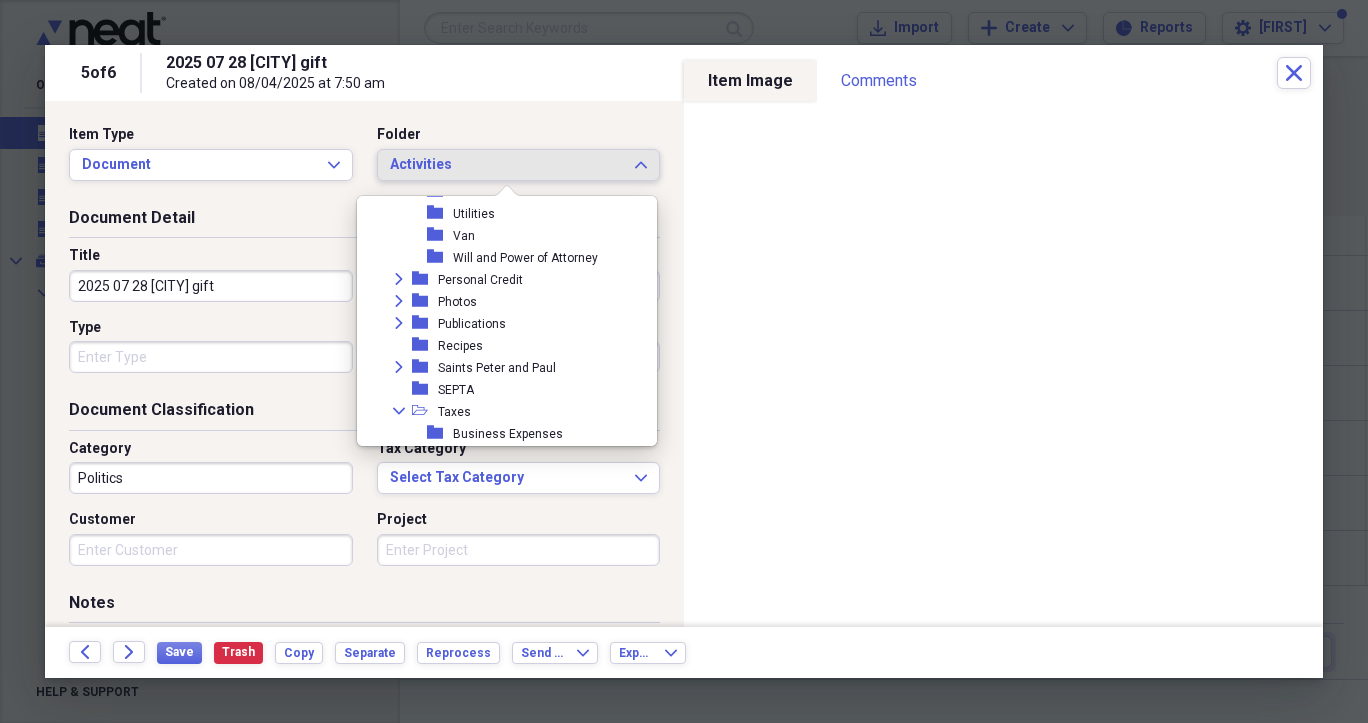 scroll, scrollTop: 4134, scrollLeft: 0, axis: vertical 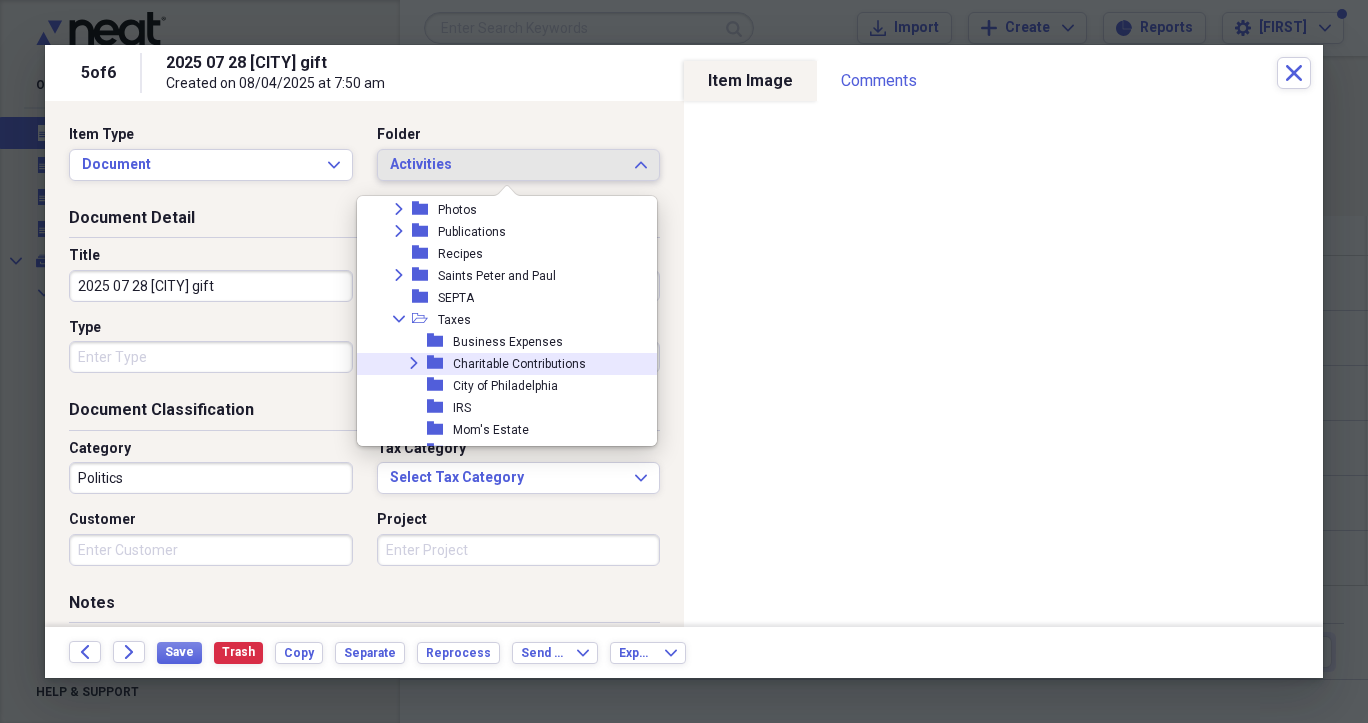 click on "Charitable Contributions" at bounding box center (519, 364) 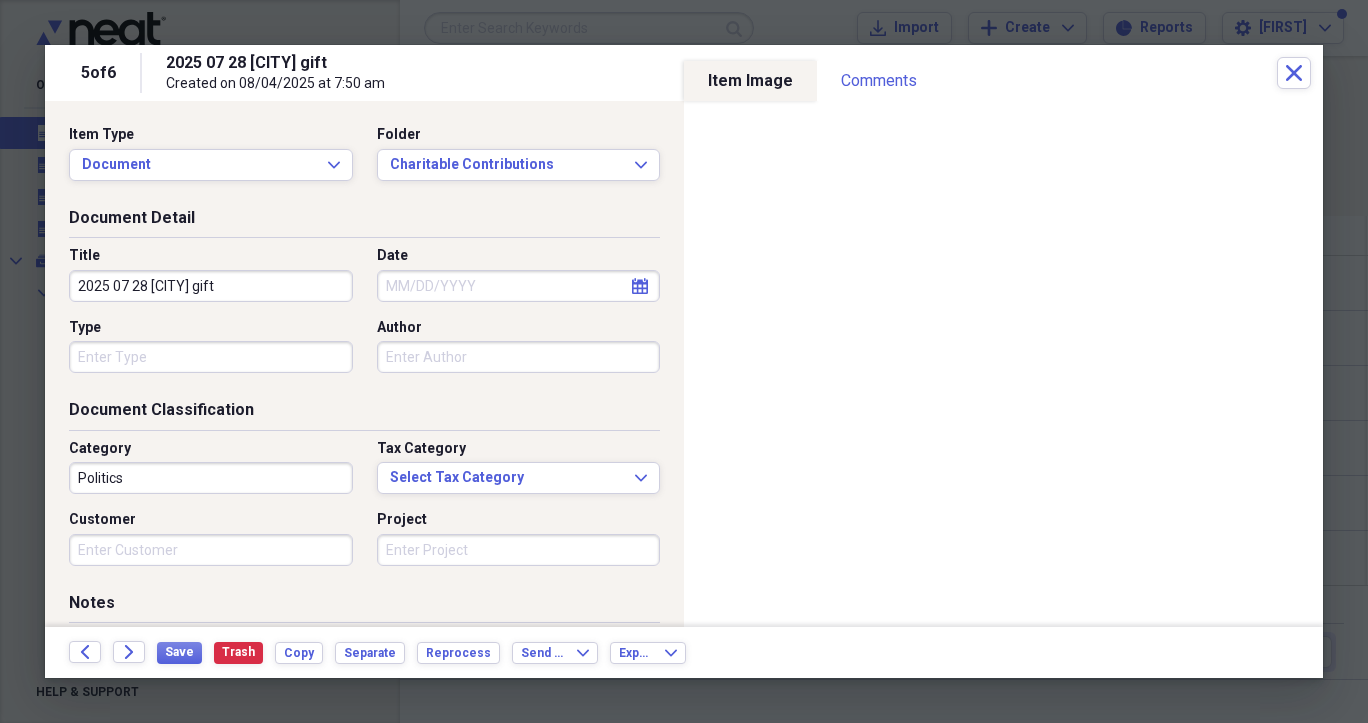 click 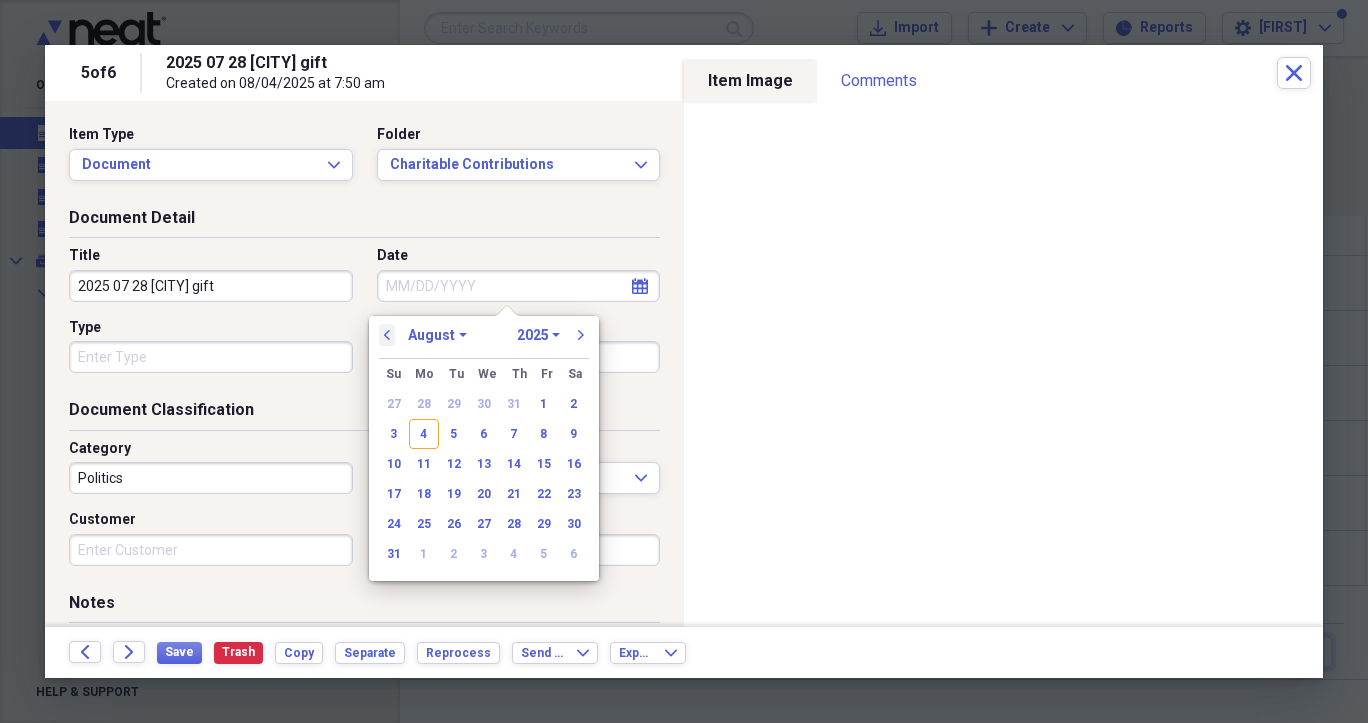 click on "previous" at bounding box center [387, 335] 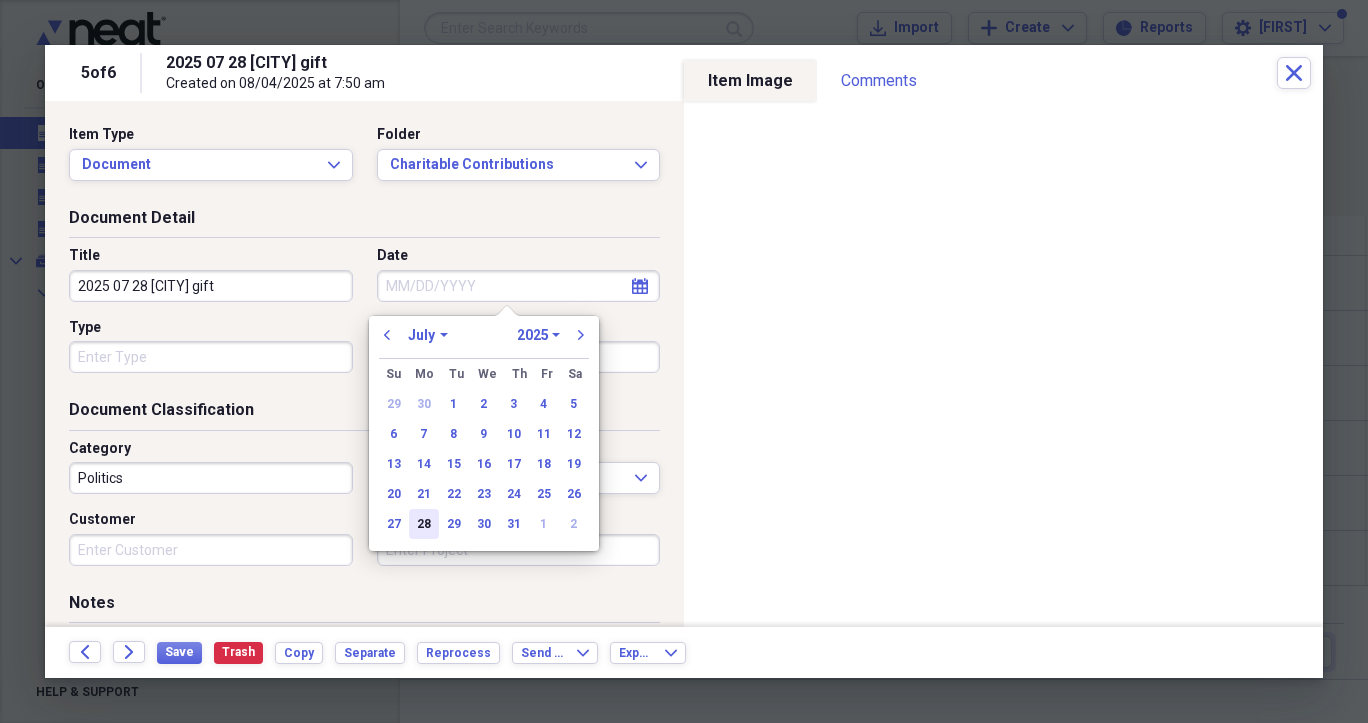 click on "28" at bounding box center (424, 524) 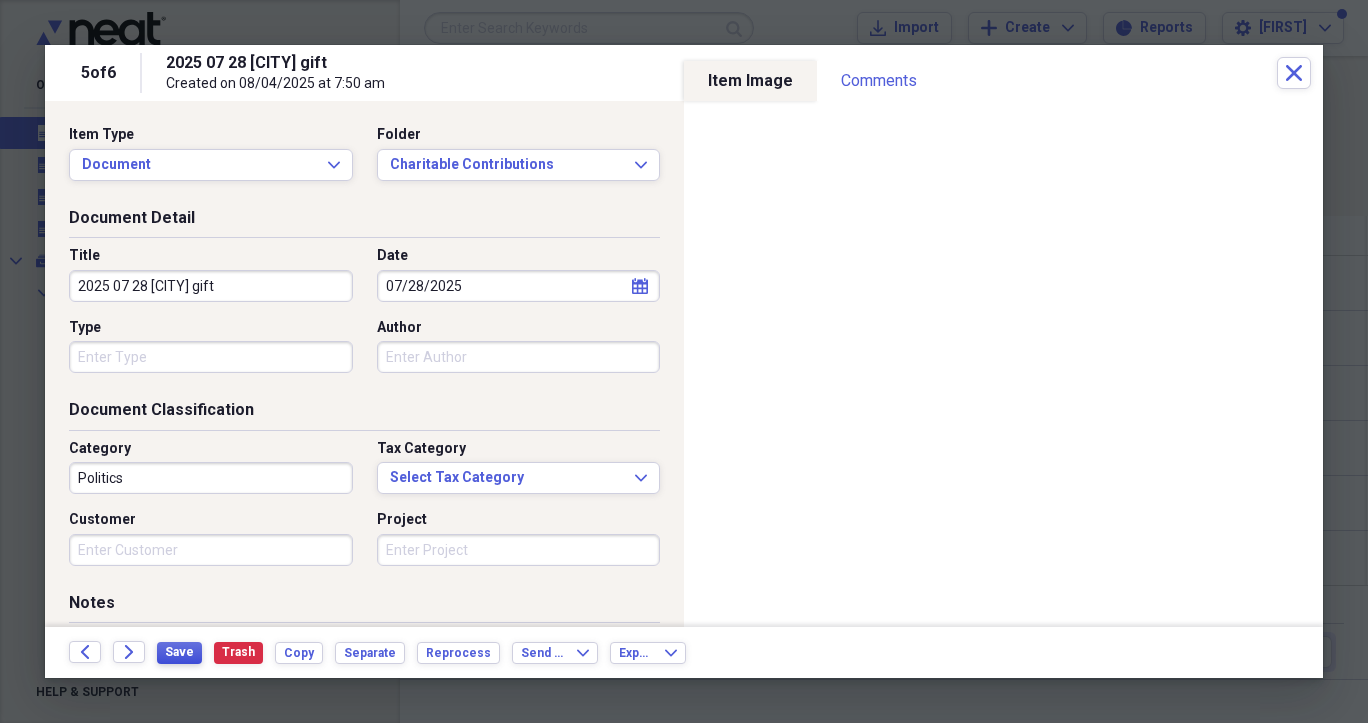 click on "Save" at bounding box center (179, 652) 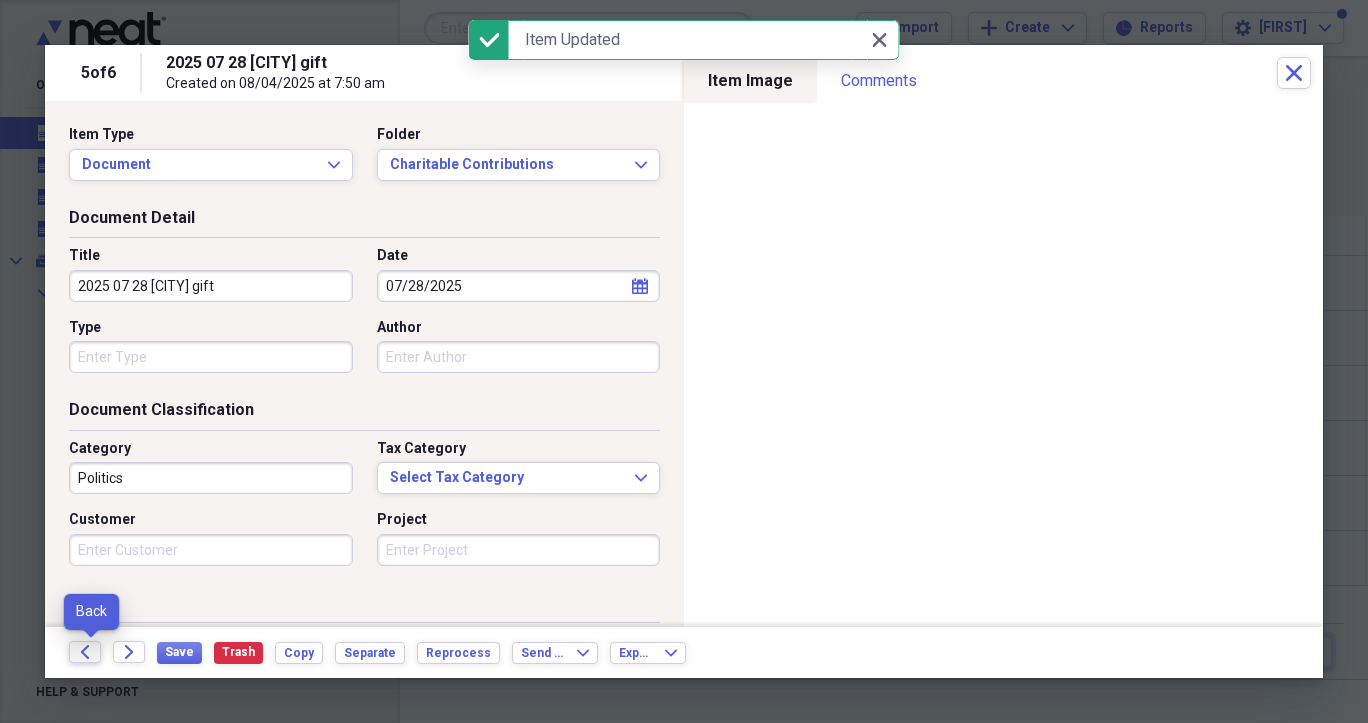 click on "Back" 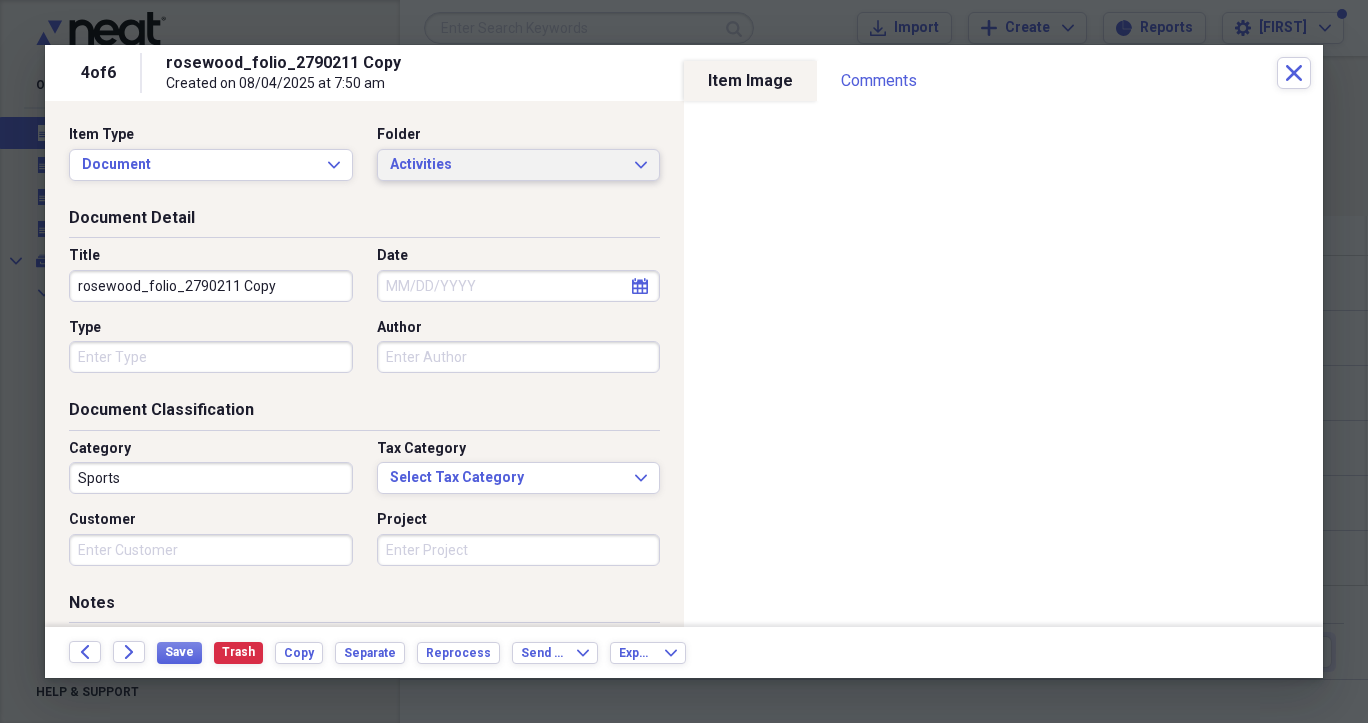 click on "Expand" 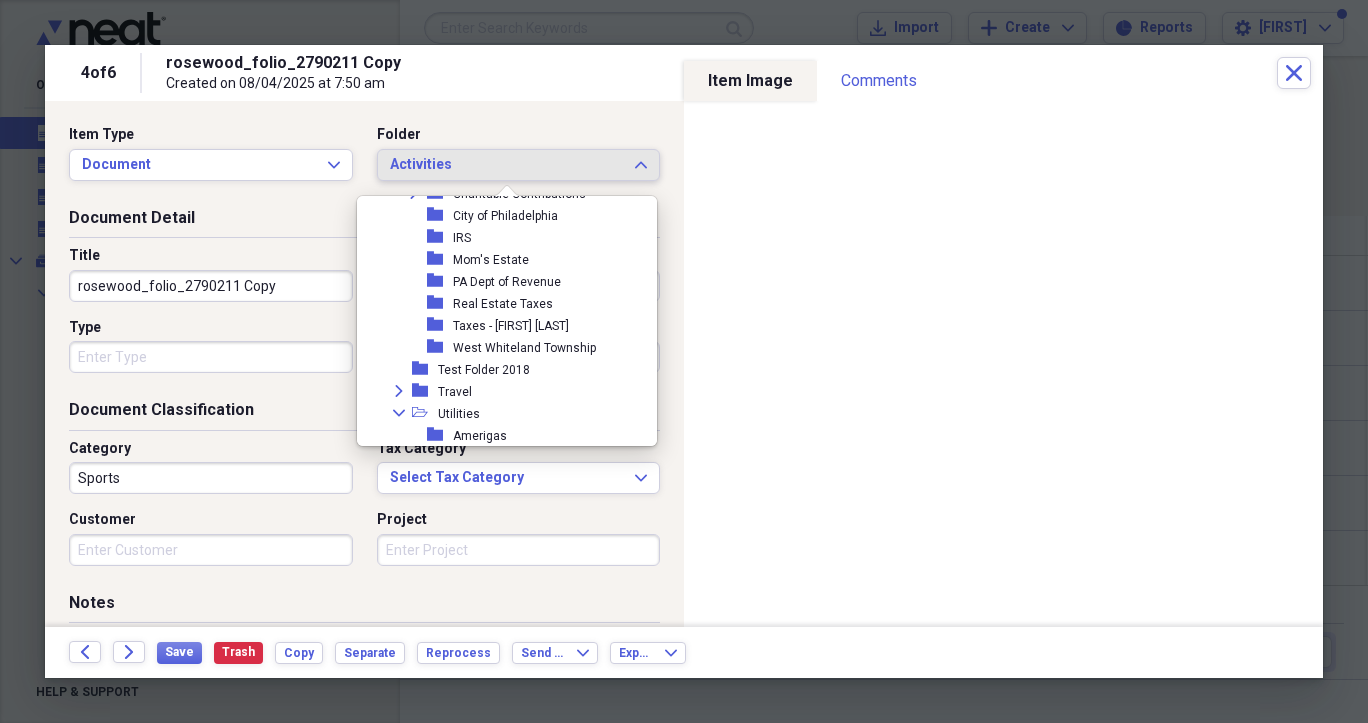 scroll, scrollTop: 4396, scrollLeft: 0, axis: vertical 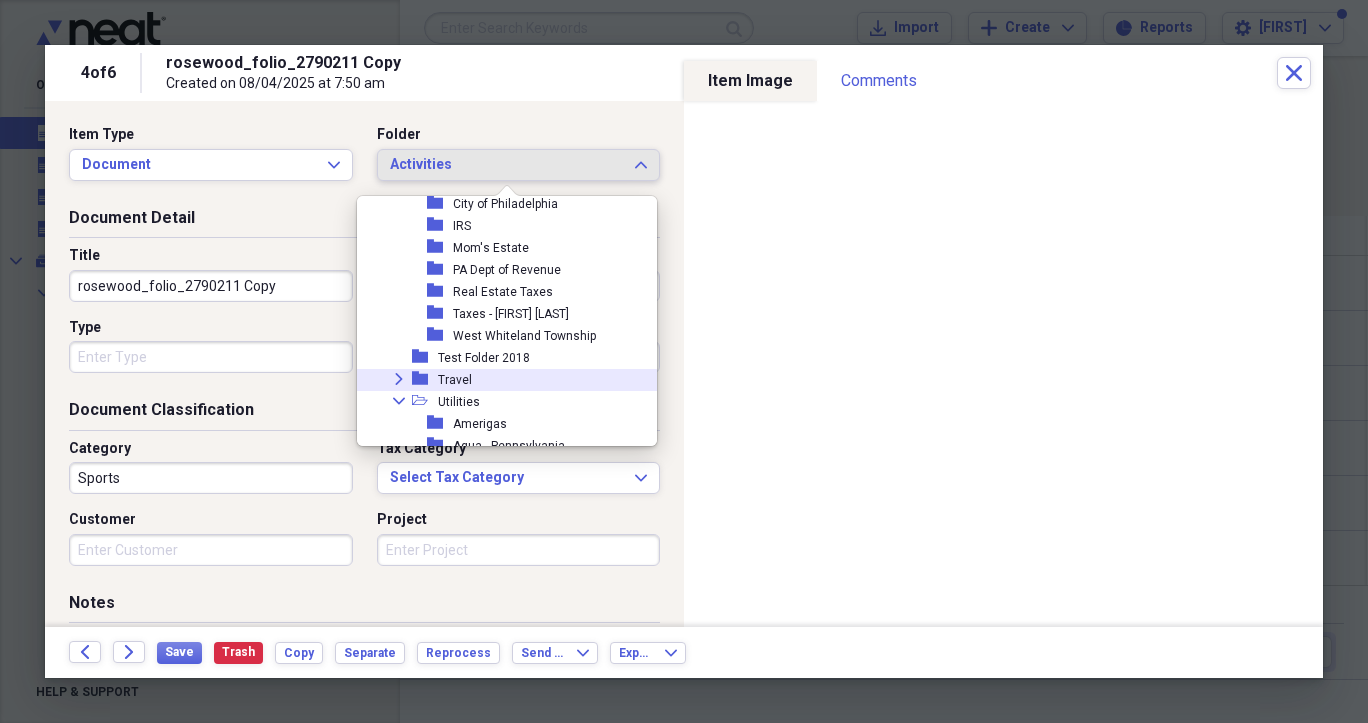 click 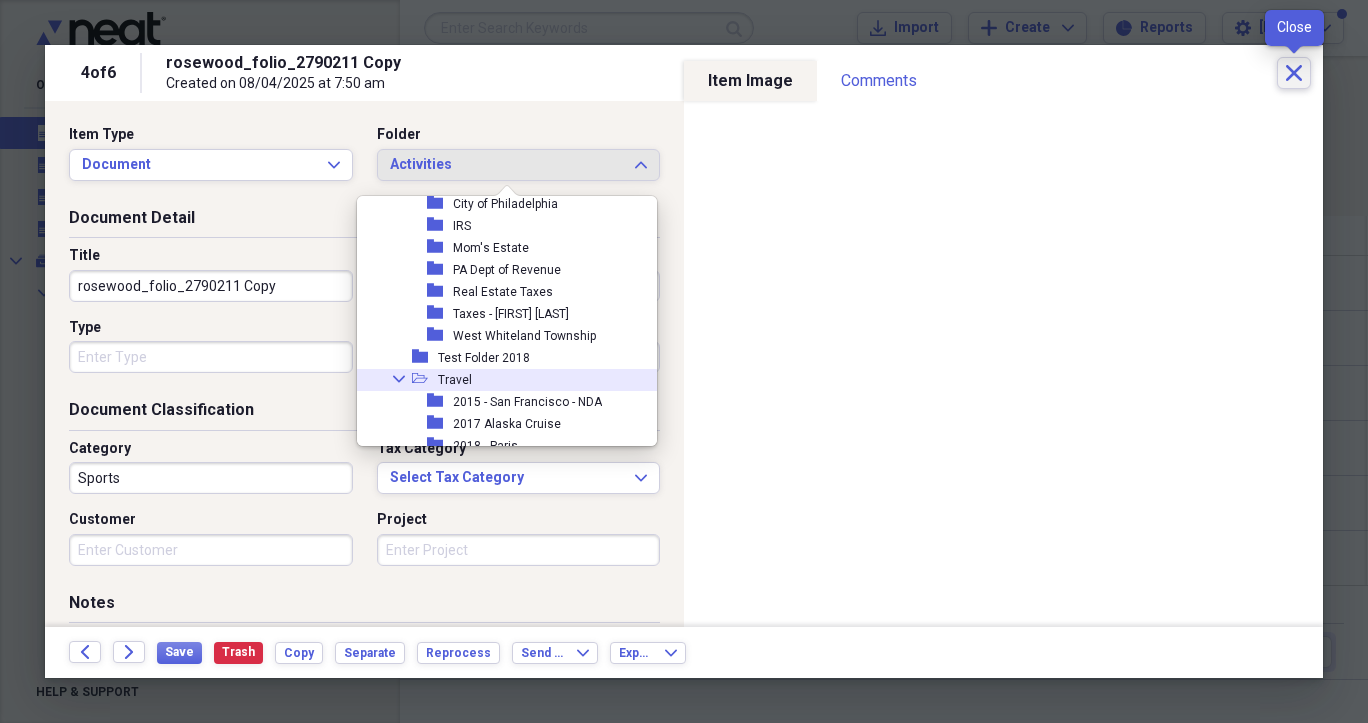click 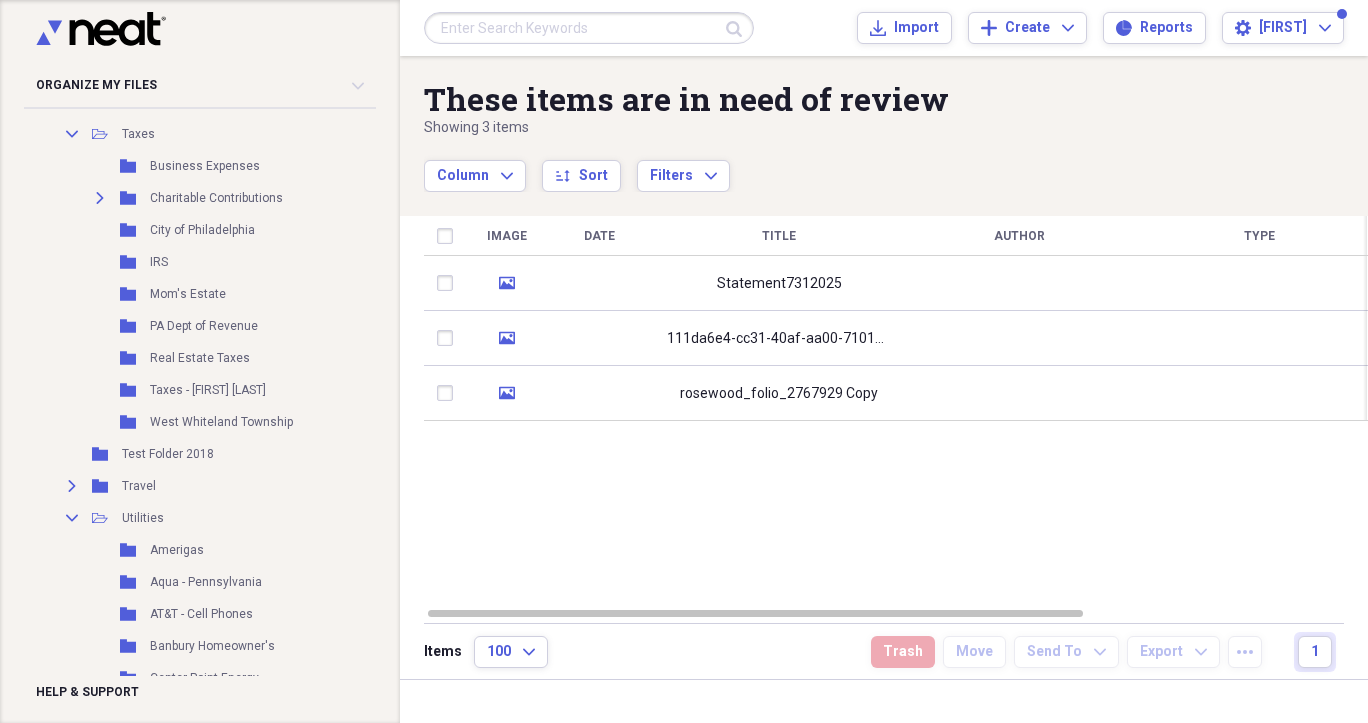 scroll, scrollTop: 4584, scrollLeft: 0, axis: vertical 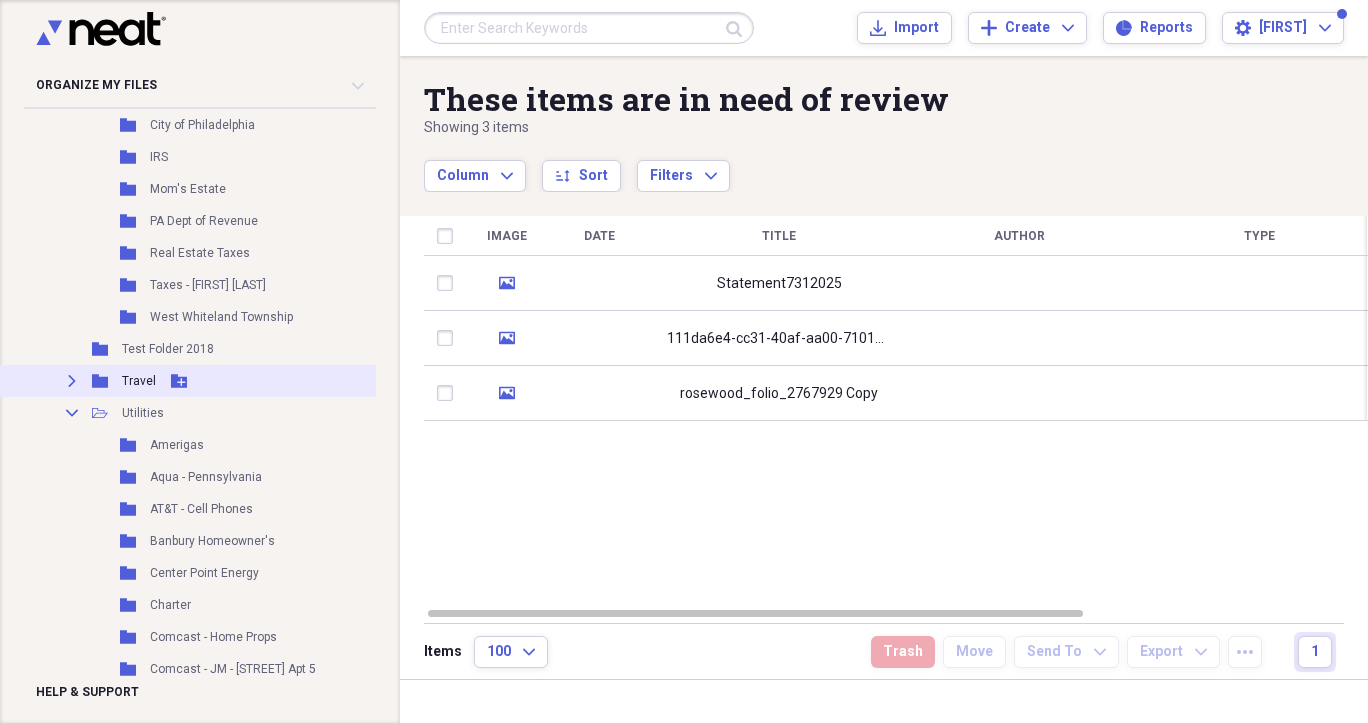click 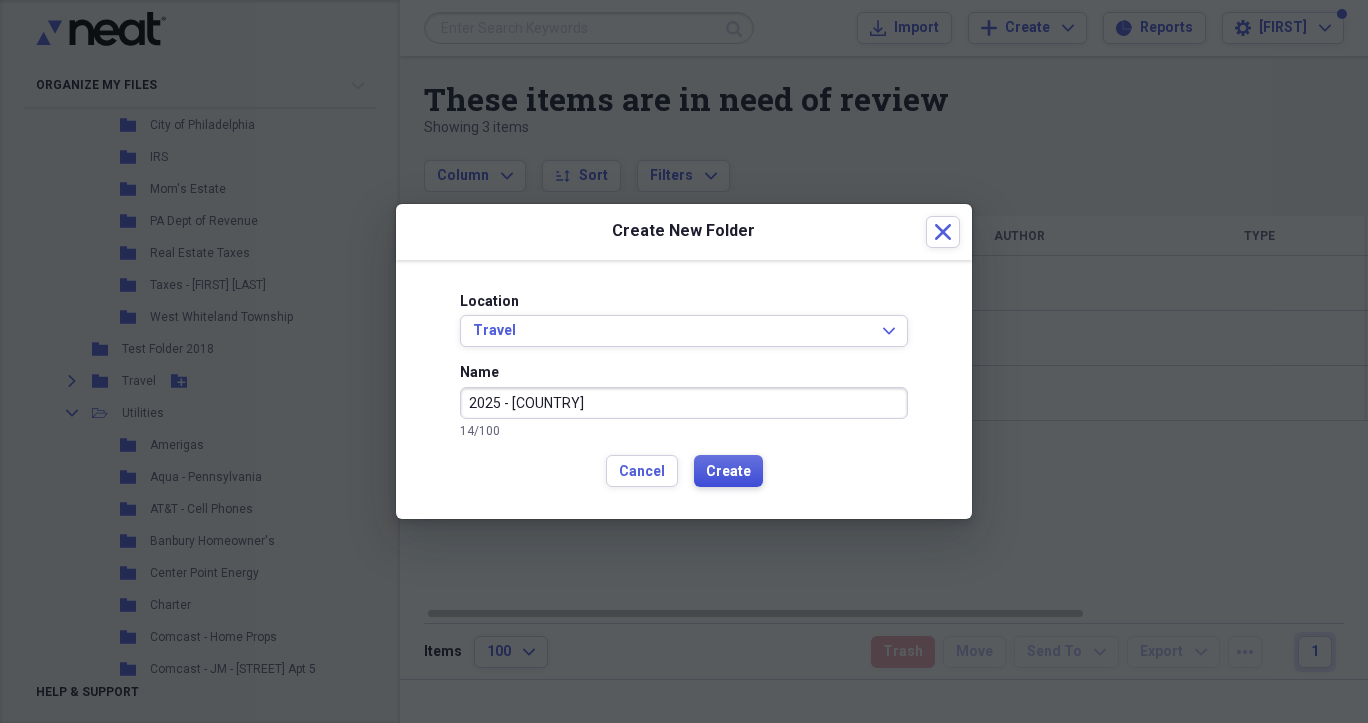 type on "2025 - [COUNTRY]" 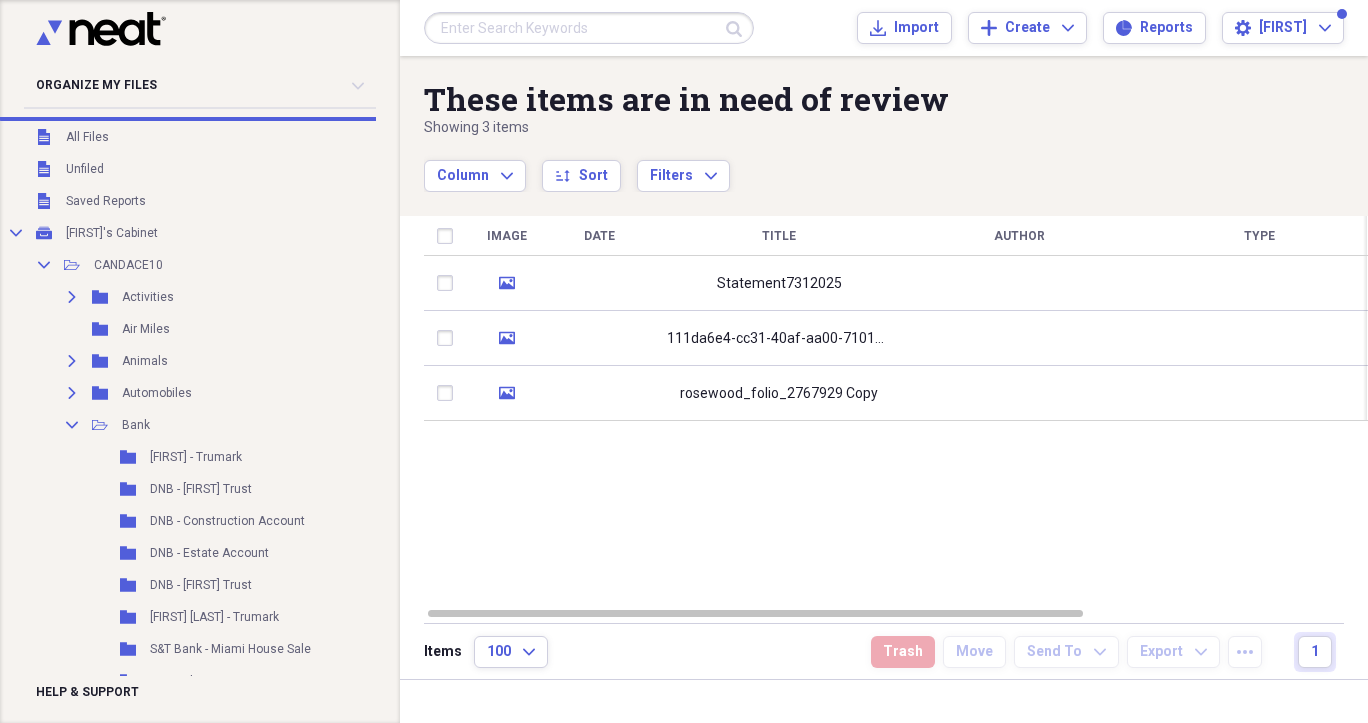 scroll, scrollTop: 0, scrollLeft: 0, axis: both 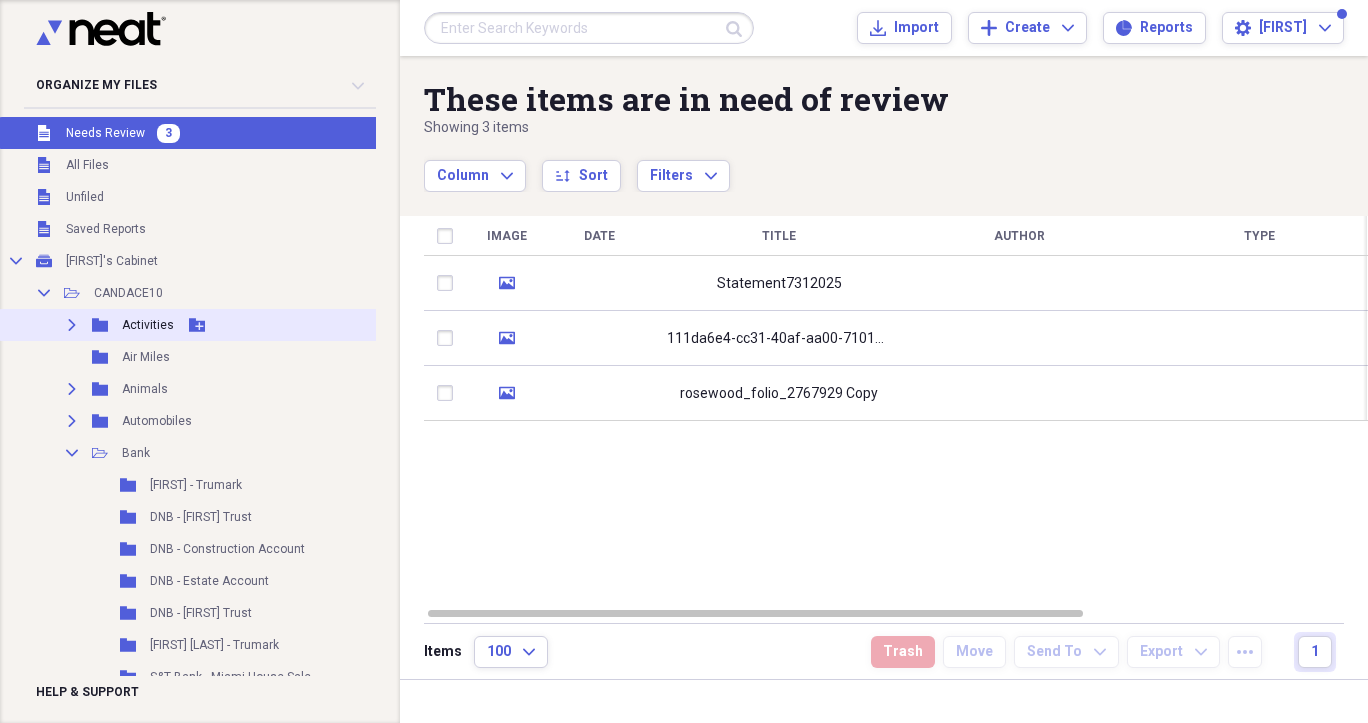 click on "Activities" at bounding box center [148, 325] 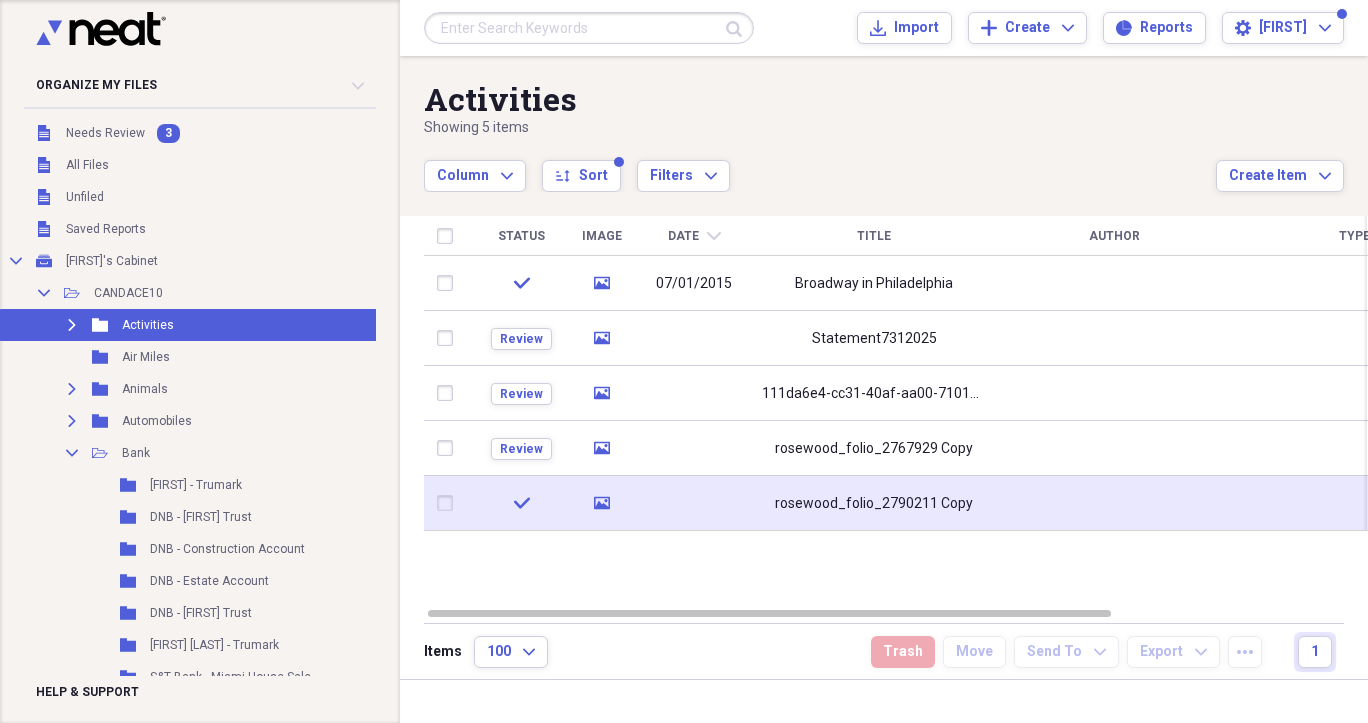 click on "rosewood_folio_2790211 Copy" at bounding box center (874, 504) 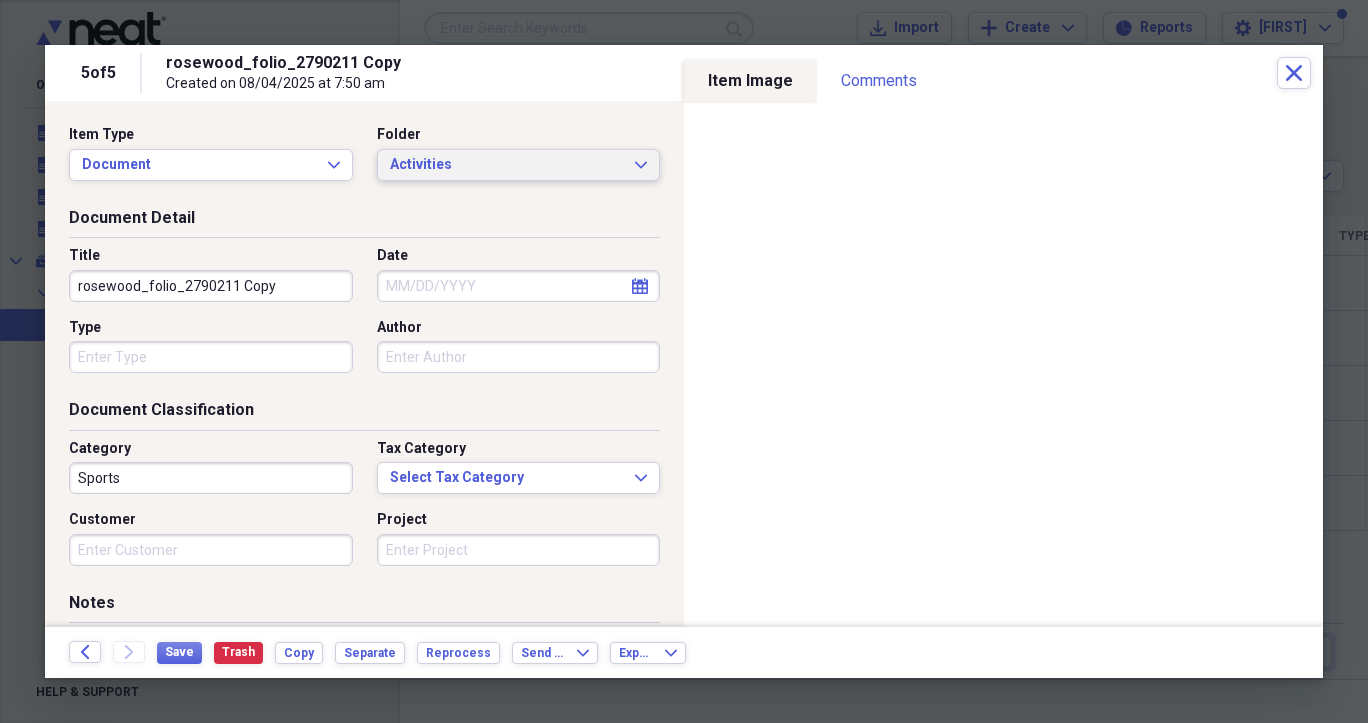 click on "Expand" 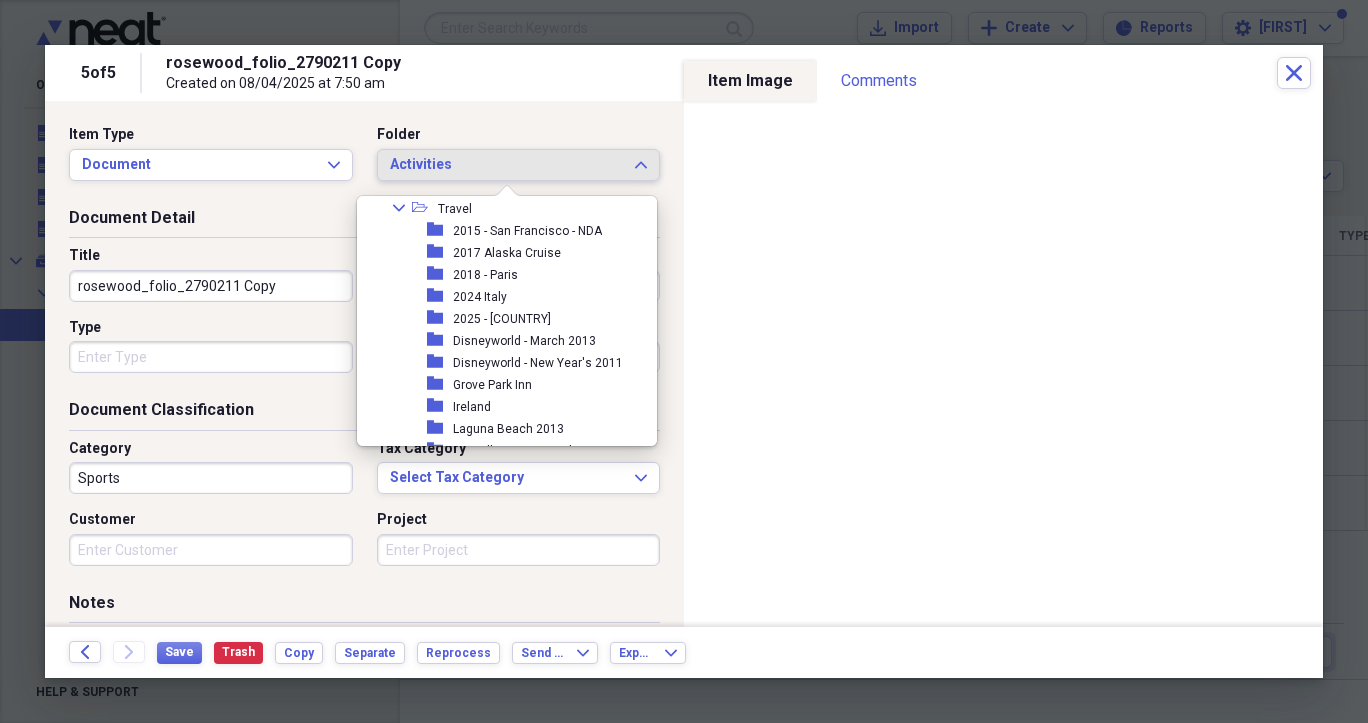 scroll, scrollTop: 4580, scrollLeft: 0, axis: vertical 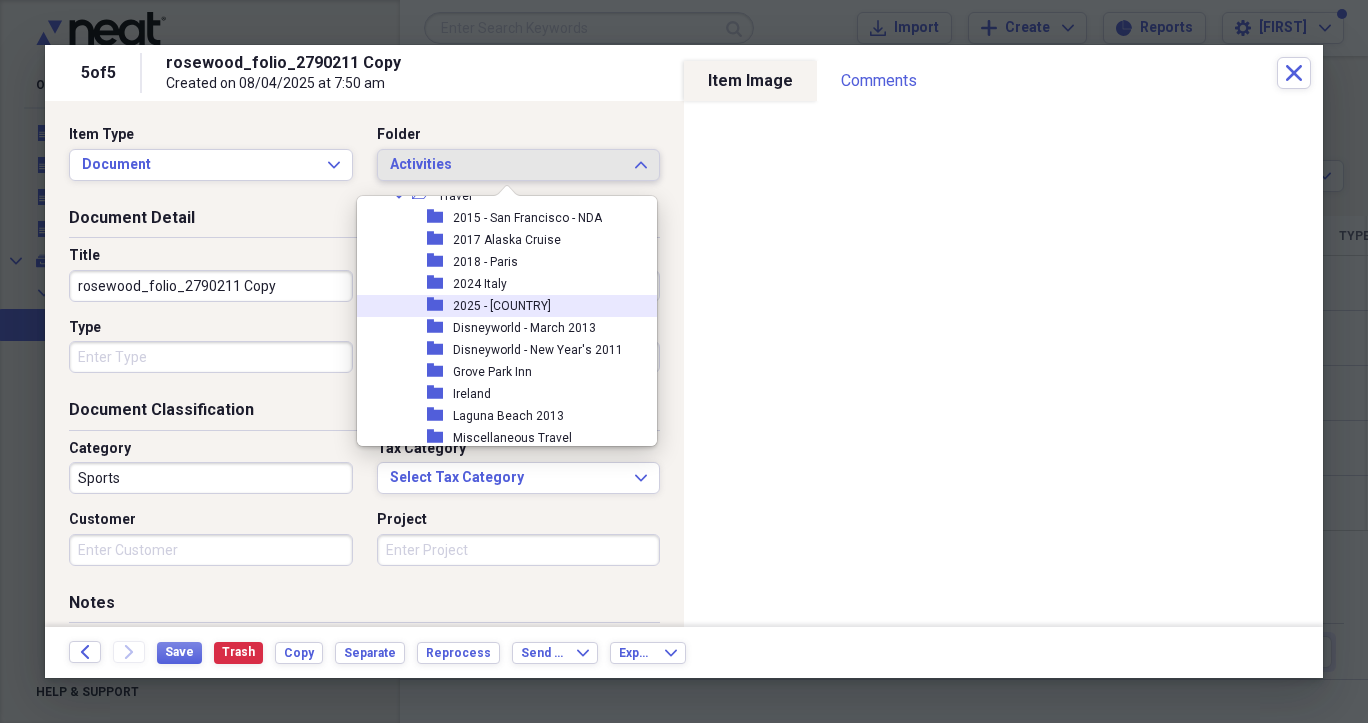 click on "2025 - [COUNTRY]" at bounding box center [502, 306] 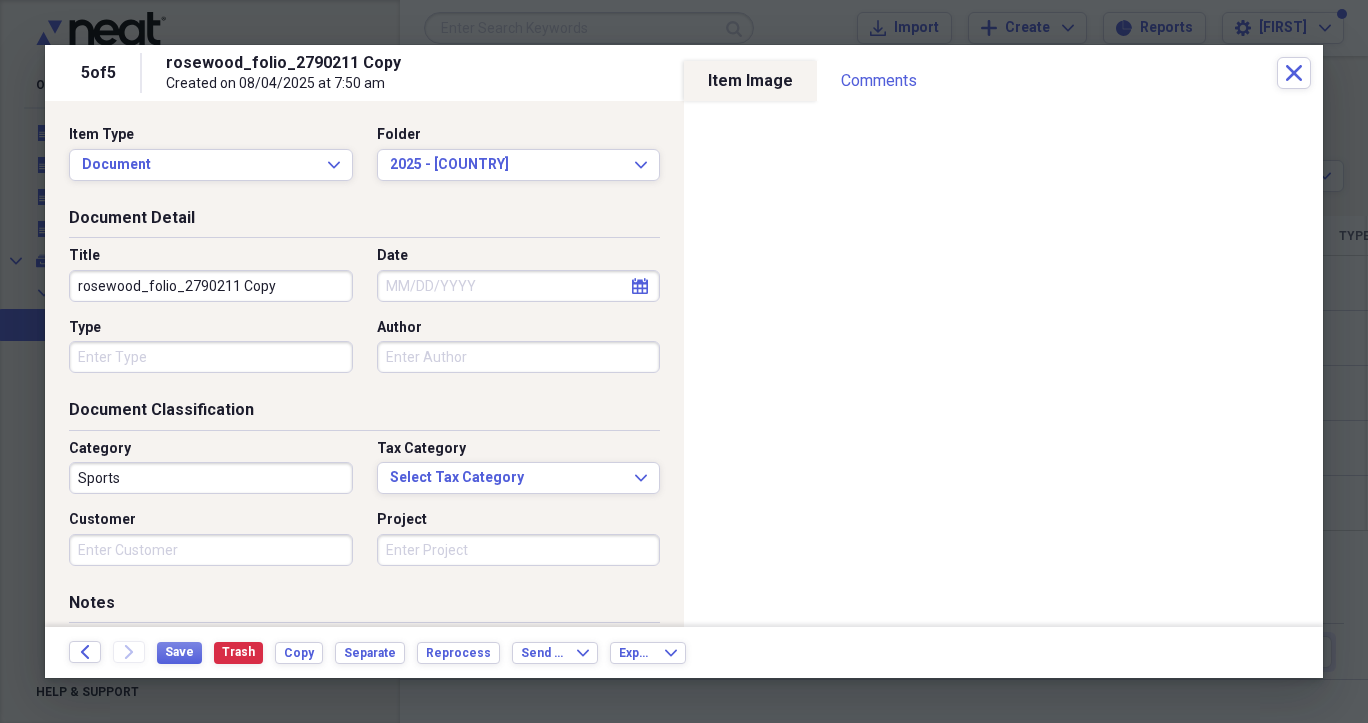 click 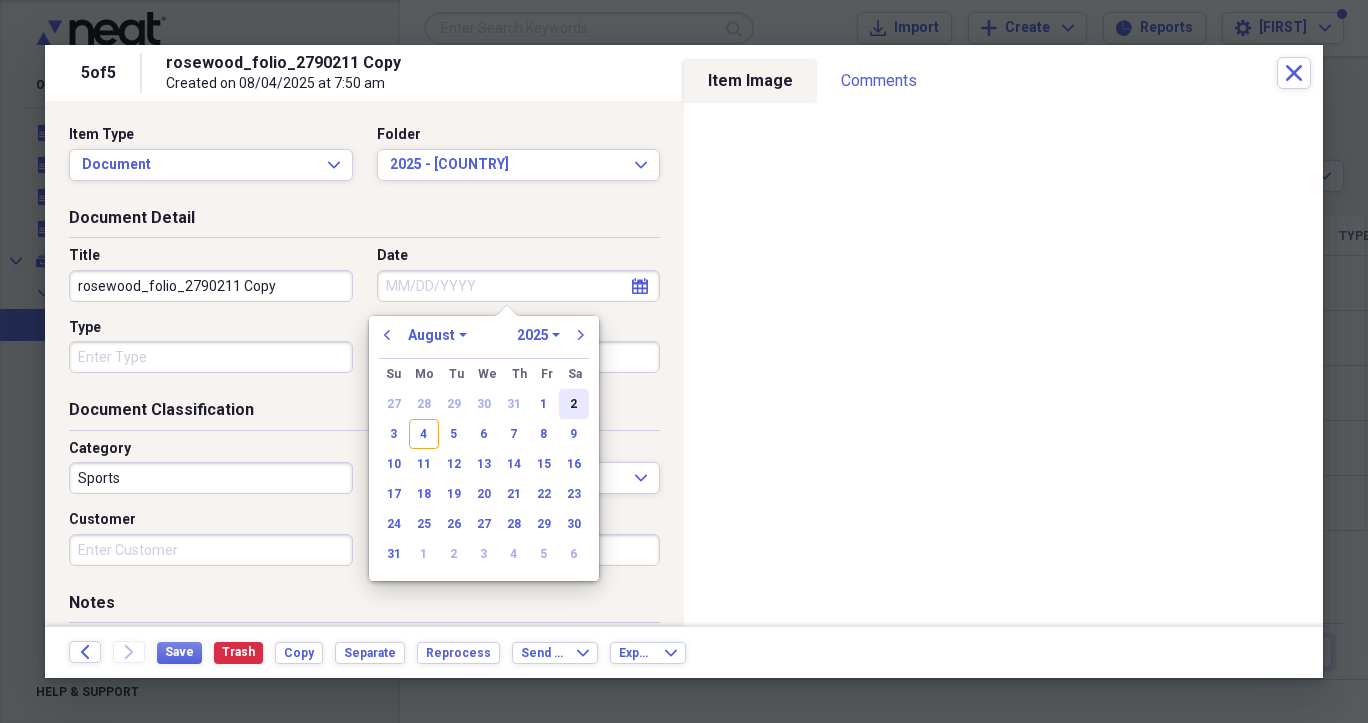click on "2" at bounding box center (574, 404) 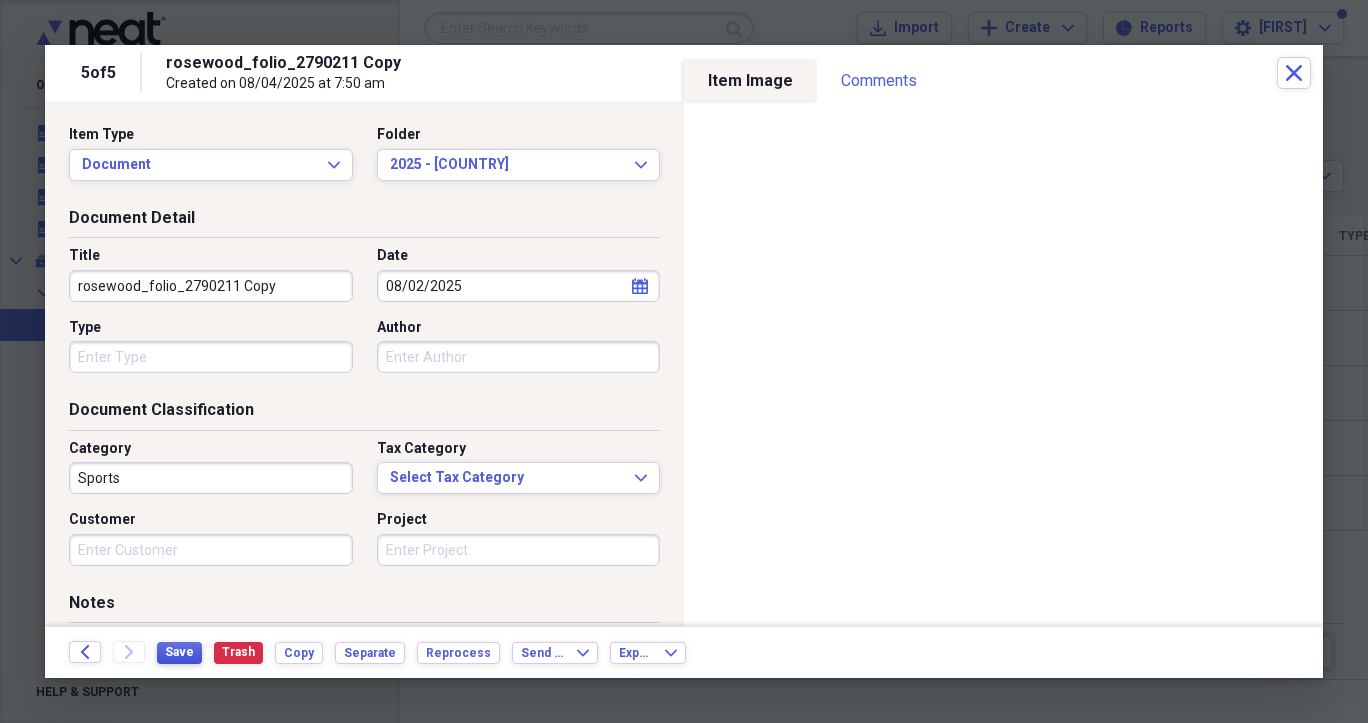 click on "Save" at bounding box center (179, 652) 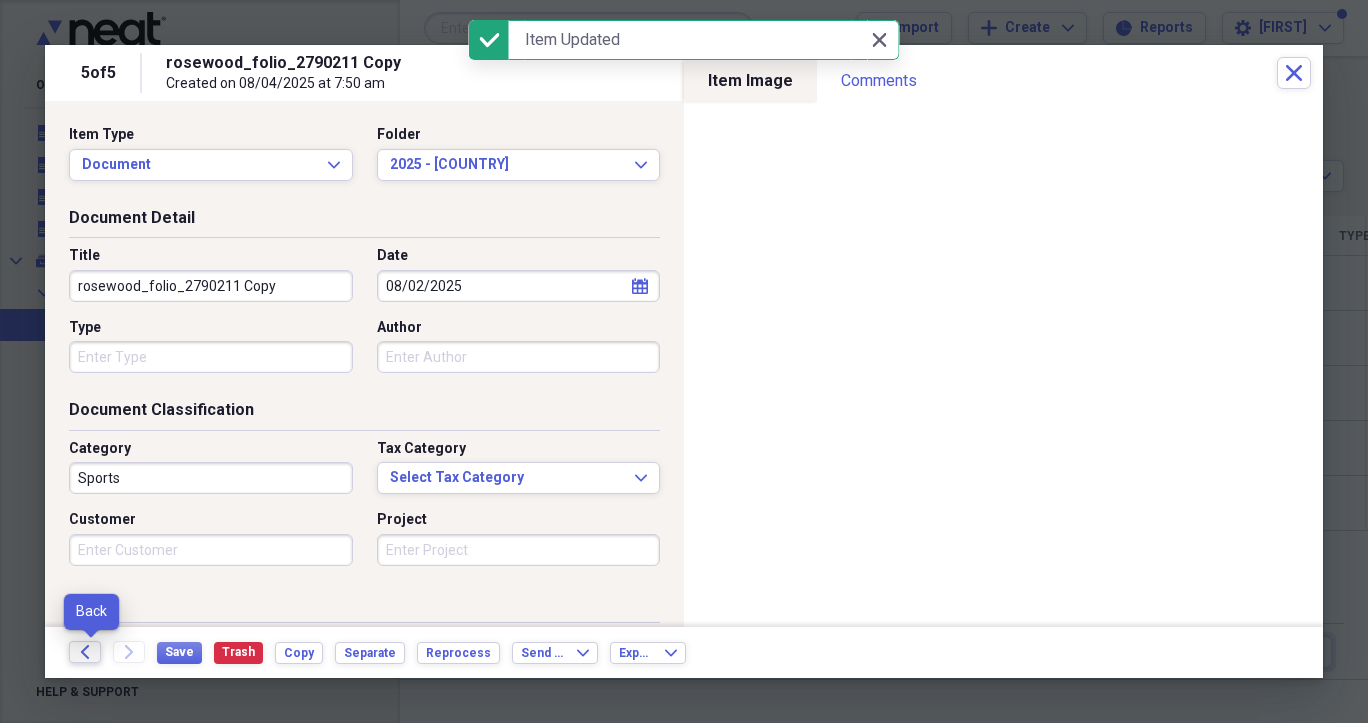 click on "Back" 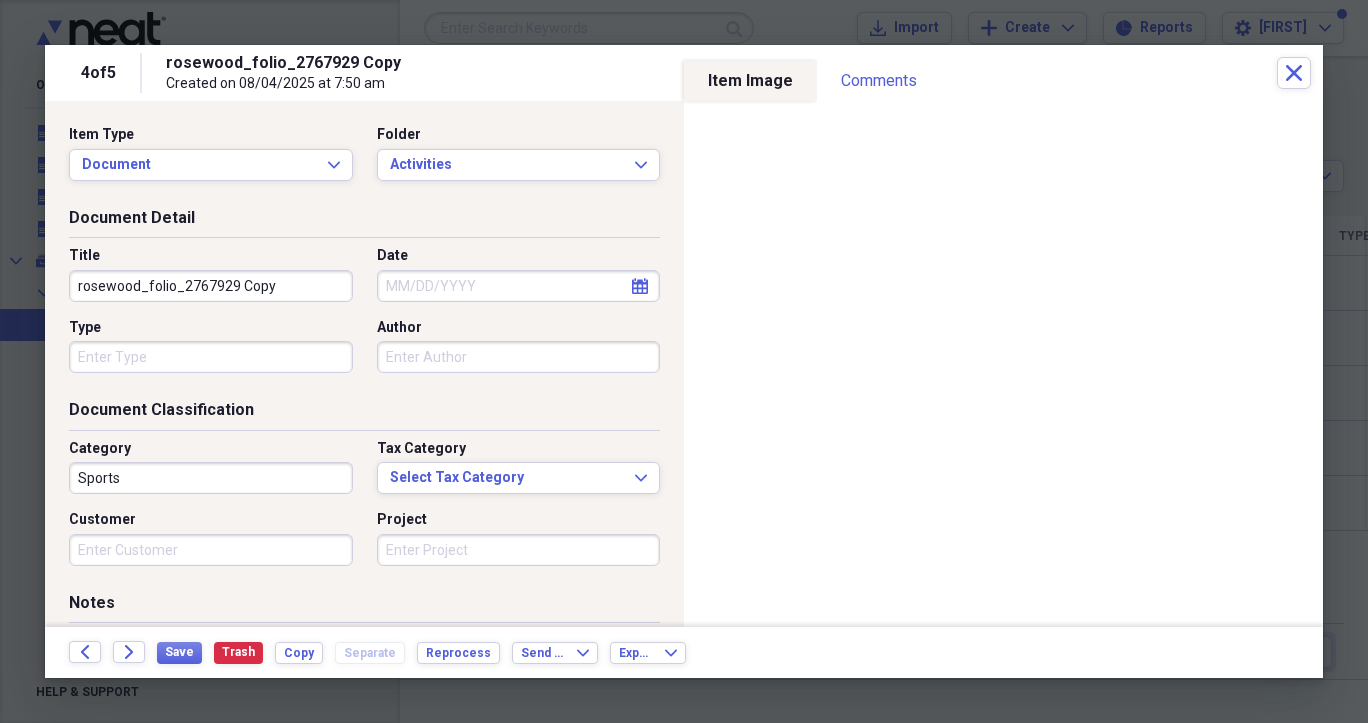 click 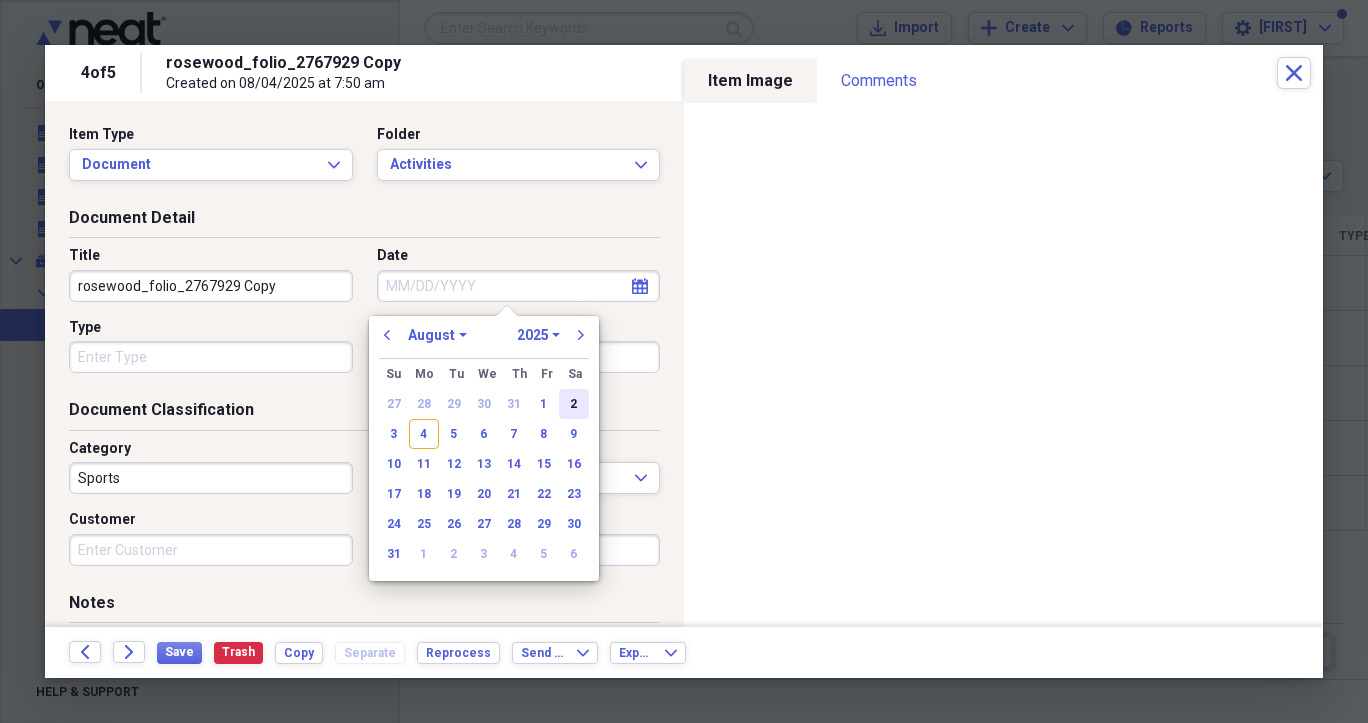 click on "2" at bounding box center (574, 404) 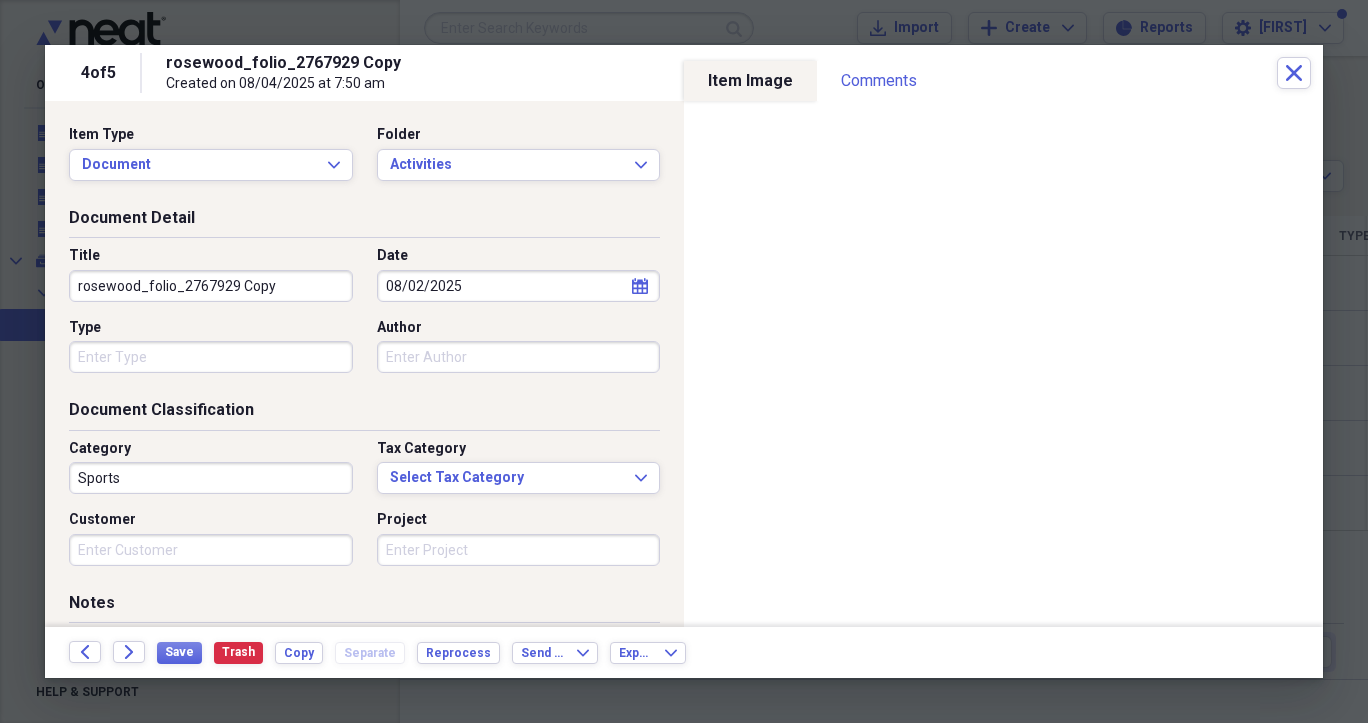 click on "rosewood_folio_2767929 Copy" at bounding box center [211, 286] 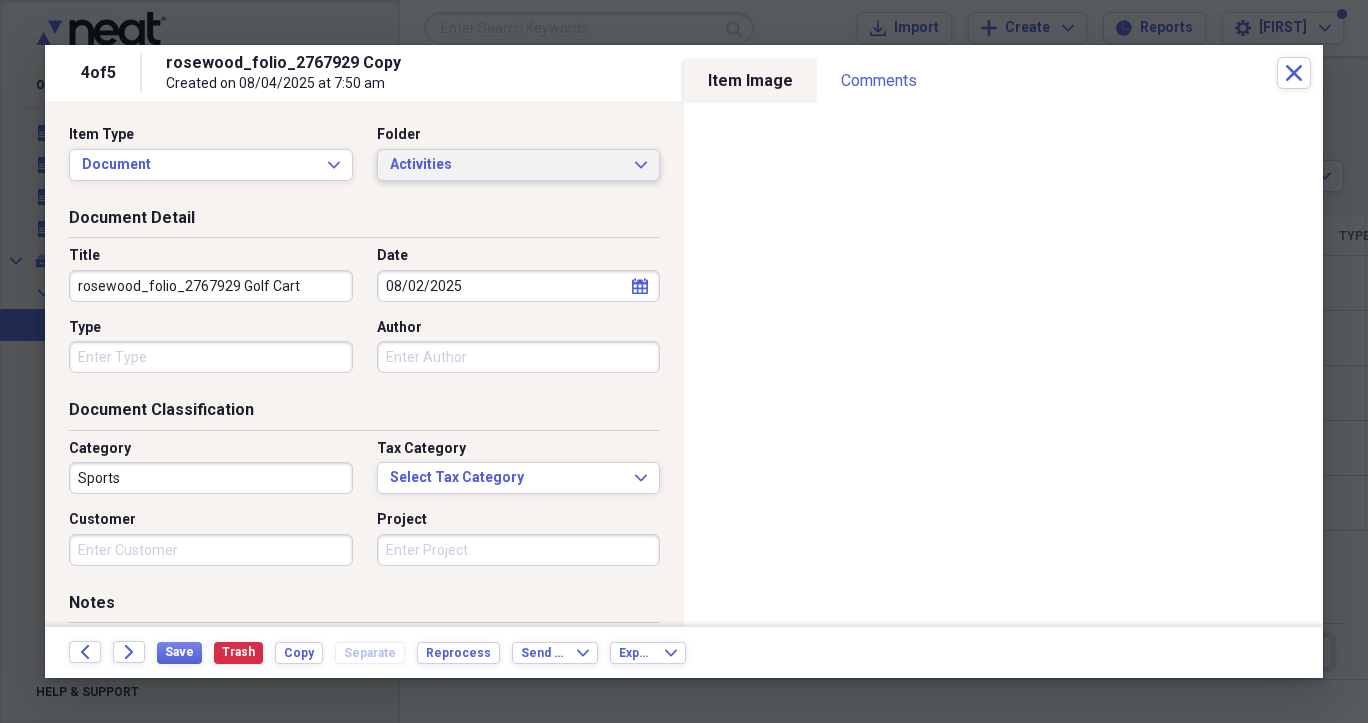 type on "rosewood_folio_2767929 Golf Cart" 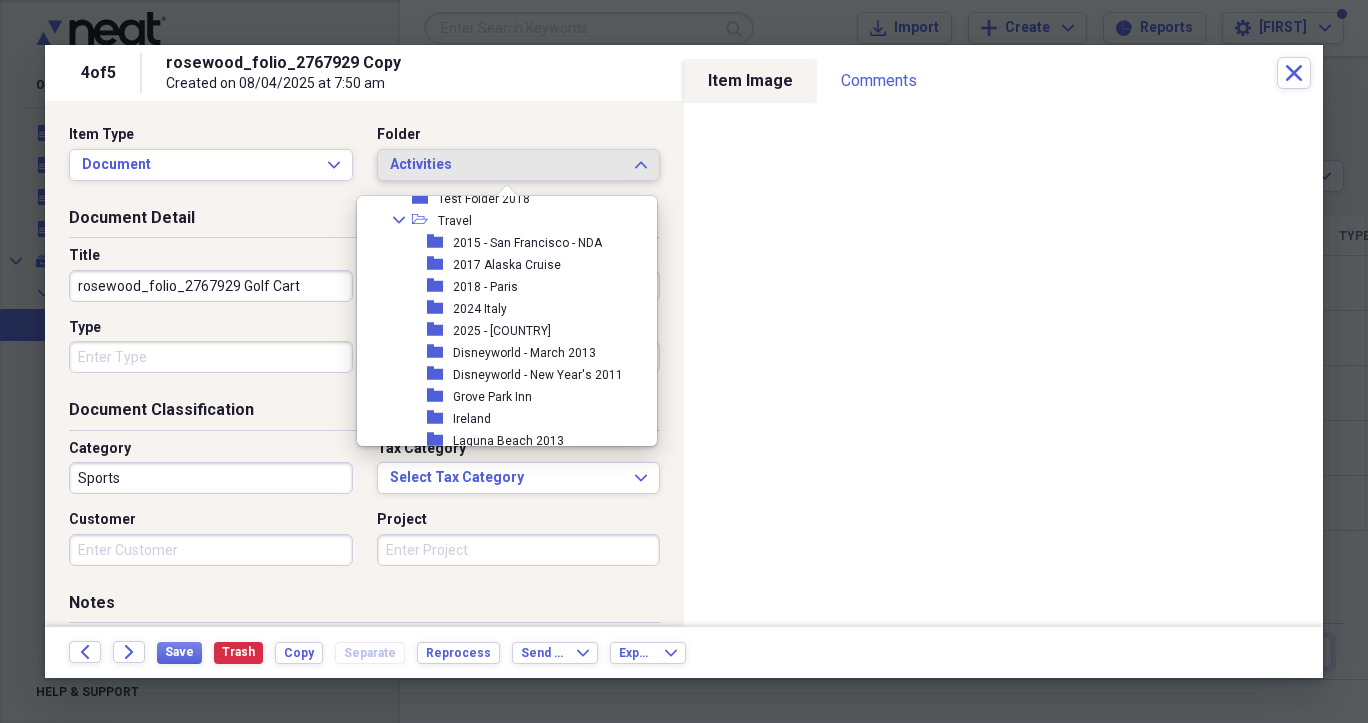 scroll, scrollTop: 4567, scrollLeft: 0, axis: vertical 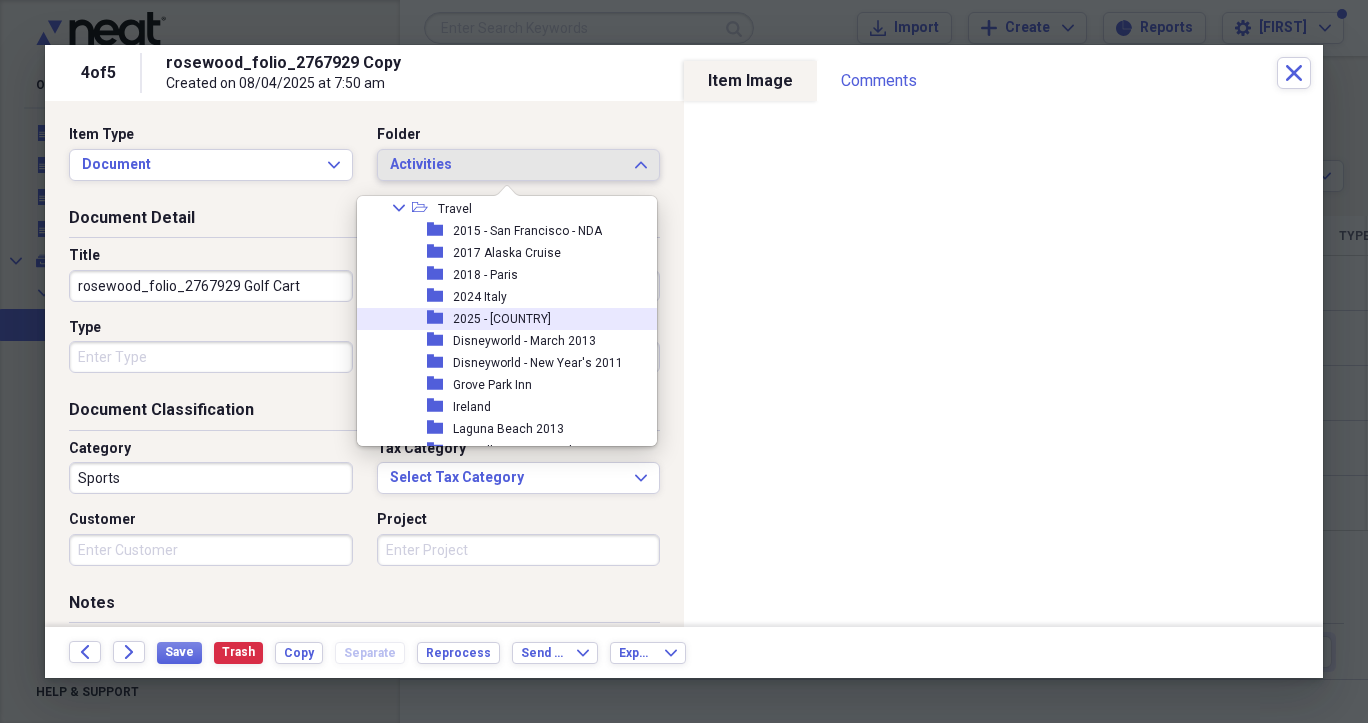 click on "folder 2025 - [COUNTRY]" at bounding box center [501, 319] 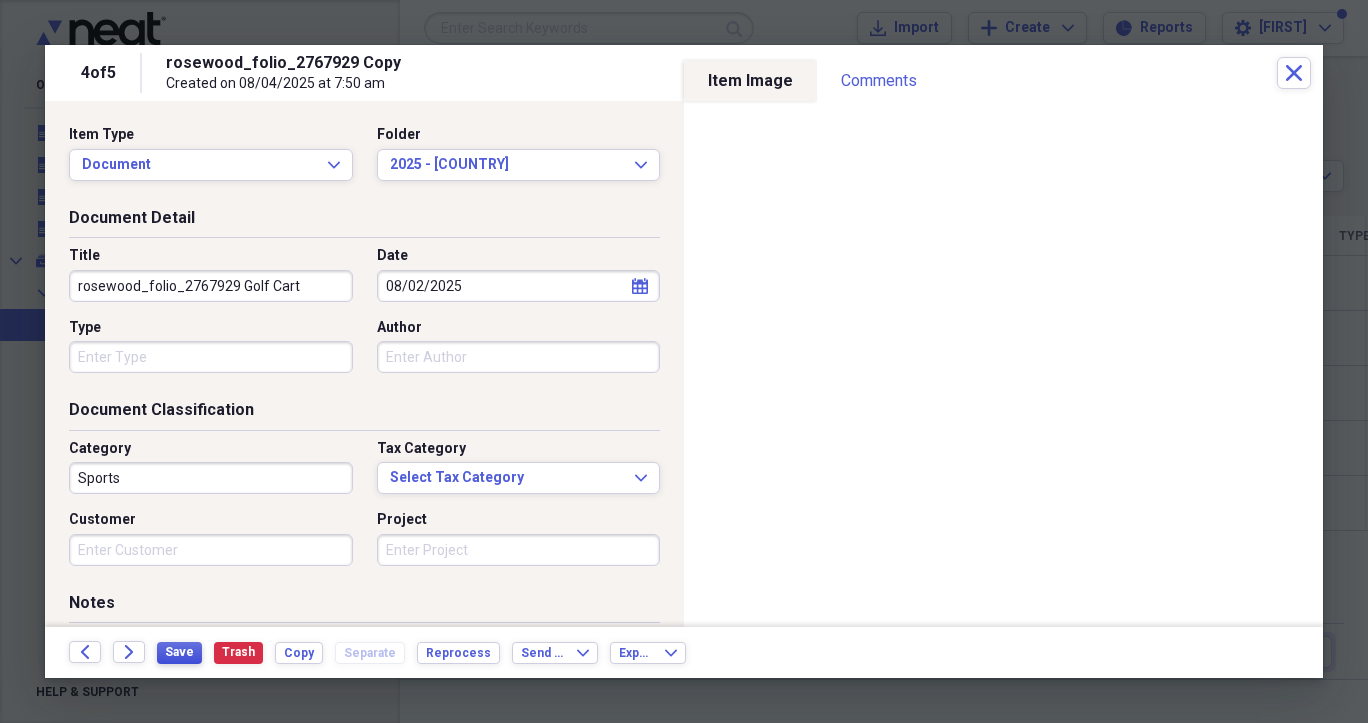 click on "Save" at bounding box center [179, 652] 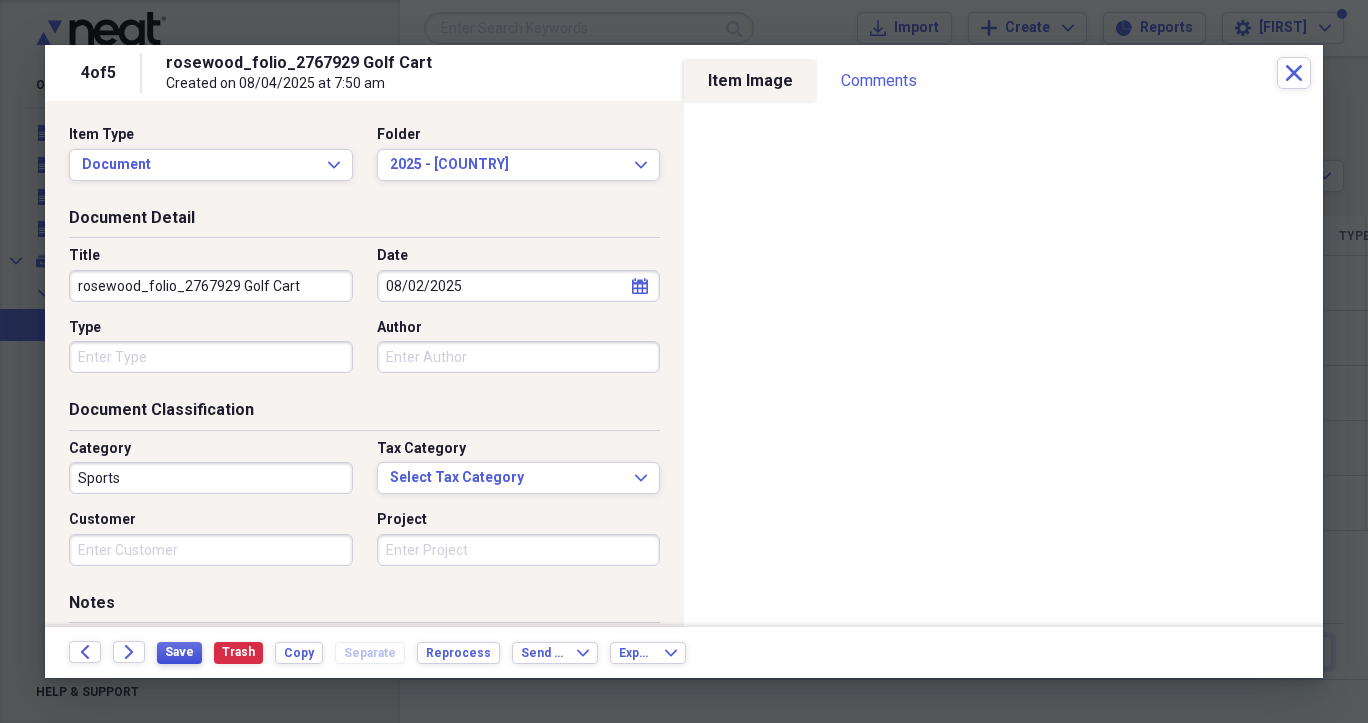 click on "Save" at bounding box center (179, 652) 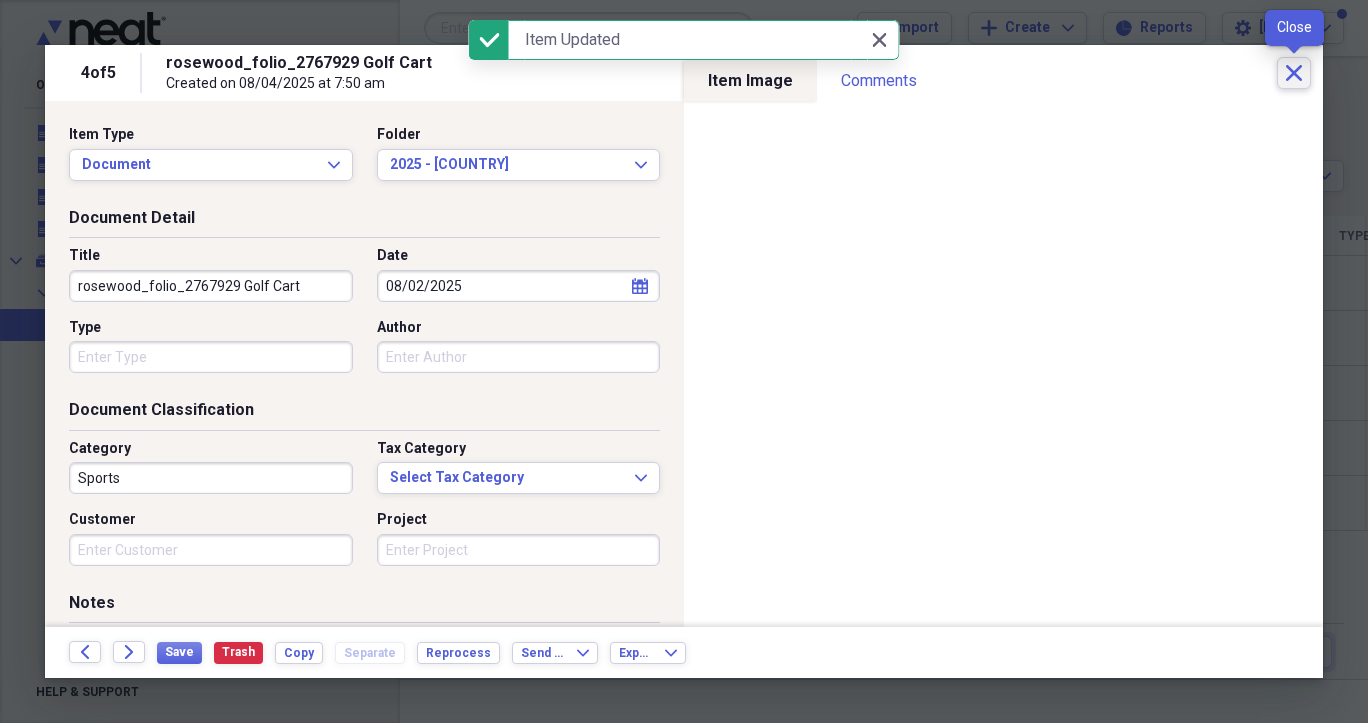 click 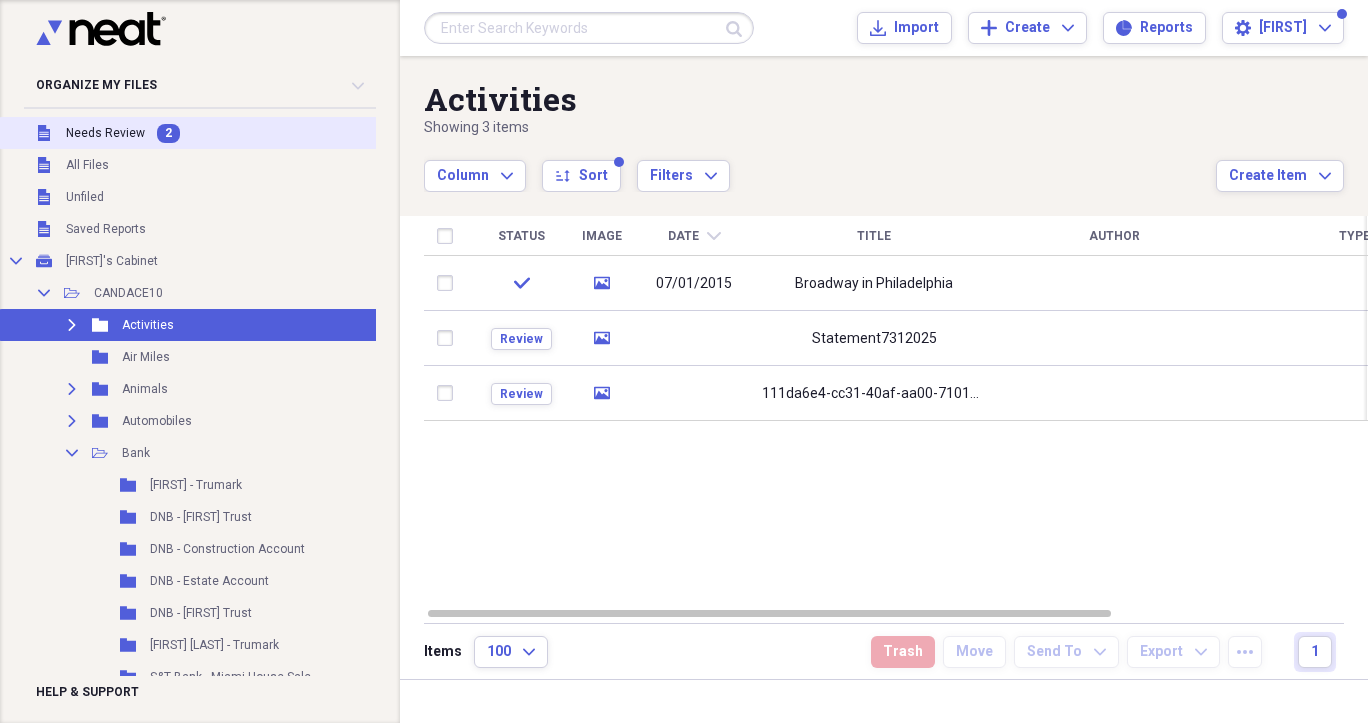 click on "Needs Review" at bounding box center (105, 133) 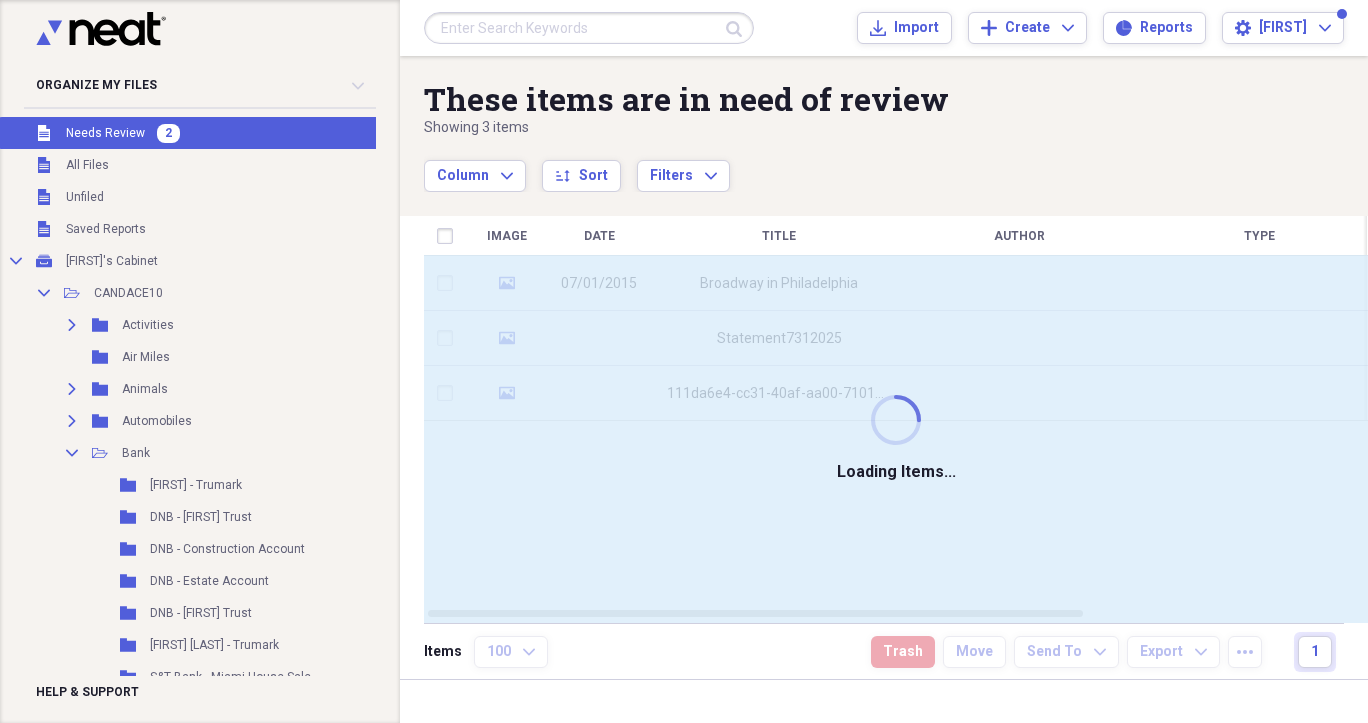 click on "Needs Review" at bounding box center [105, 133] 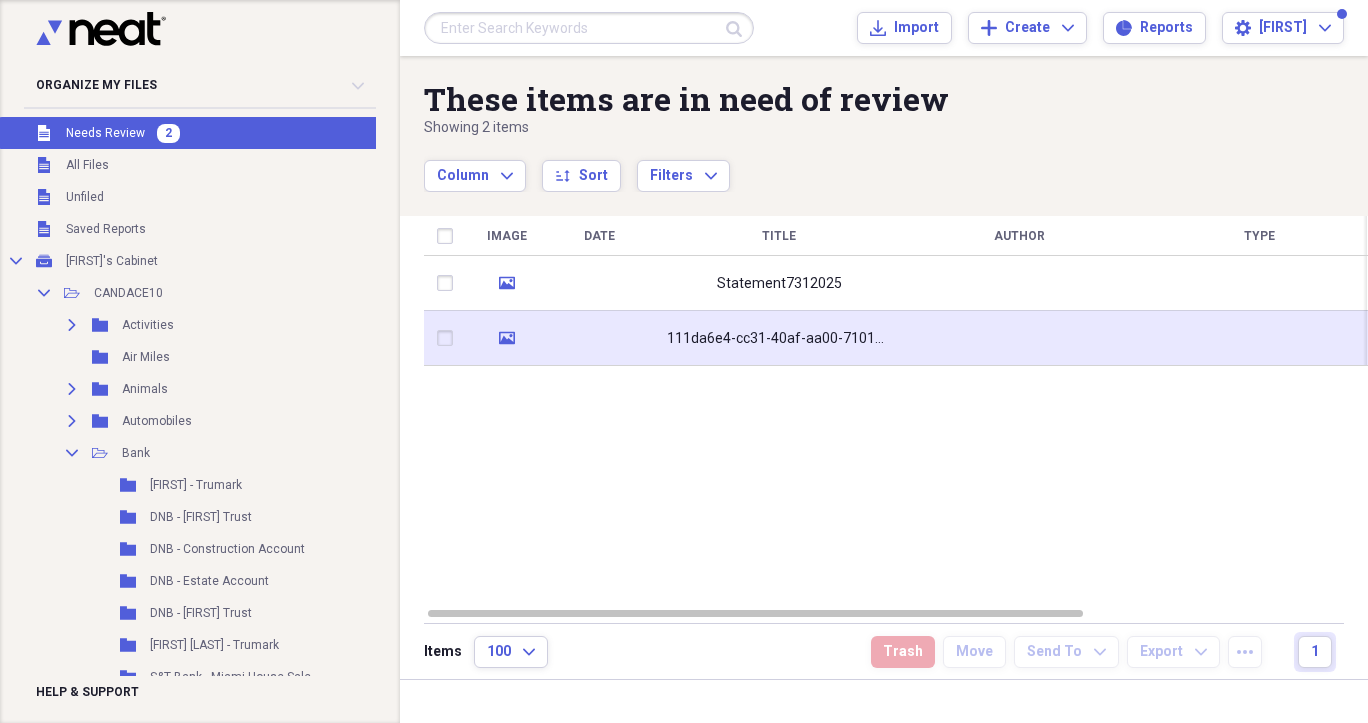 click on "111da6e4-cc31-40af-aa00-7101139f763f" at bounding box center [779, 339] 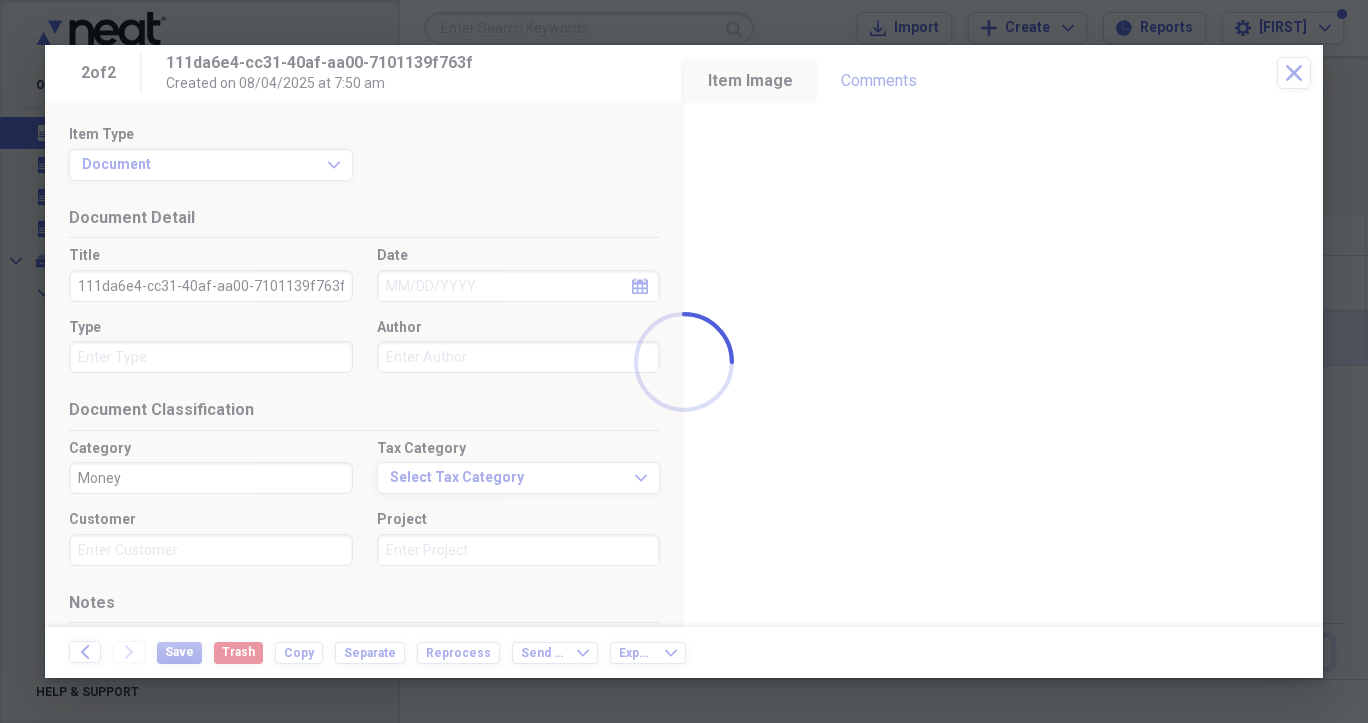 click at bounding box center (684, 361) 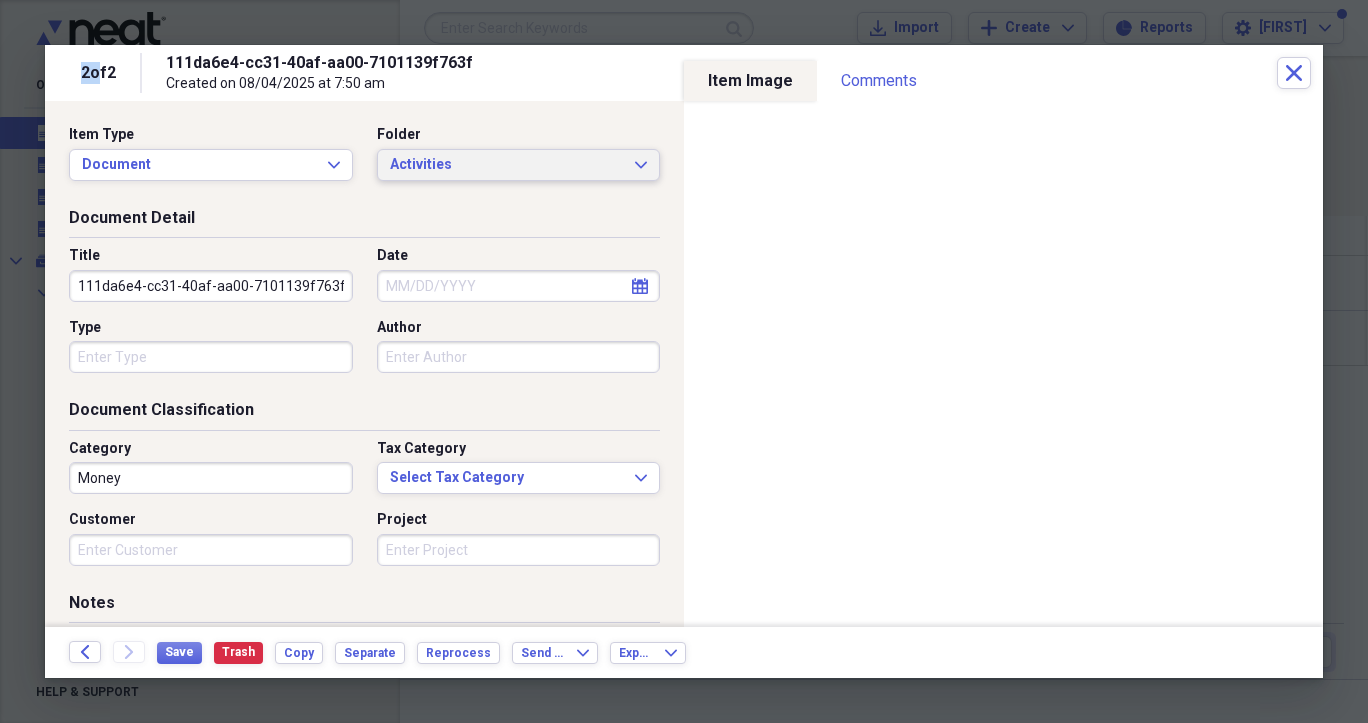 click on "Expand" 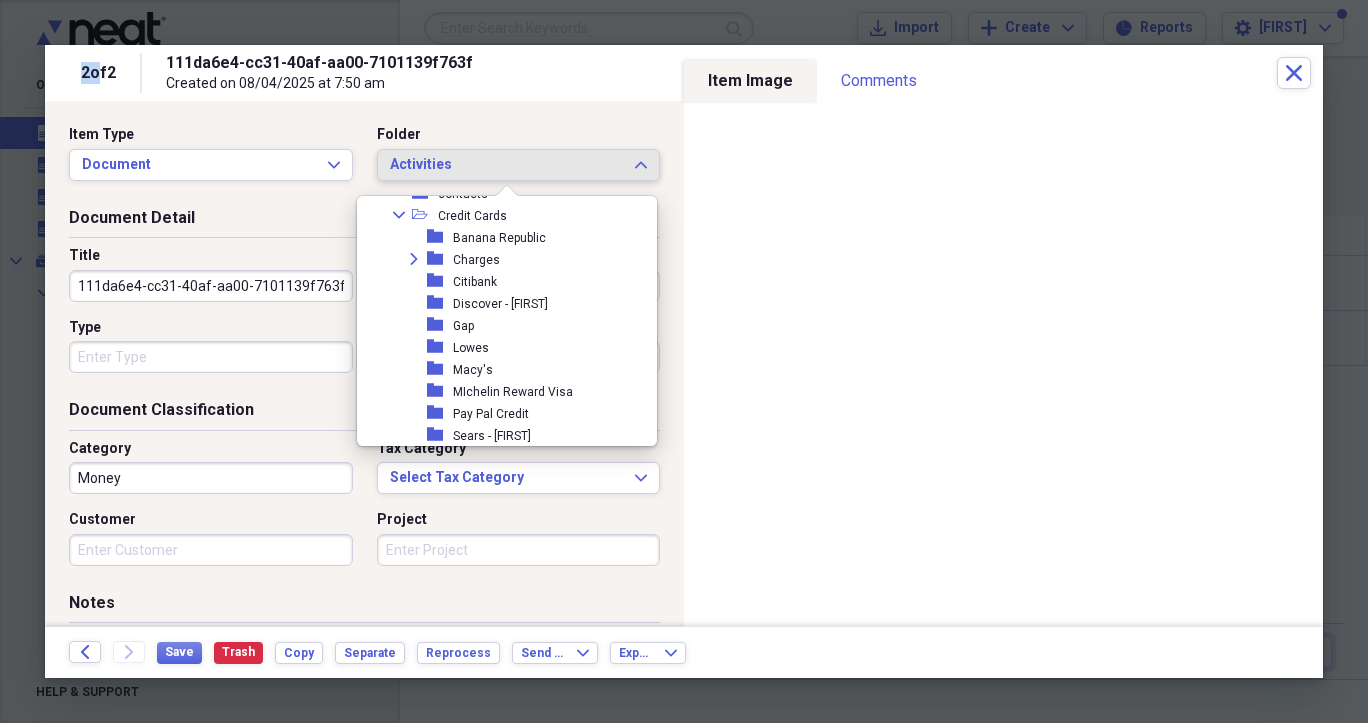 scroll, scrollTop: 1028, scrollLeft: 0, axis: vertical 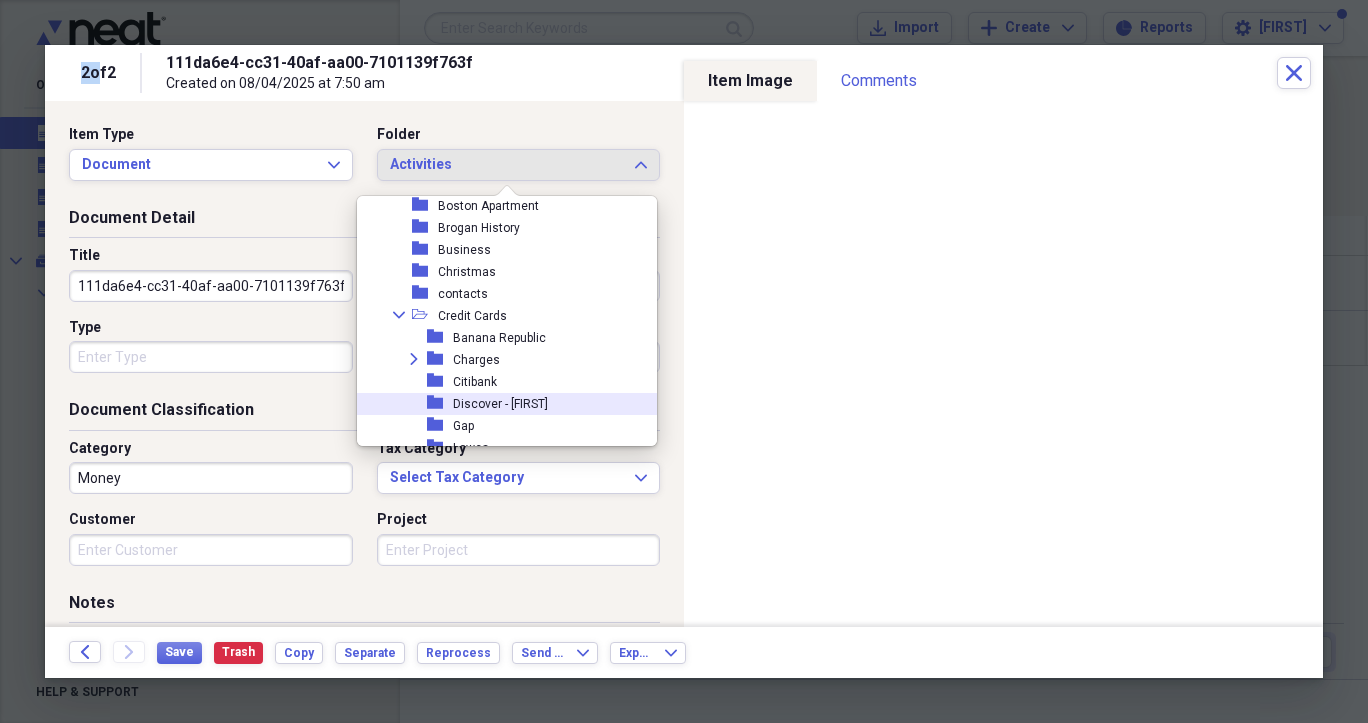 click at bounding box center (684, 361) 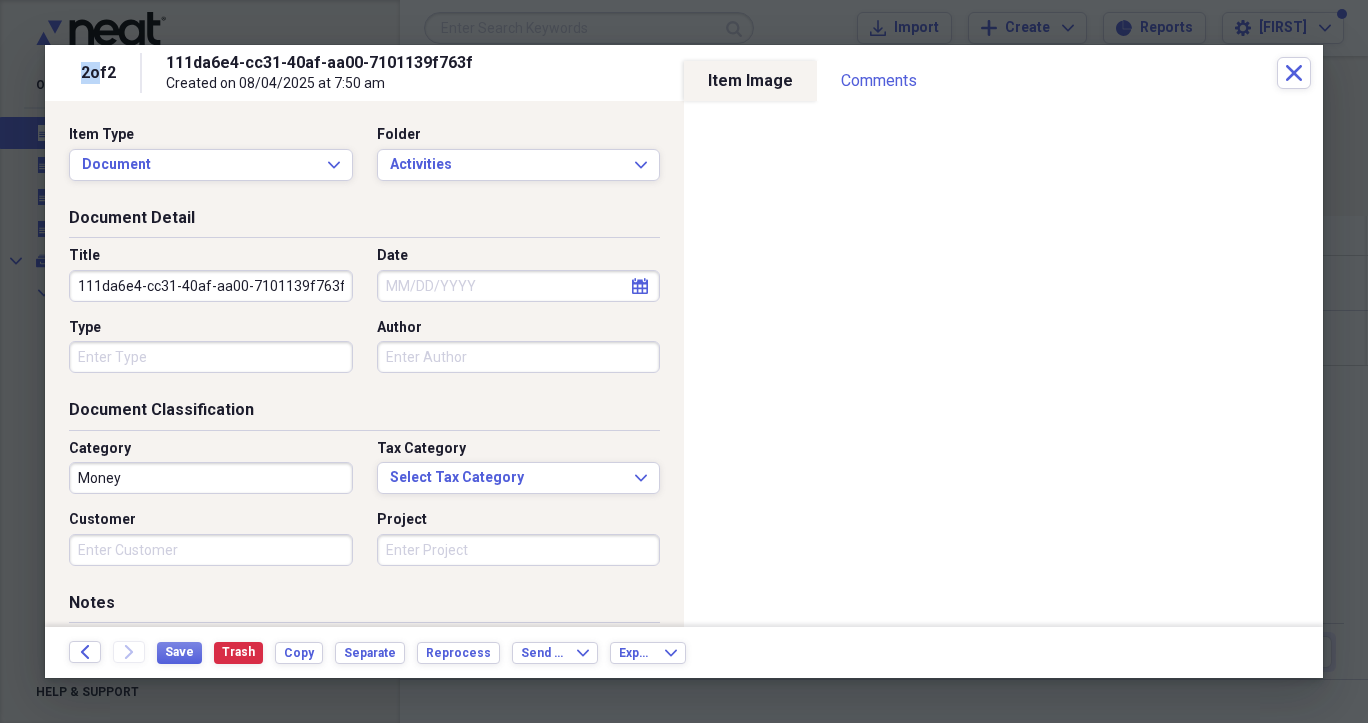 click at bounding box center [684, 361] 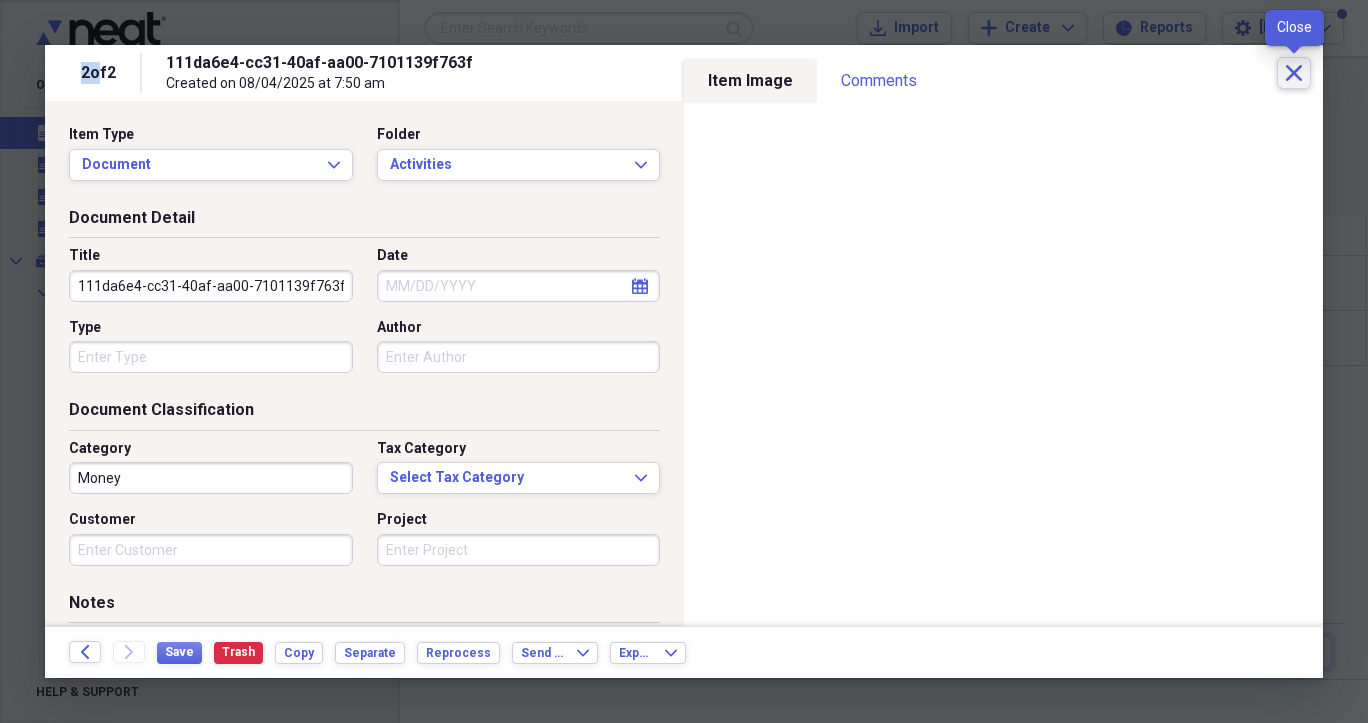 click on "Close" 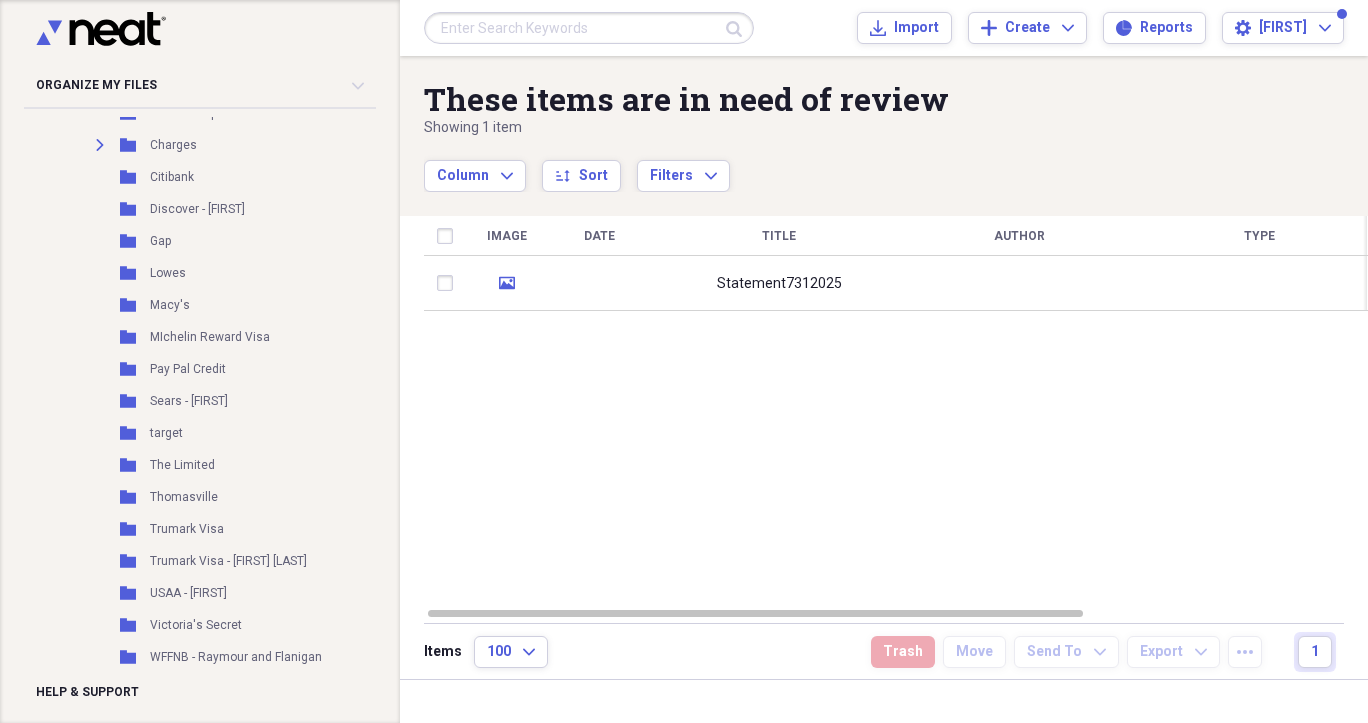 scroll, scrollTop: 927, scrollLeft: 0, axis: vertical 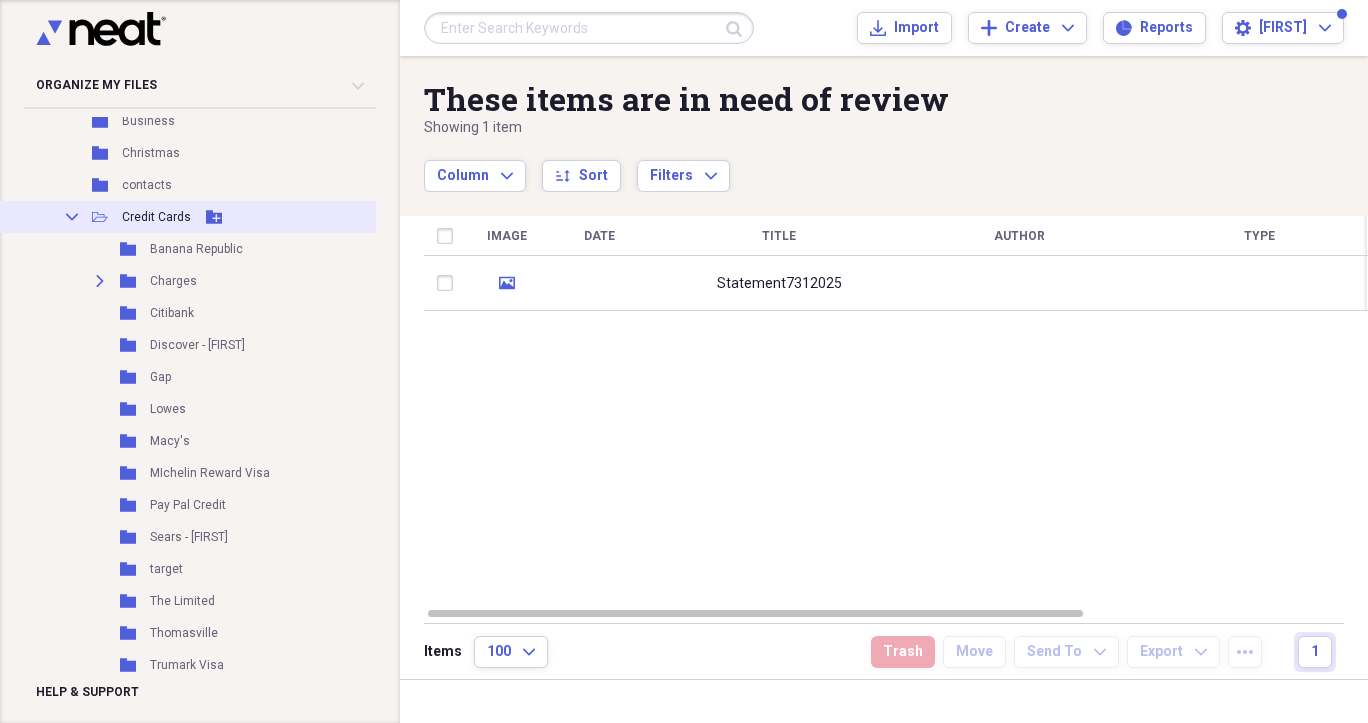 click 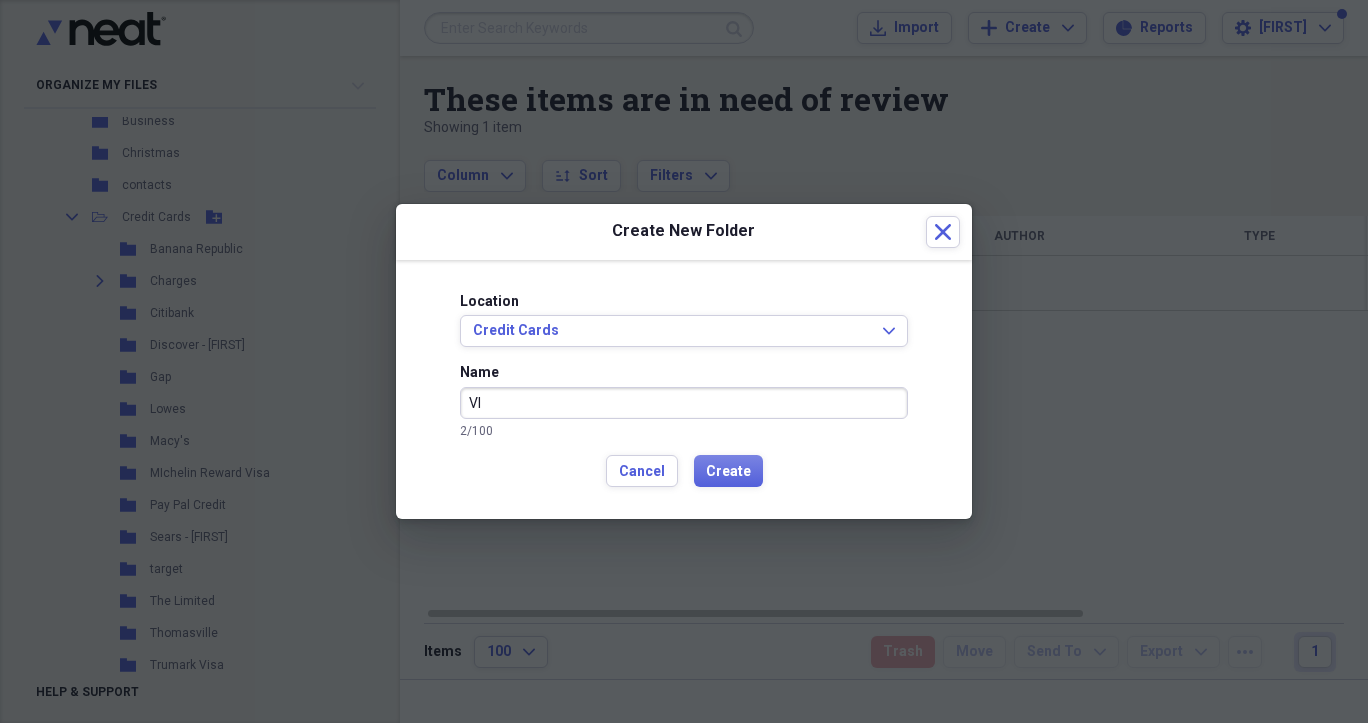 type on "V" 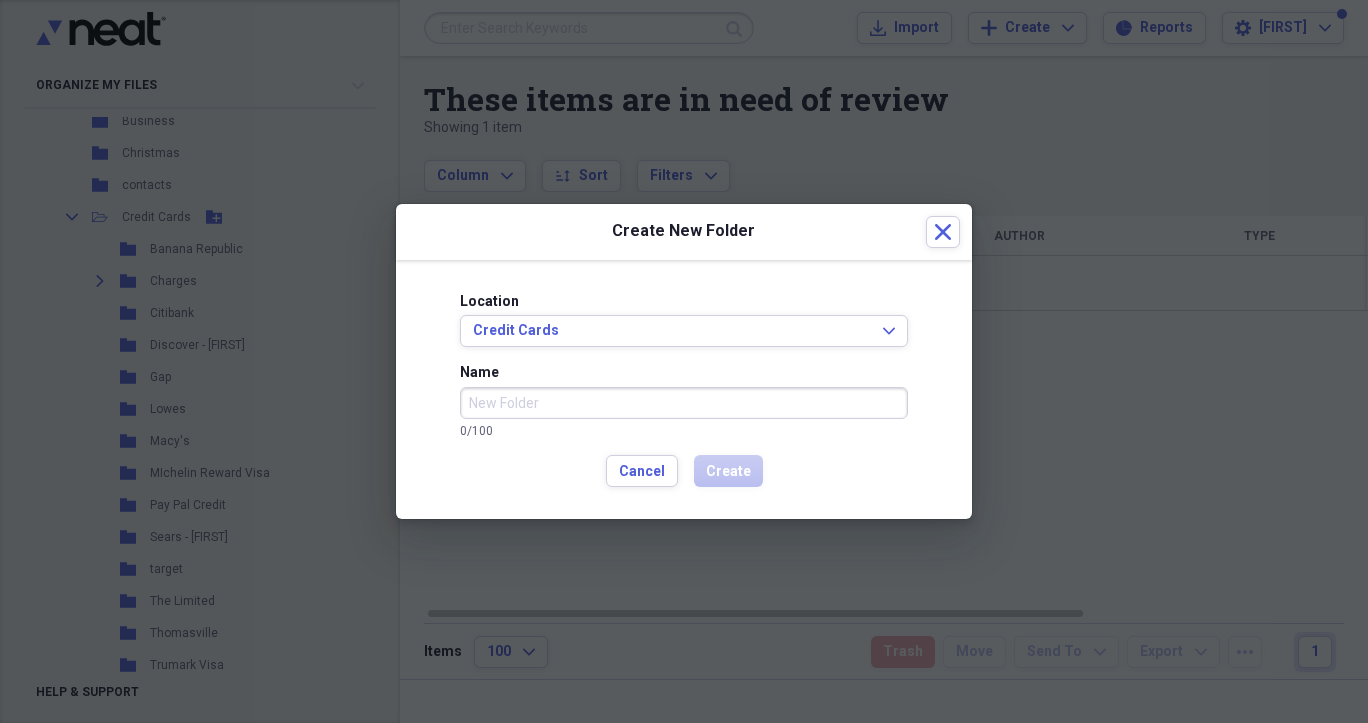 type on "R" 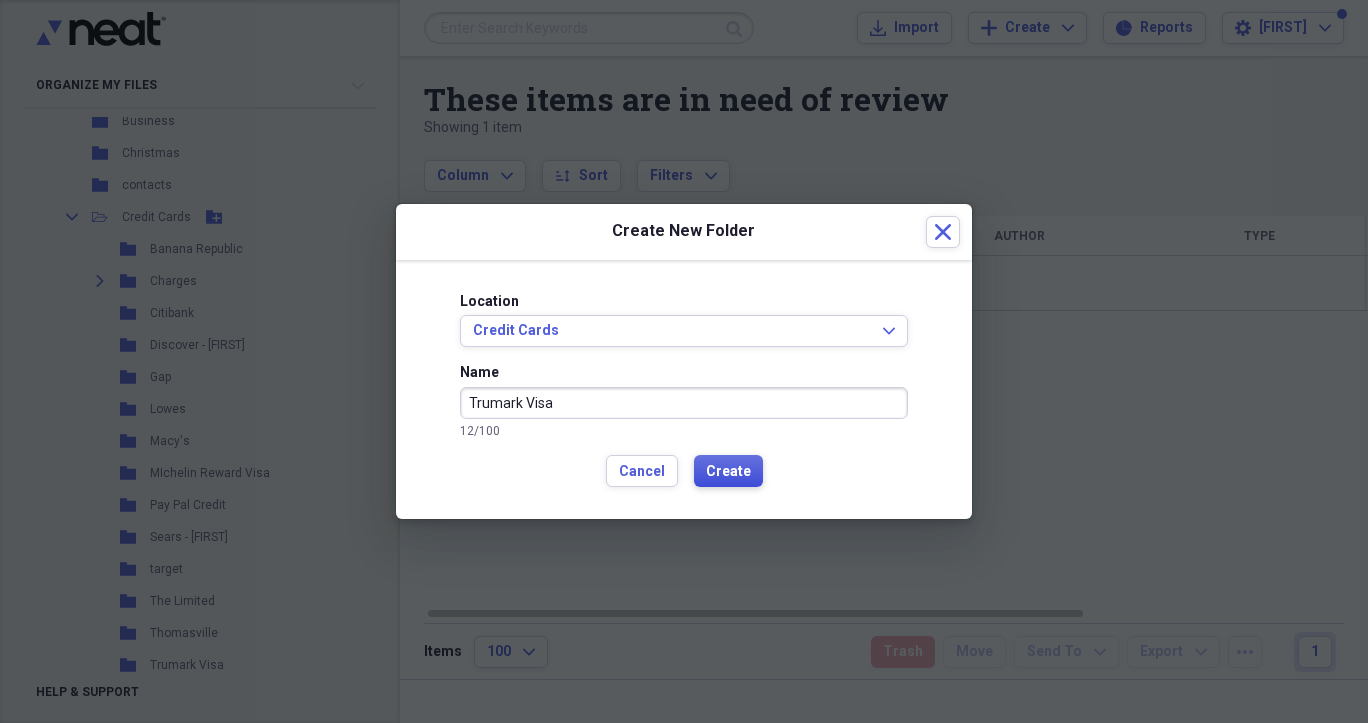 type on "Trumark Visa" 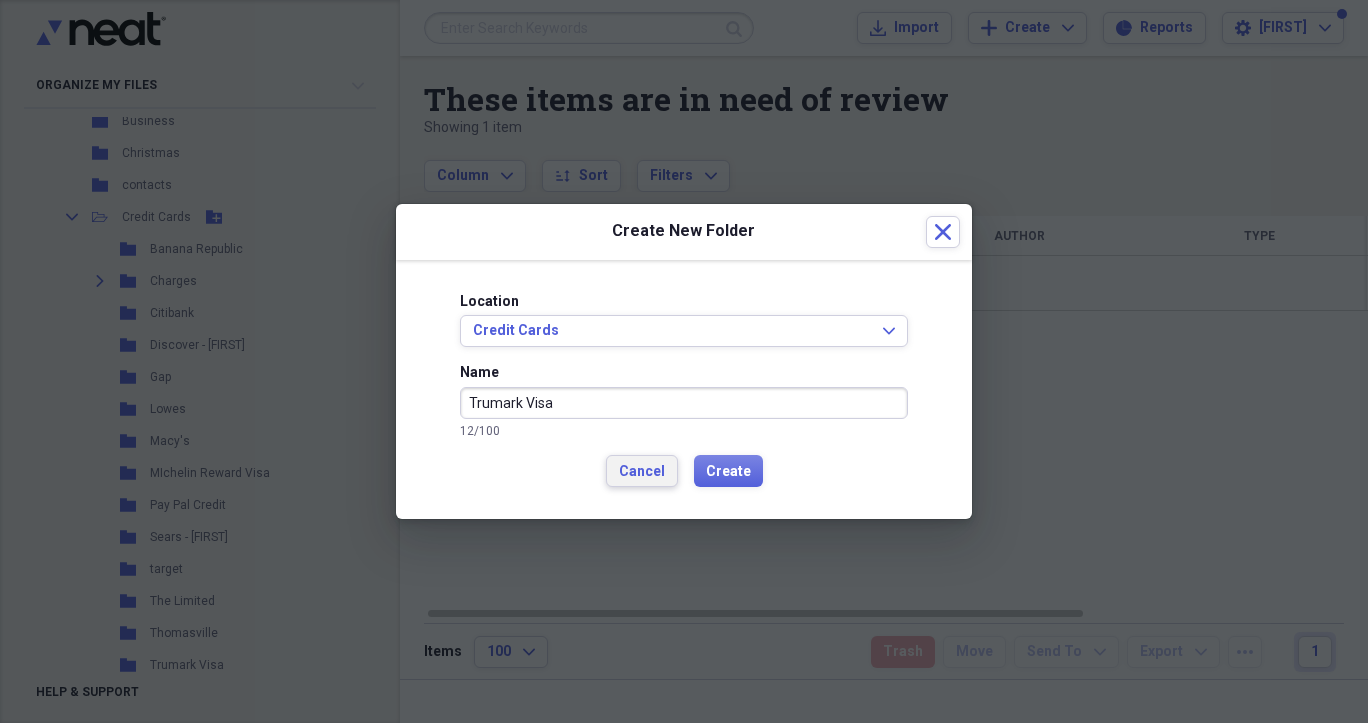 click on "Cancel" at bounding box center (642, 472) 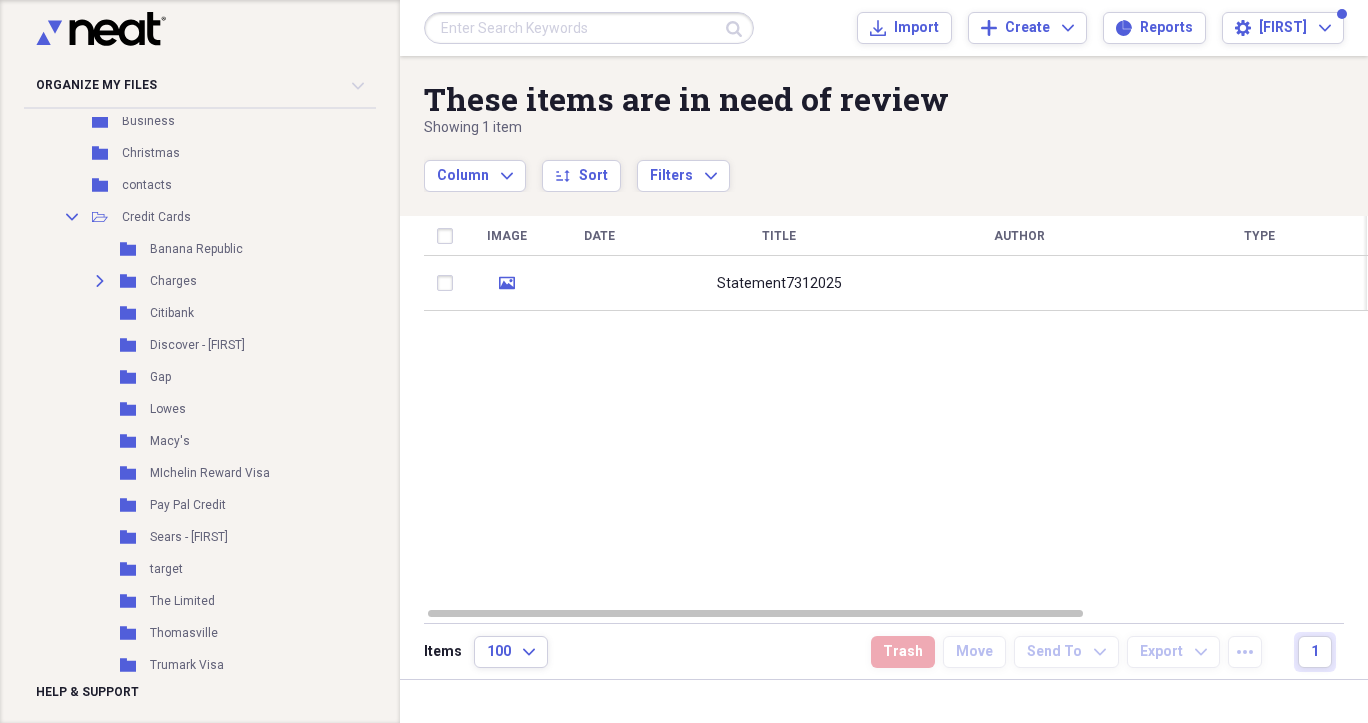 scroll, scrollTop: 912, scrollLeft: 0, axis: vertical 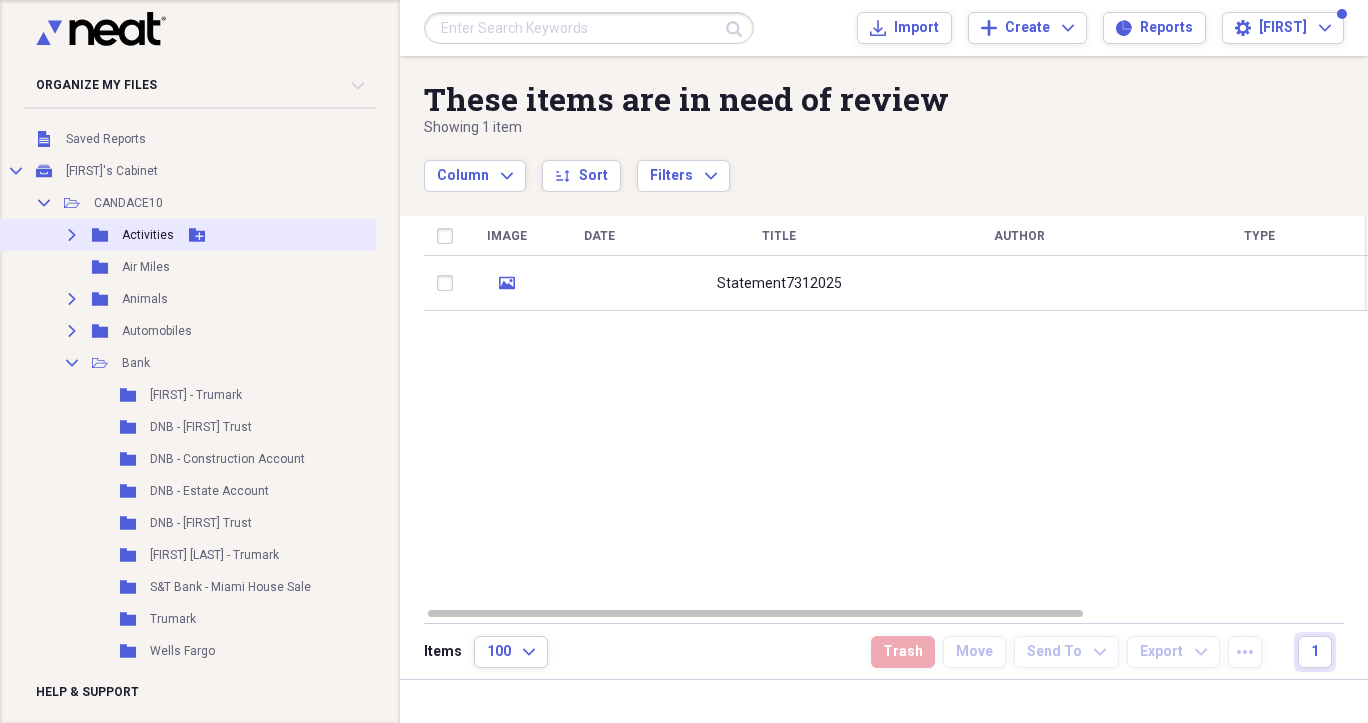 click on "Activities" at bounding box center (148, 235) 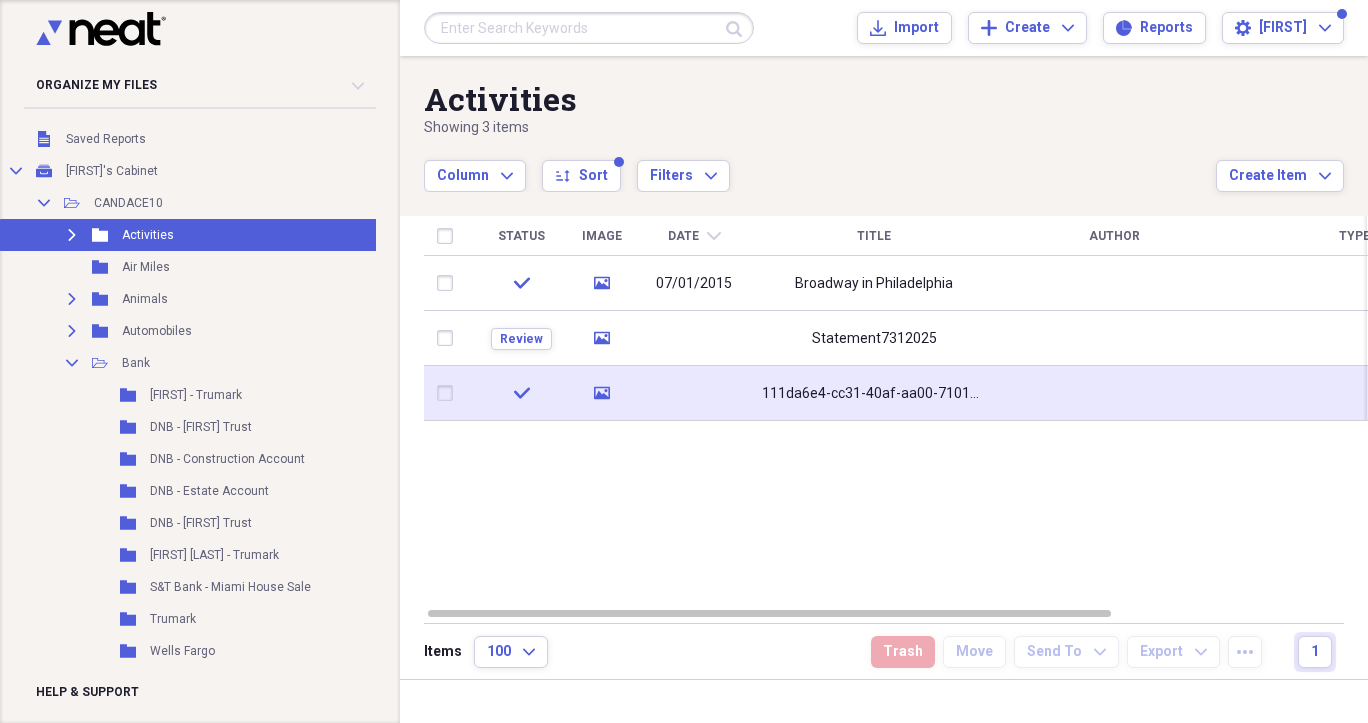 click at bounding box center [694, 393] 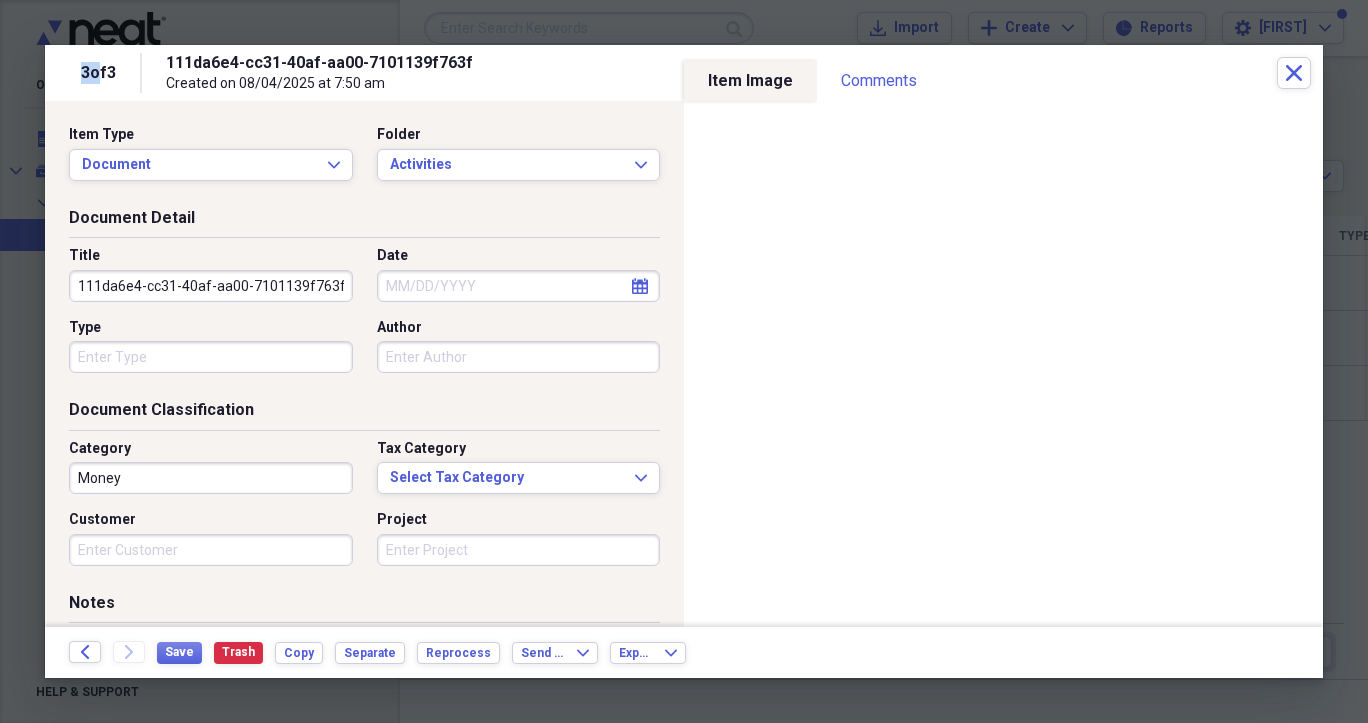click 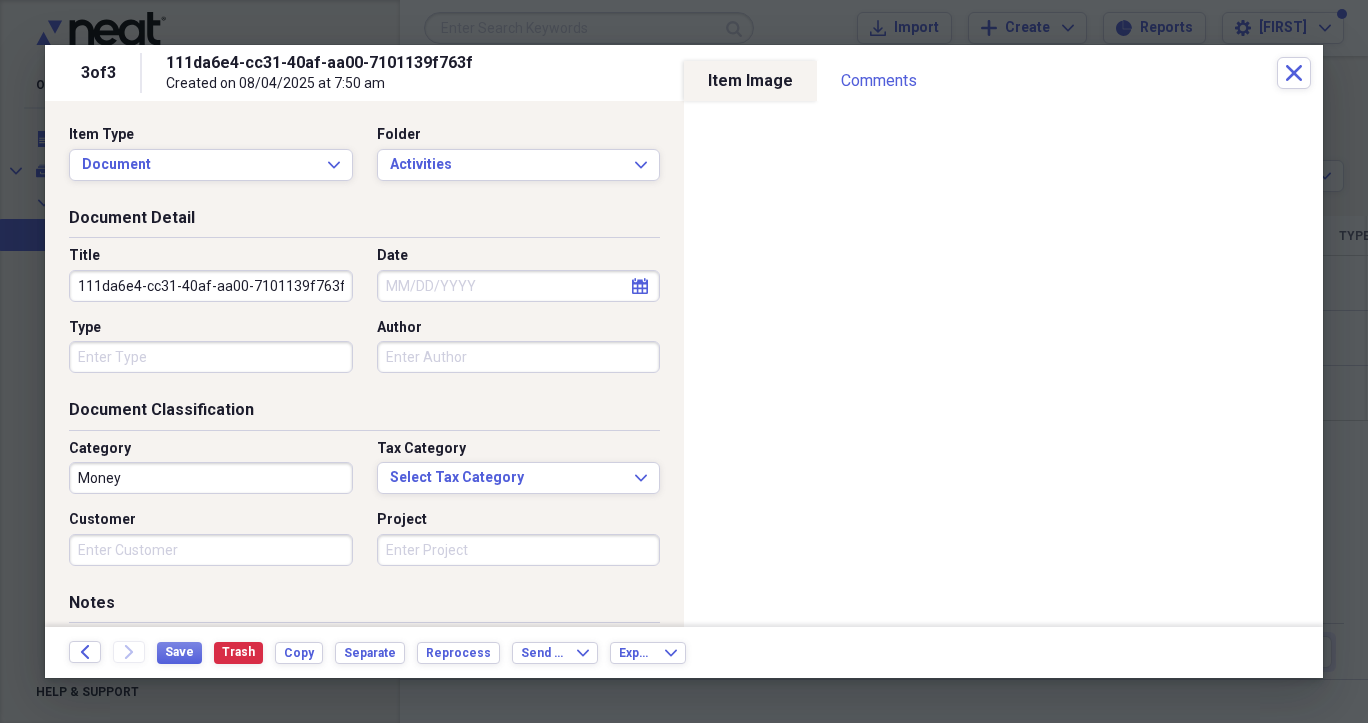 select on "7" 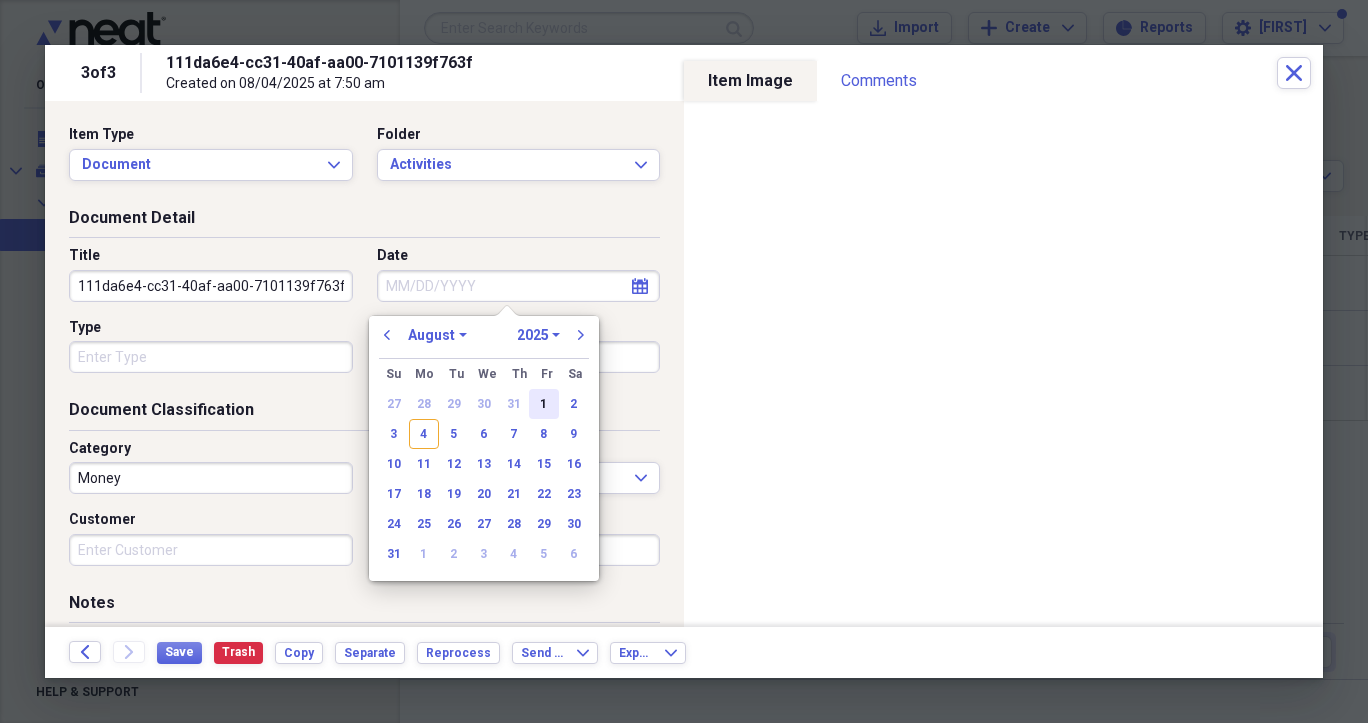 click on "1" at bounding box center (544, 404) 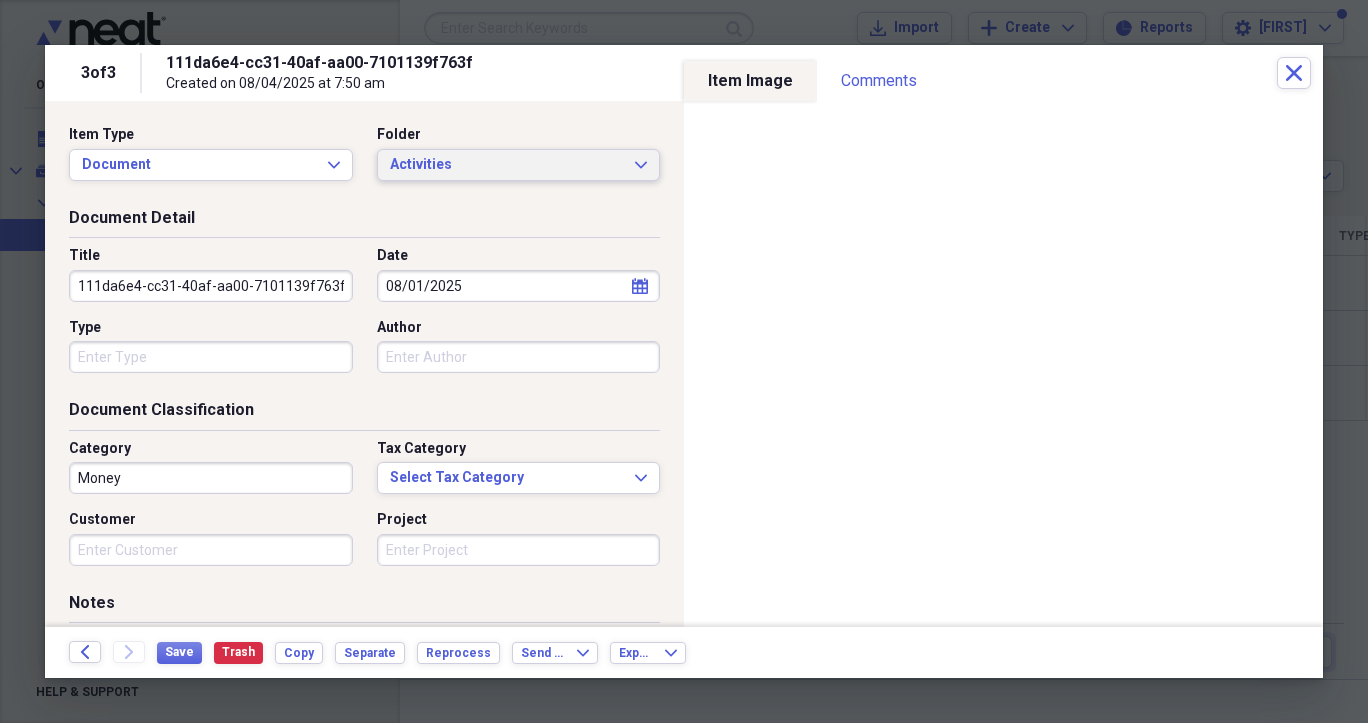 click on "Expand" 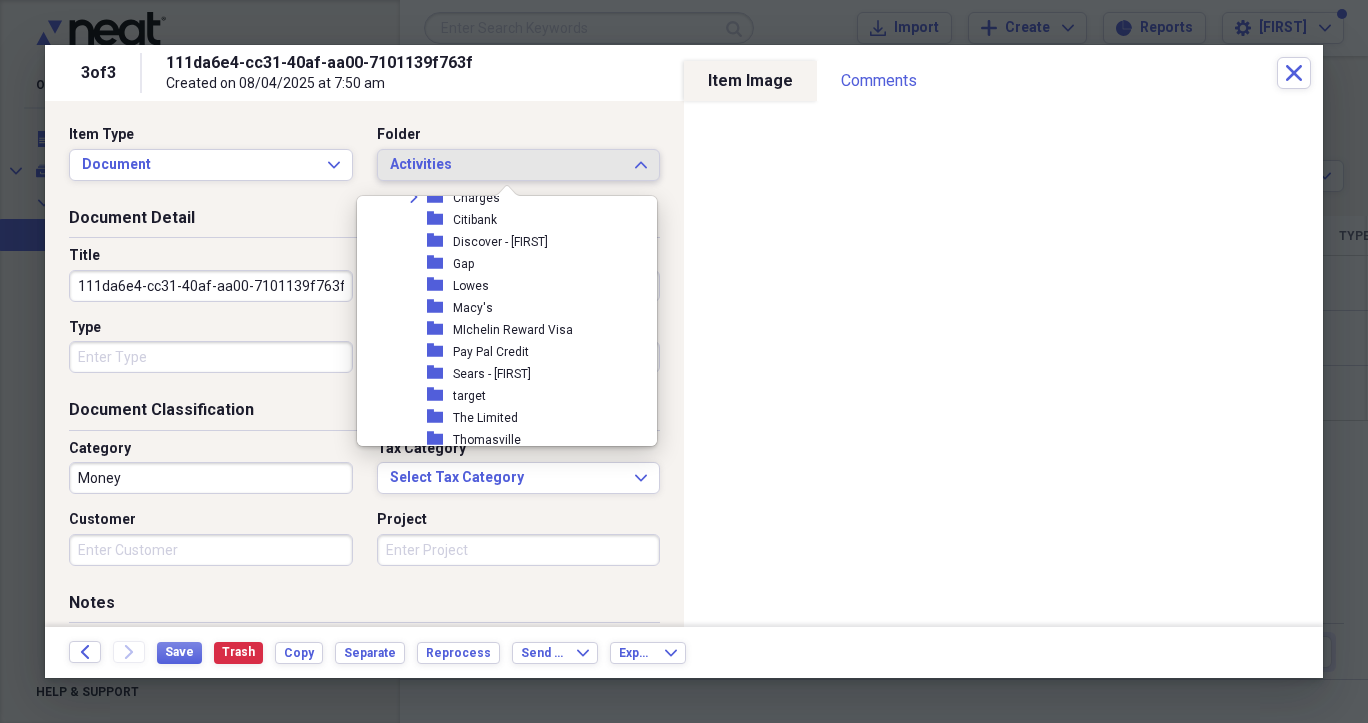 scroll, scrollTop: 1339, scrollLeft: 0, axis: vertical 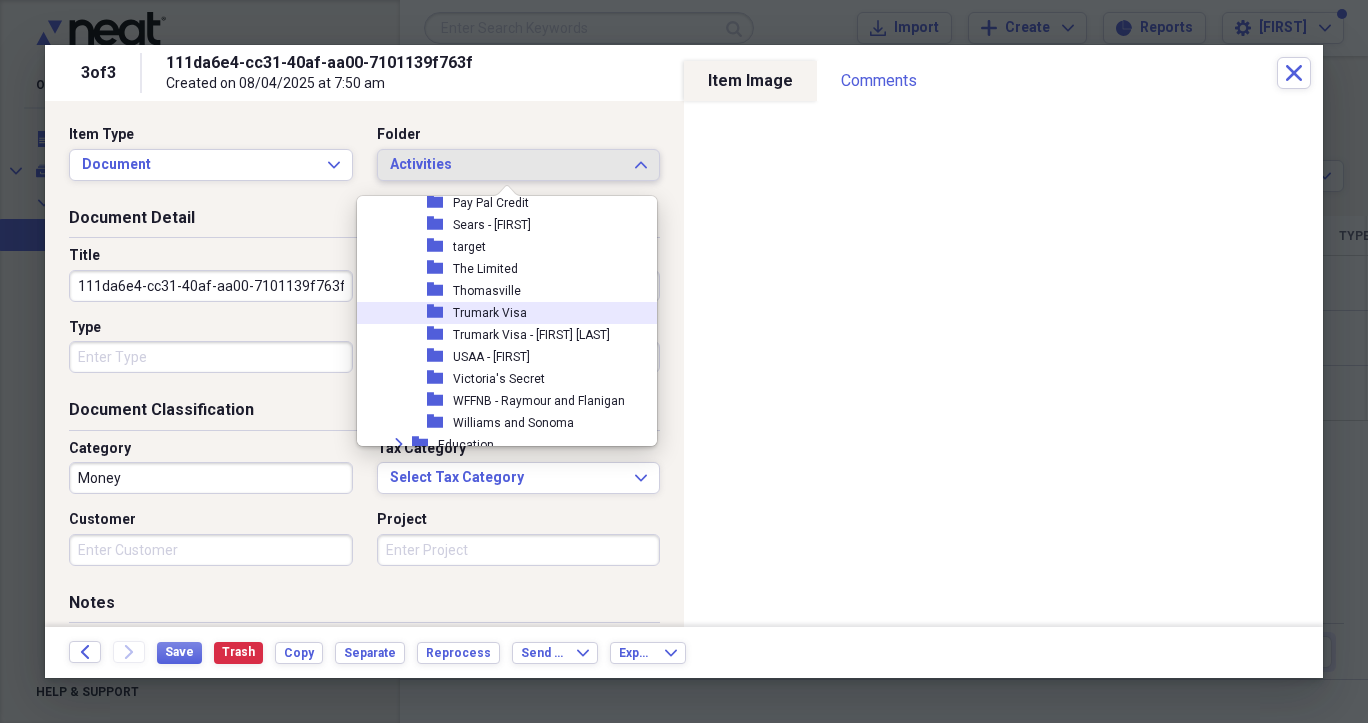 click on "folder Trumark Visa" at bounding box center [501, 313] 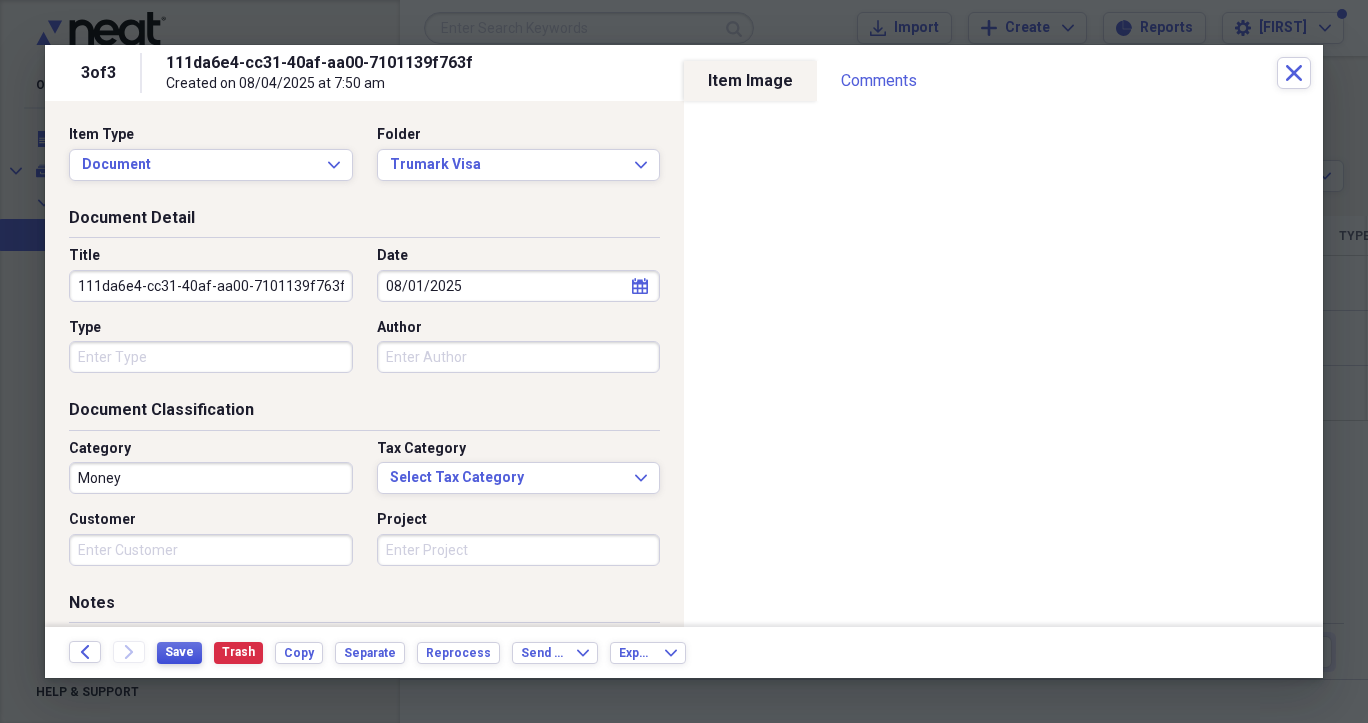 click on "Save" at bounding box center [179, 652] 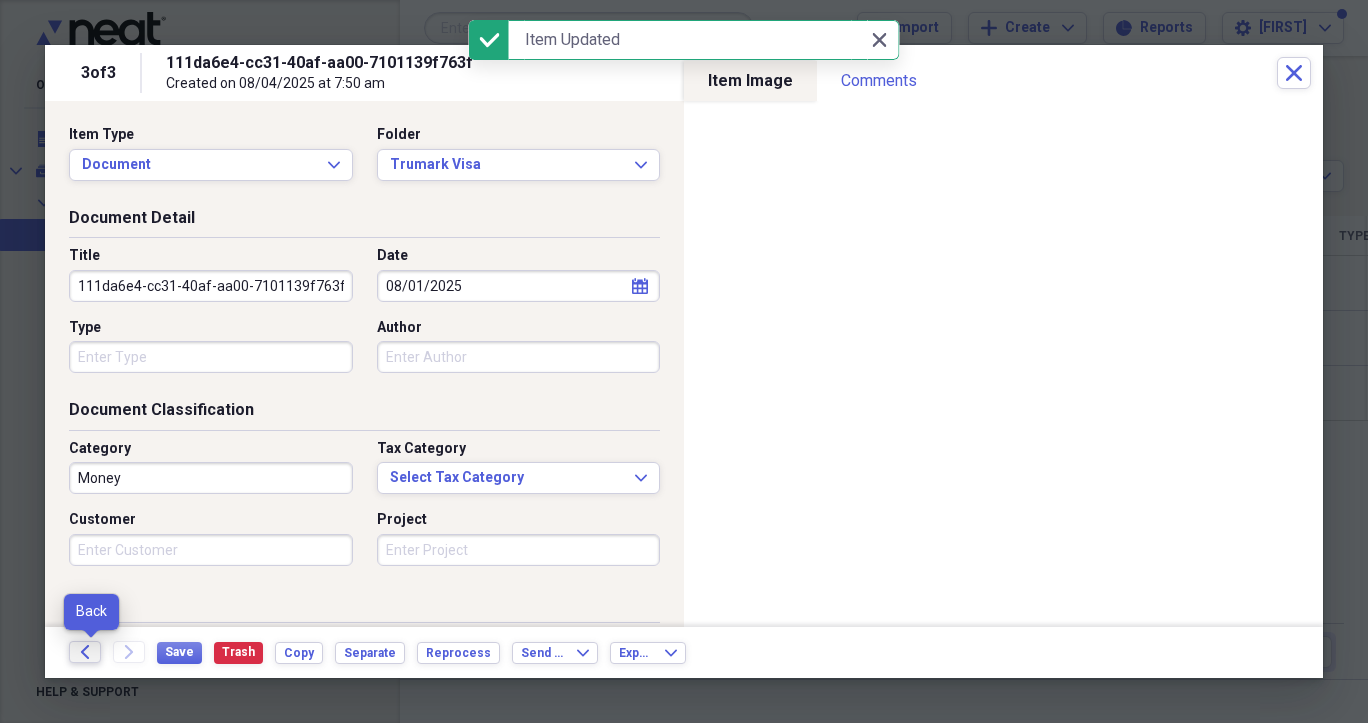 click on "Back" 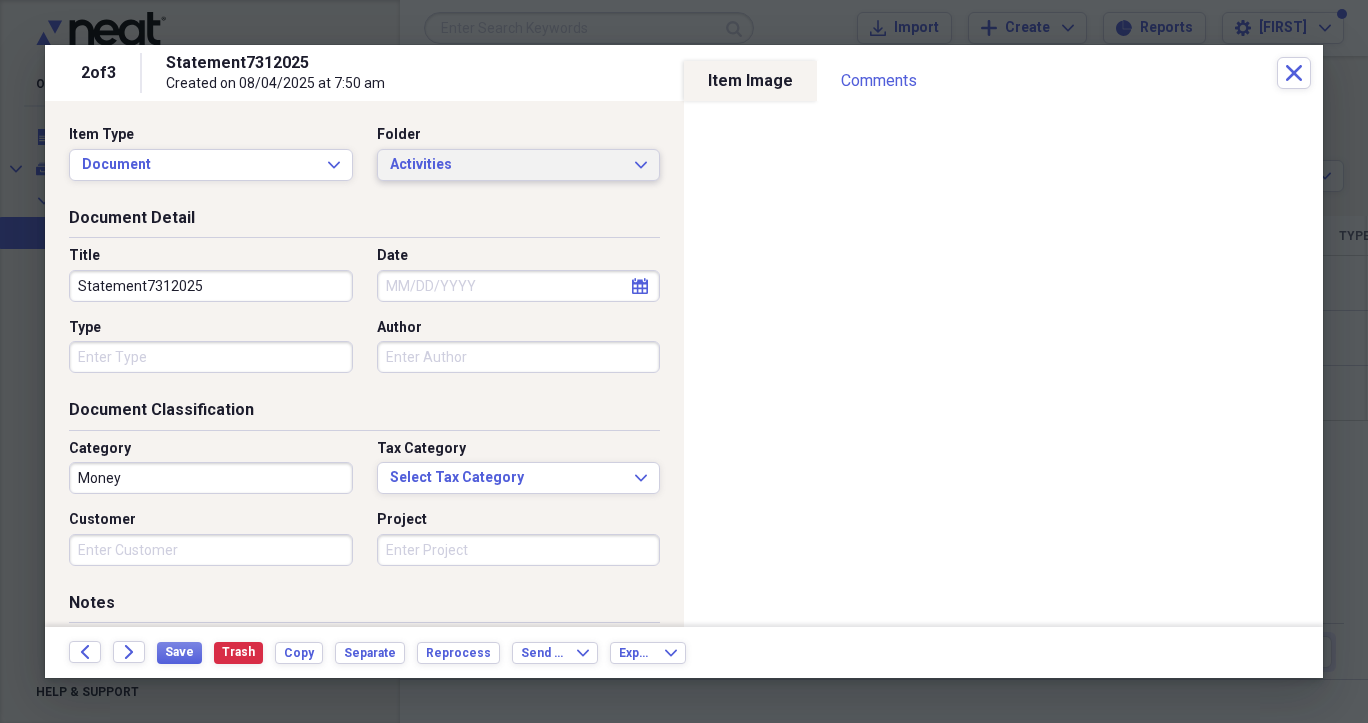 drag, startPoint x: 624, startPoint y: 164, endPoint x: 620, endPoint y: 190, distance: 26.305893 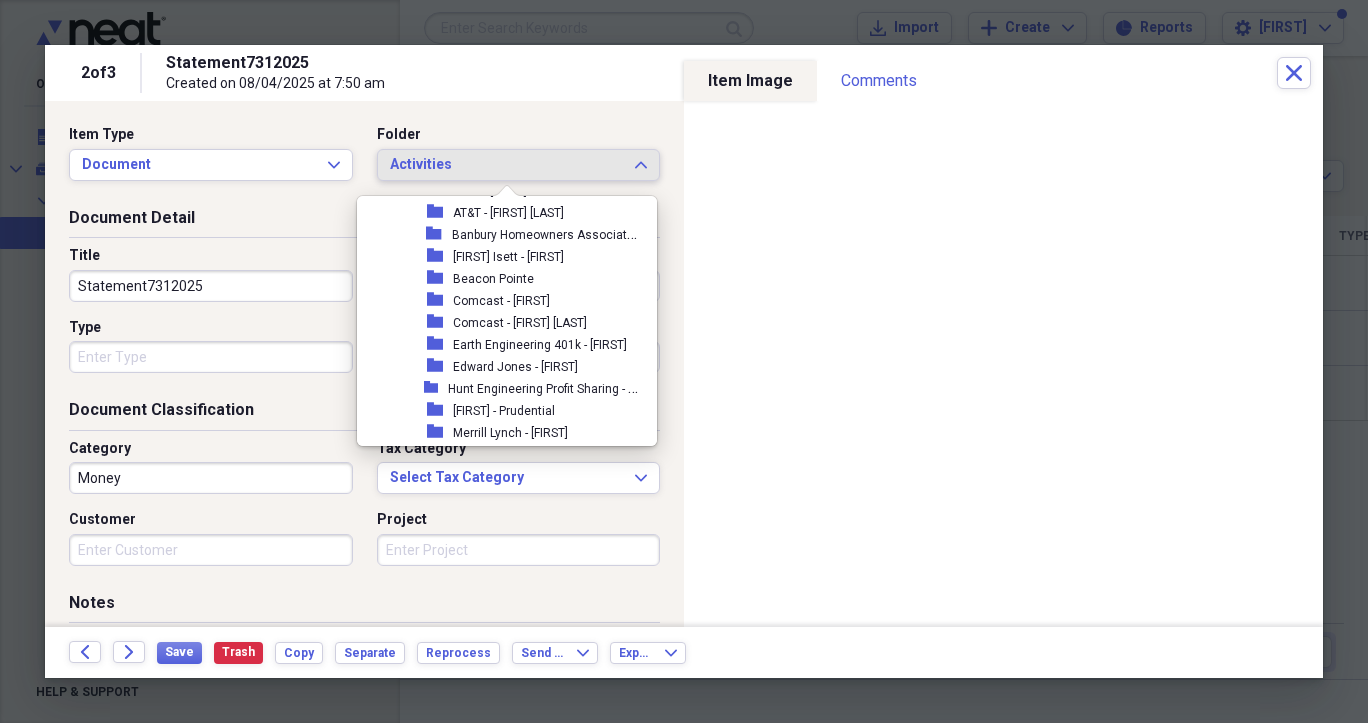 scroll, scrollTop: 2835, scrollLeft: 0, axis: vertical 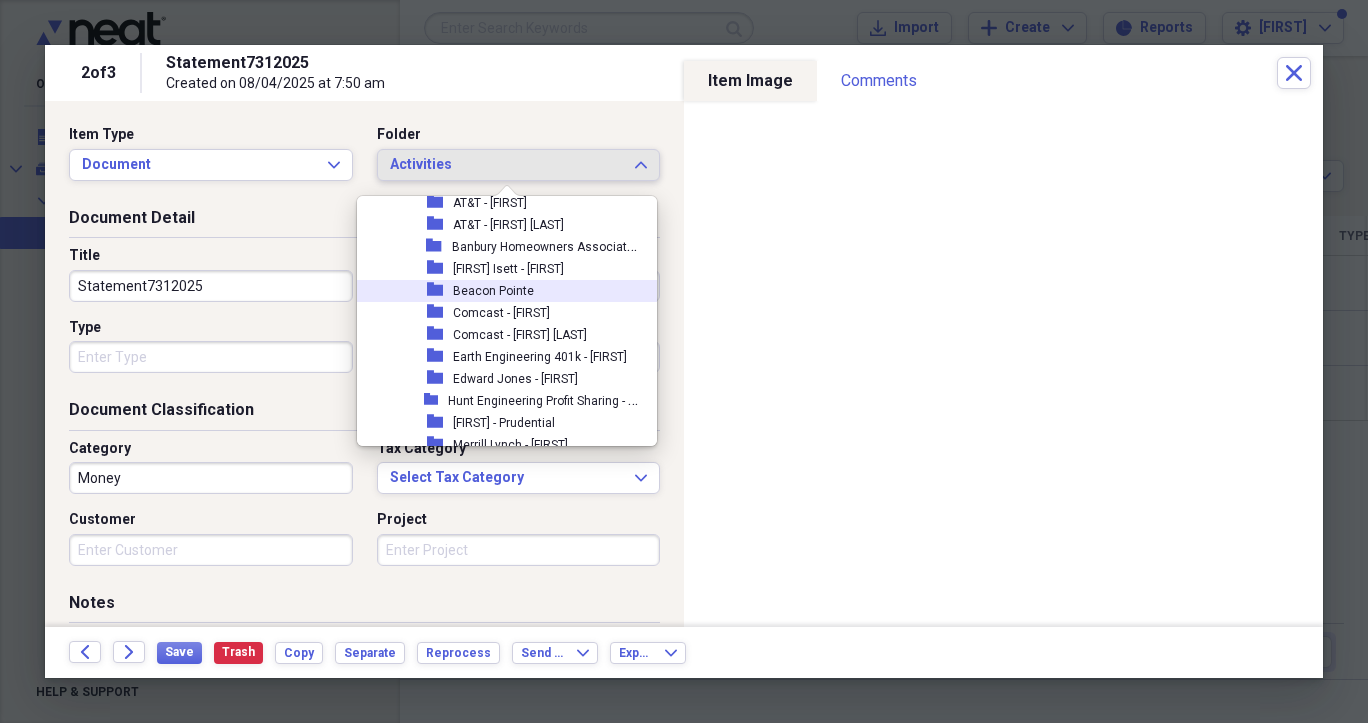 click on "Beacon Pointe" at bounding box center (493, 291) 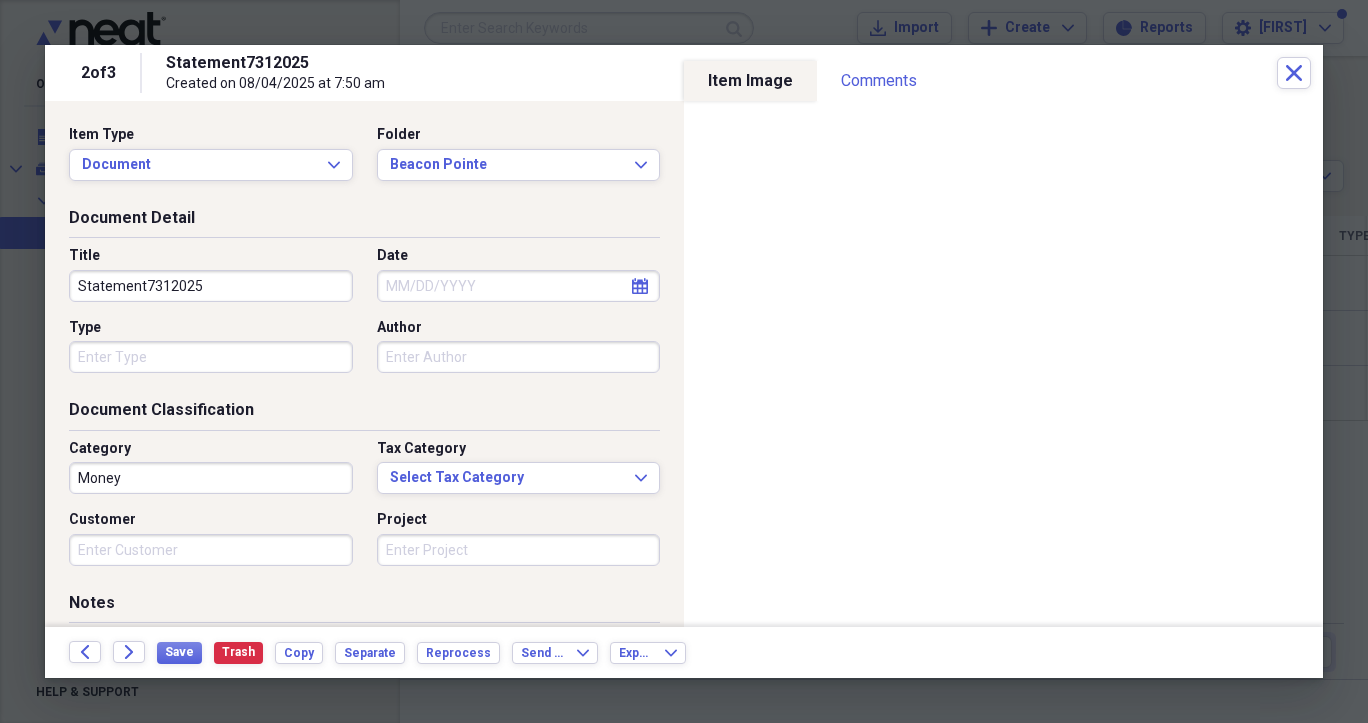 click on "calendar" 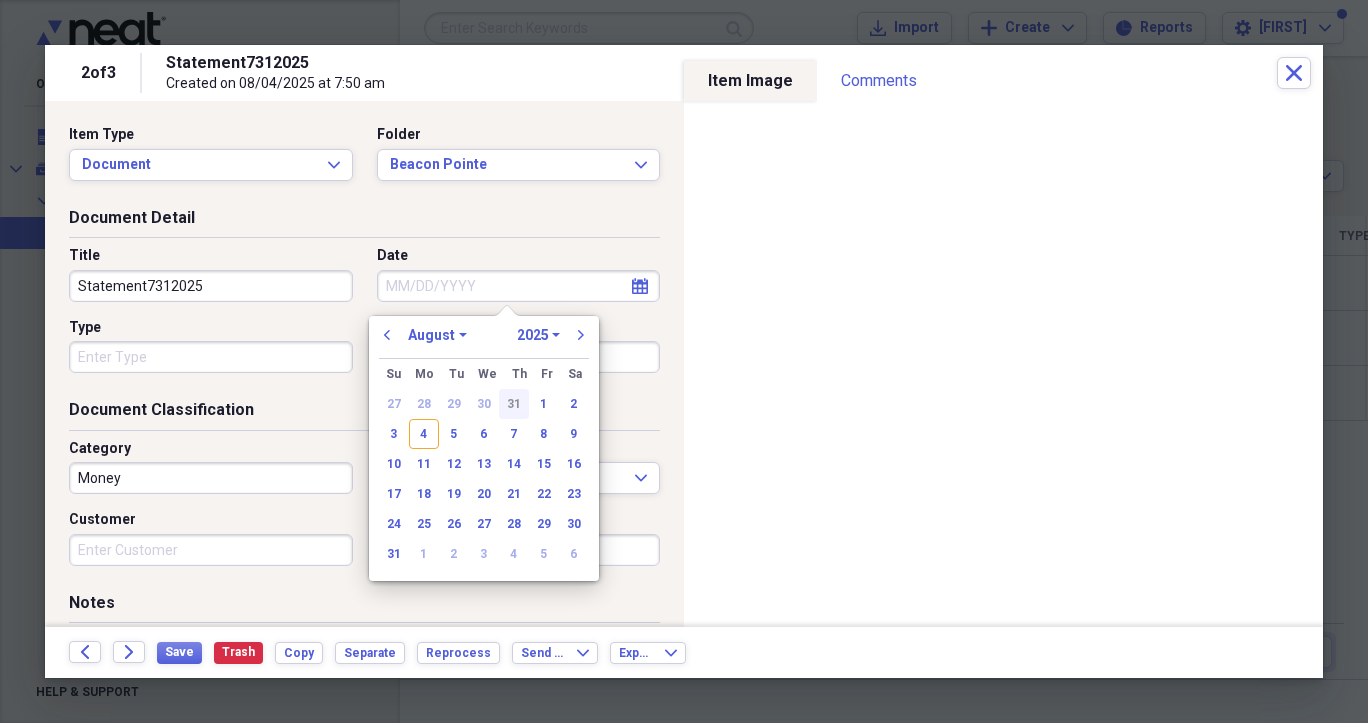 click on "31" at bounding box center [514, 404] 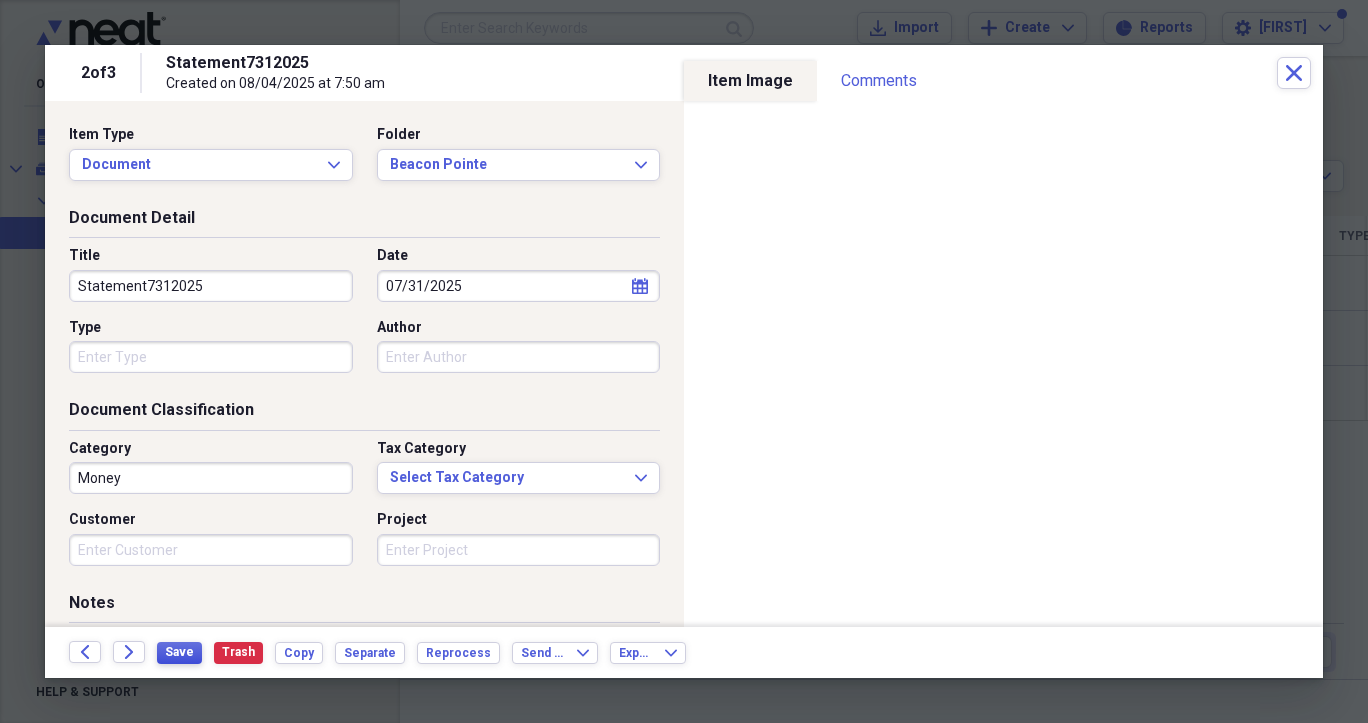 click on "Save" at bounding box center [179, 652] 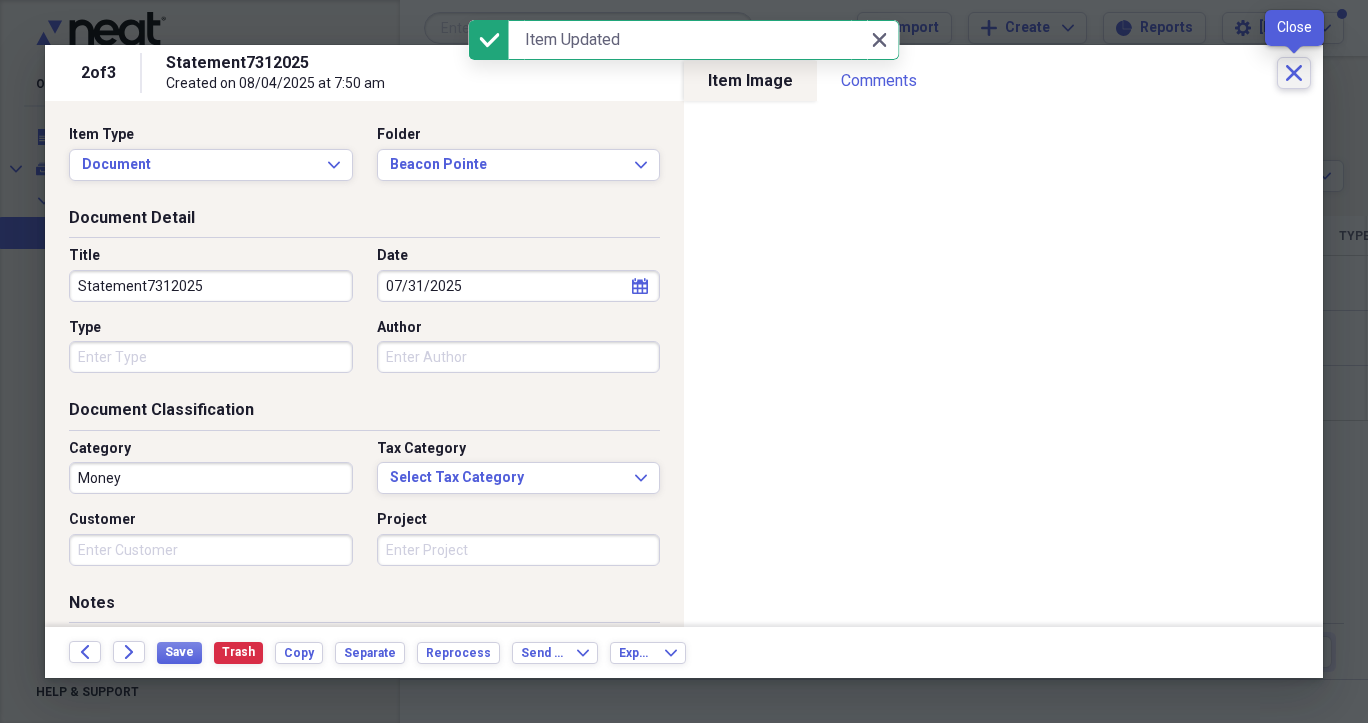 click on "Close" 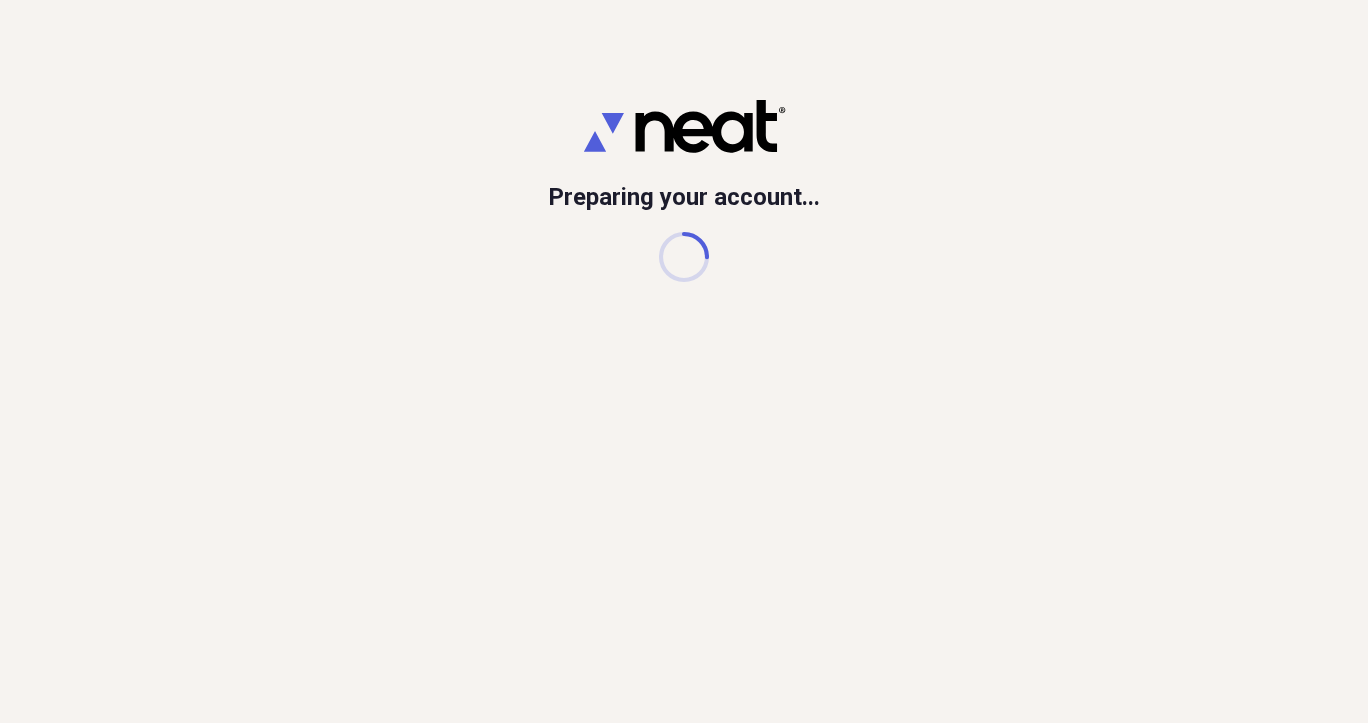 scroll, scrollTop: 0, scrollLeft: 0, axis: both 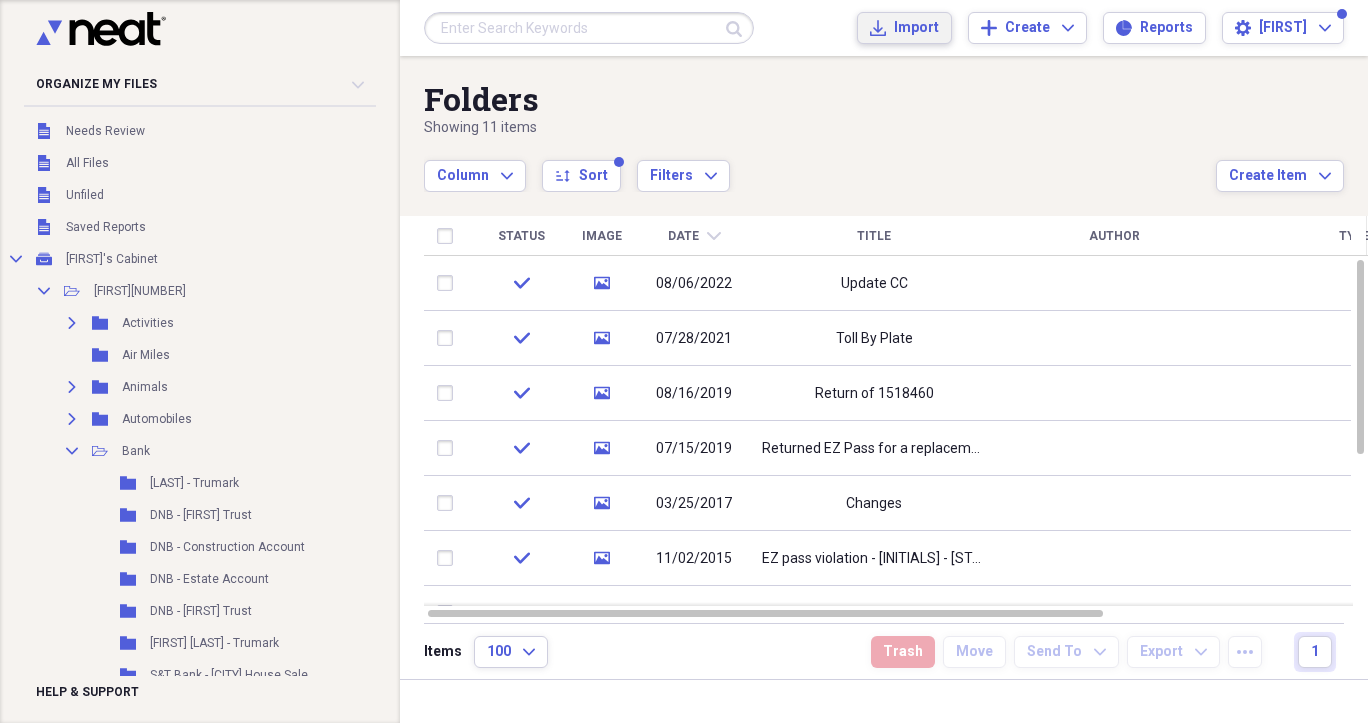 click on "Import" at bounding box center [916, 28] 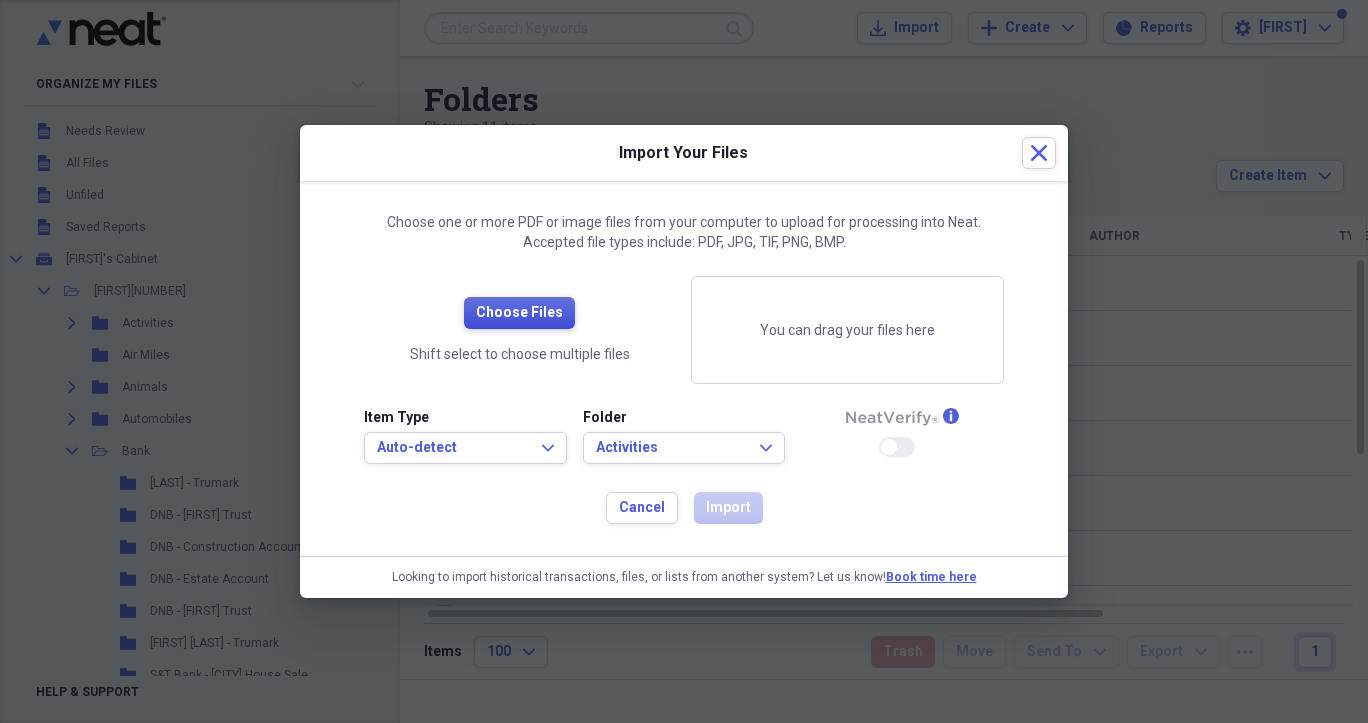 click on "Choose Files" at bounding box center (519, 313) 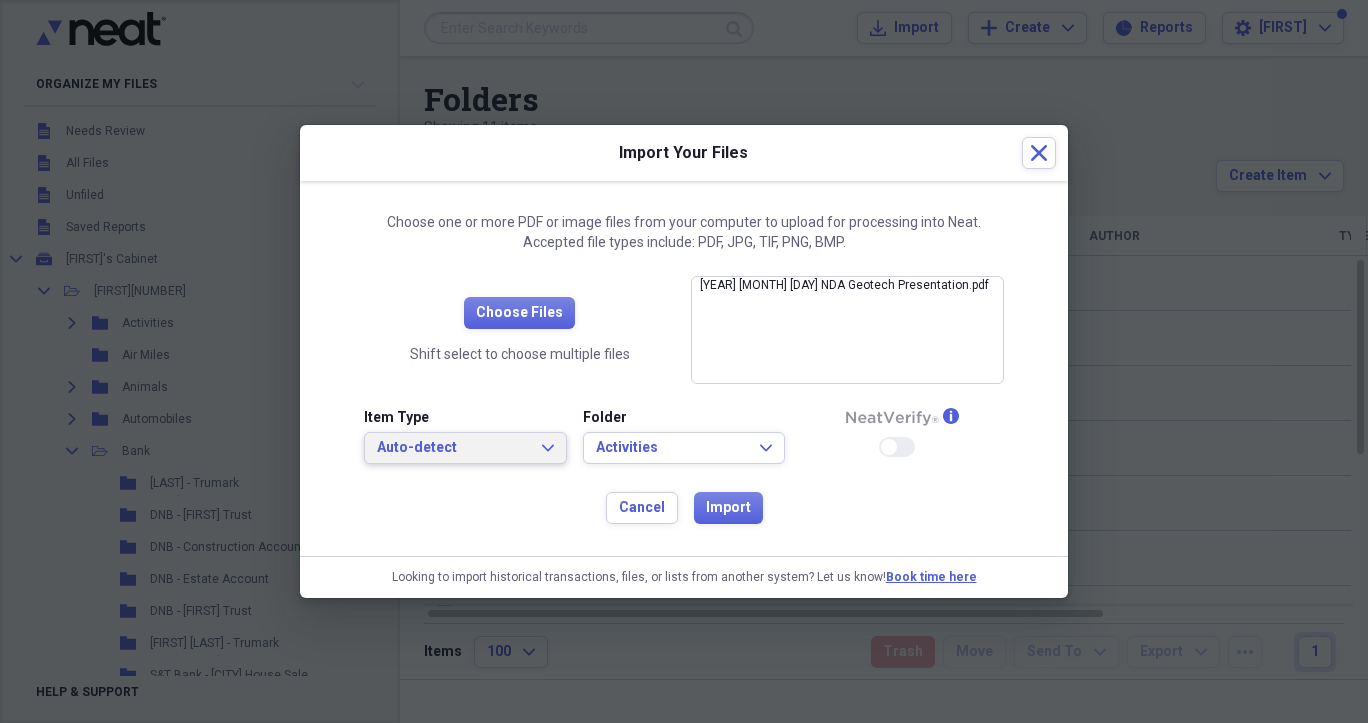 click on "Auto-detect Expand" at bounding box center (465, 448) 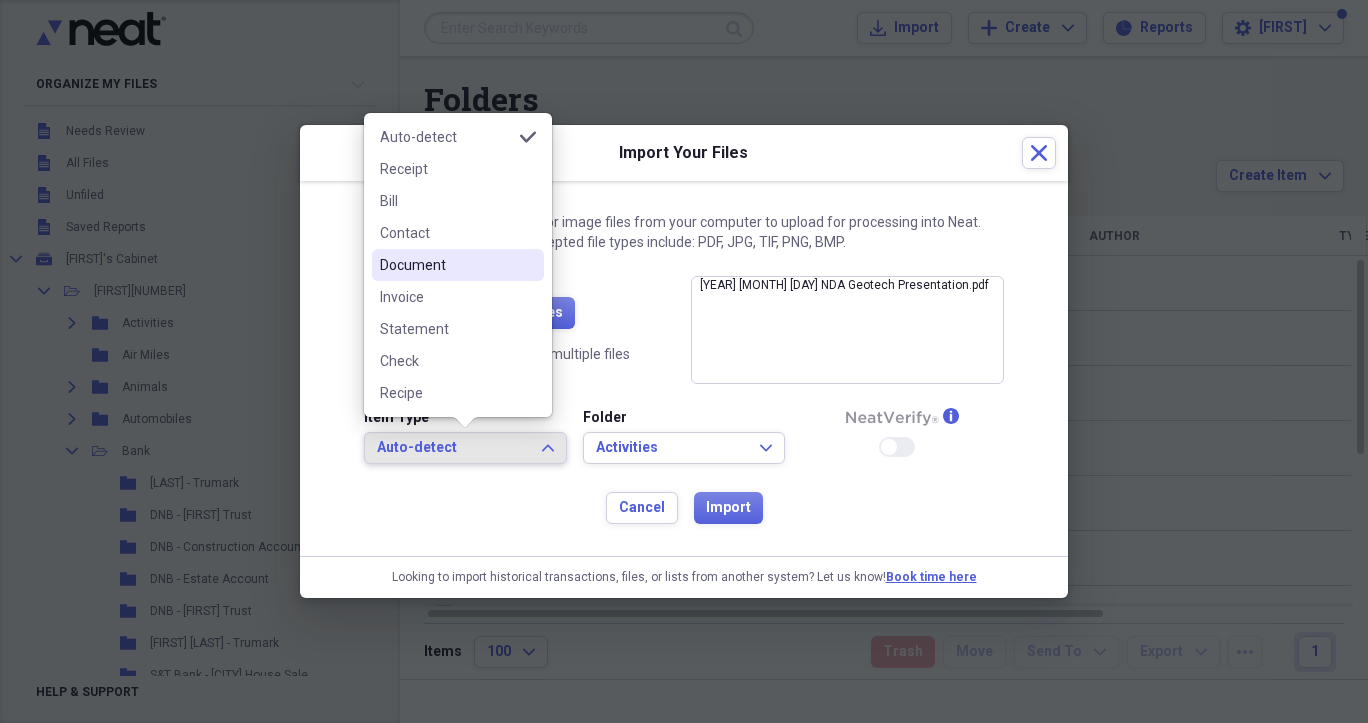 click on "Document" at bounding box center [446, 265] 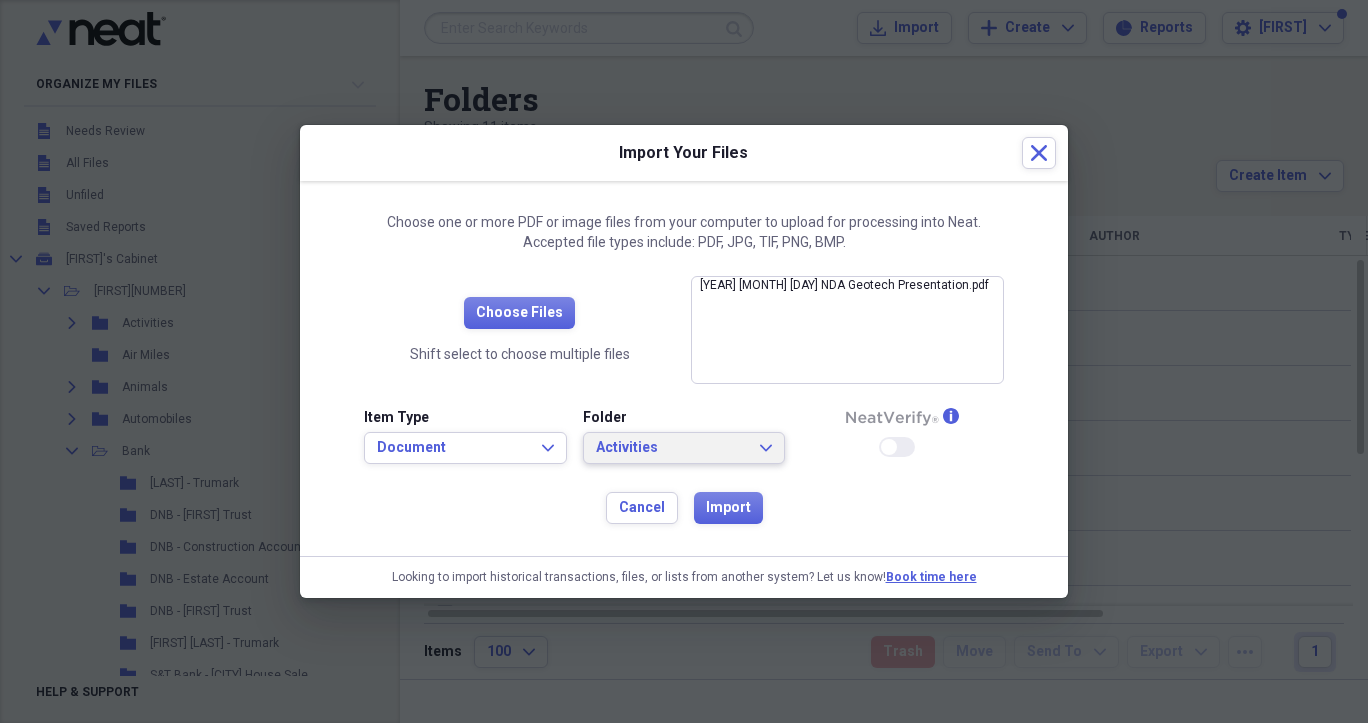 click 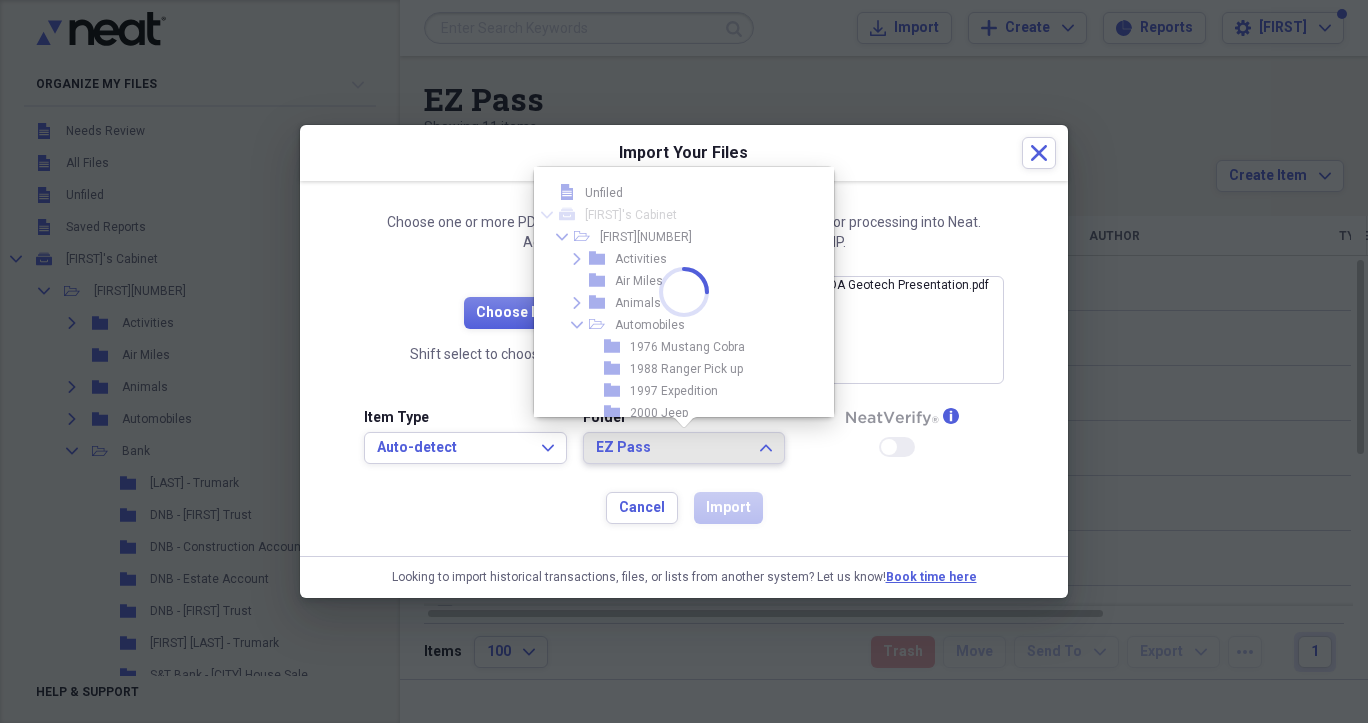 scroll, scrollTop: 546, scrollLeft: 0, axis: vertical 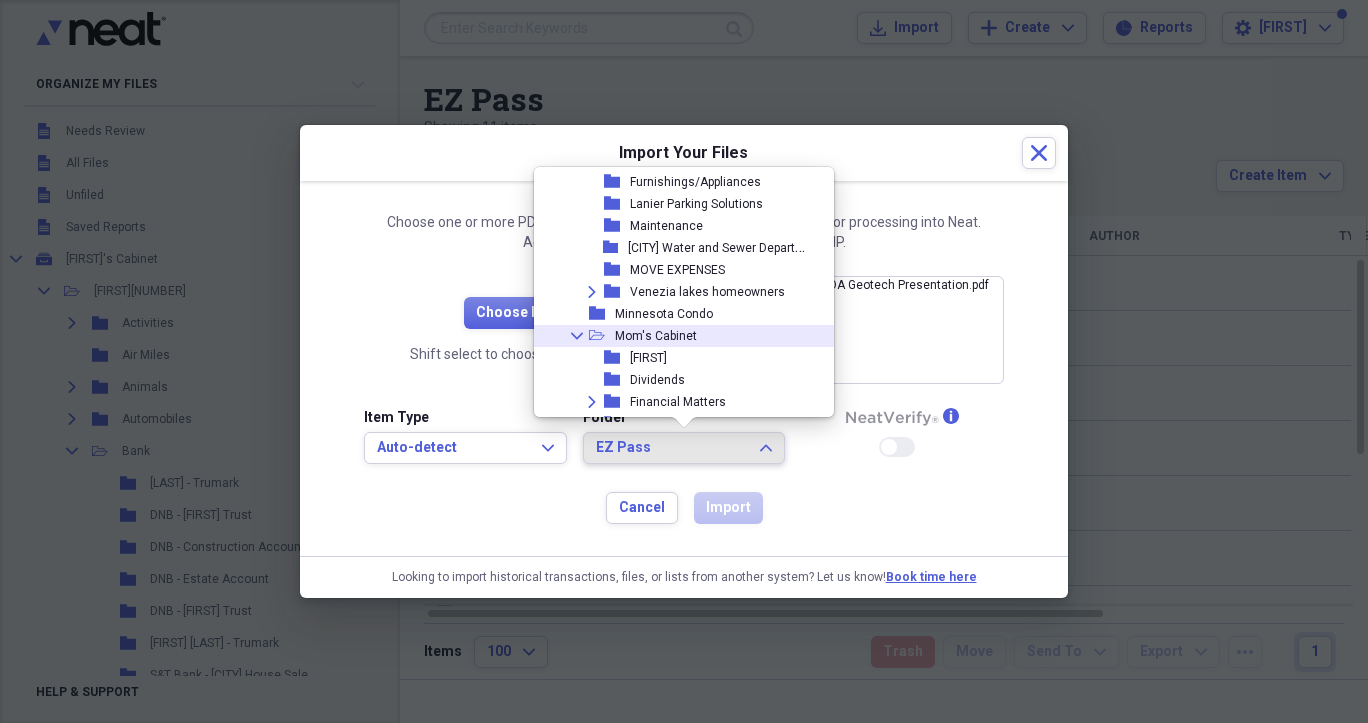 click on "Collapse" 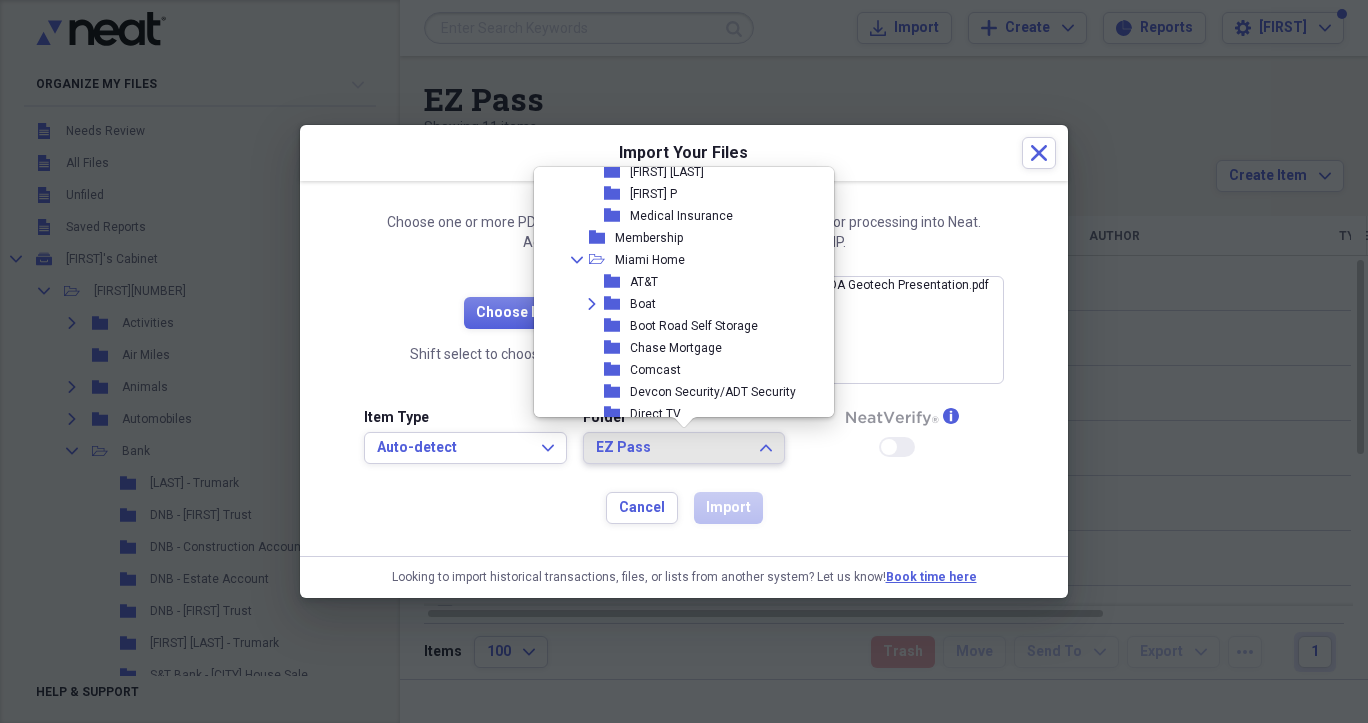 scroll, scrollTop: 3353, scrollLeft: 0, axis: vertical 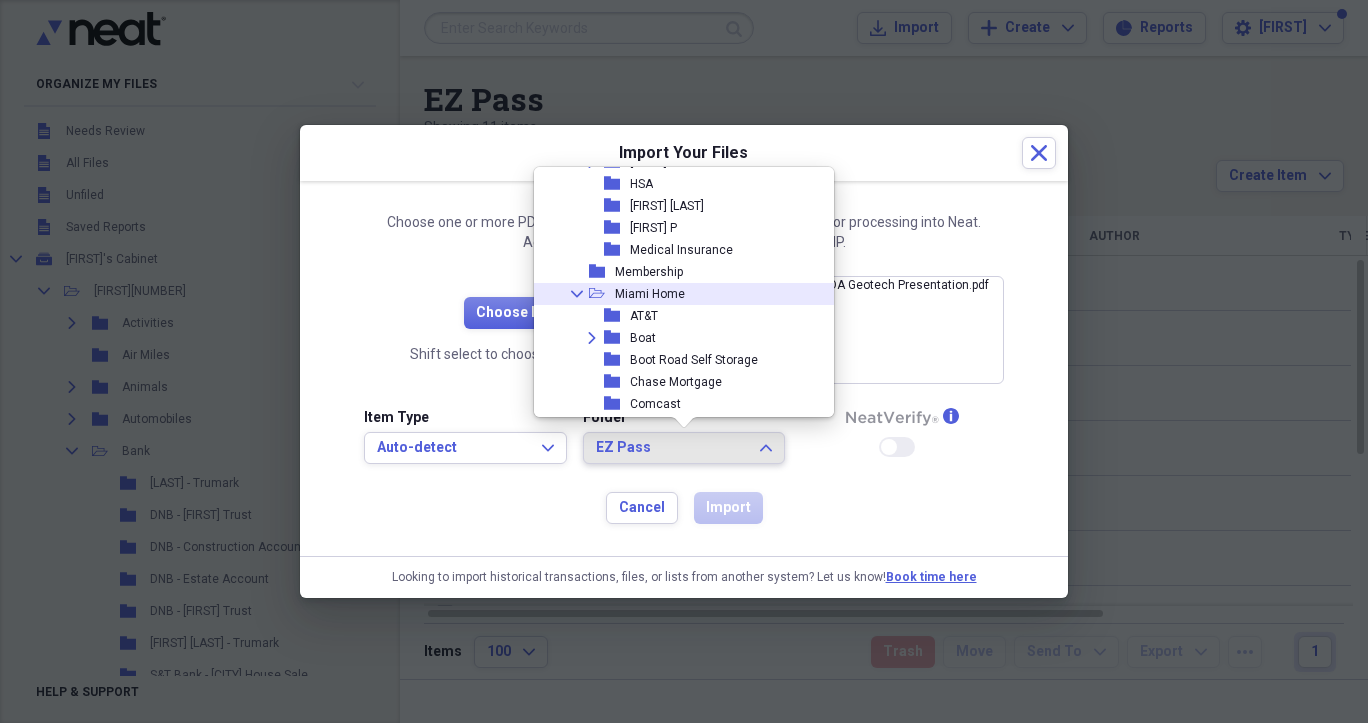 click 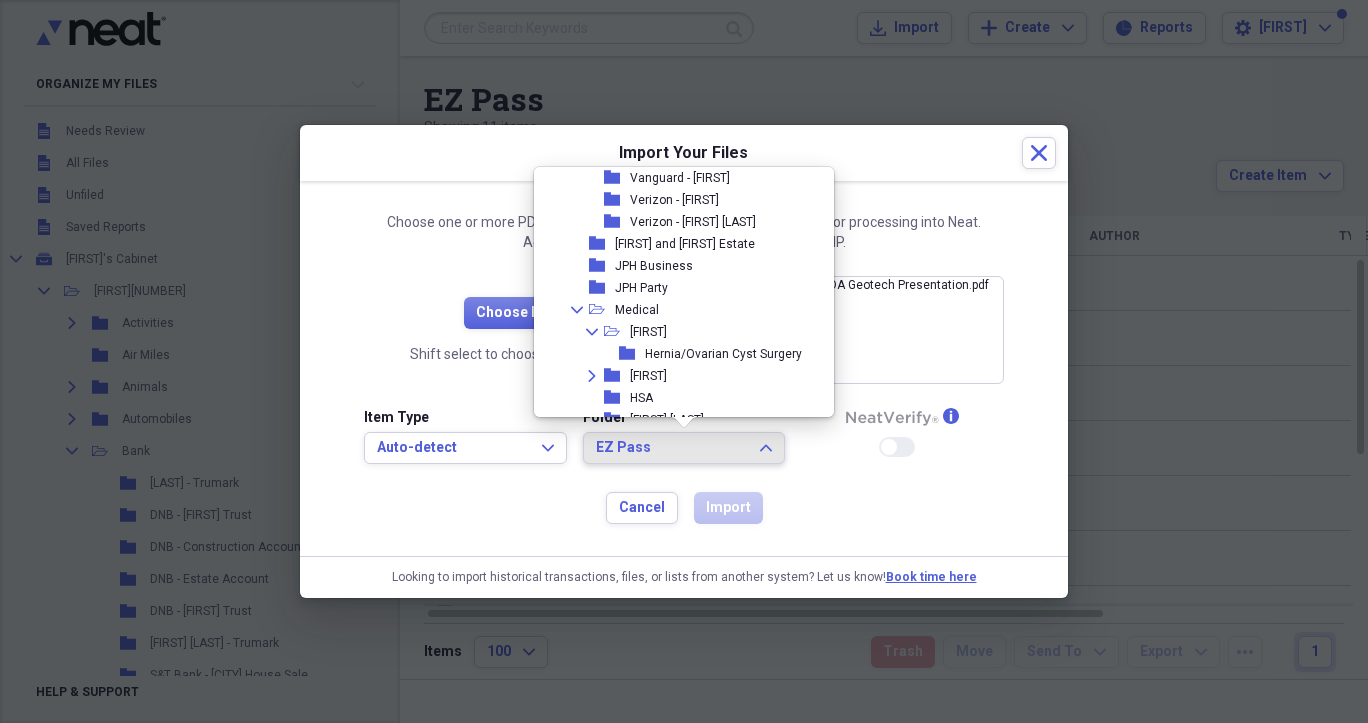 scroll, scrollTop: 3170, scrollLeft: 0, axis: vertical 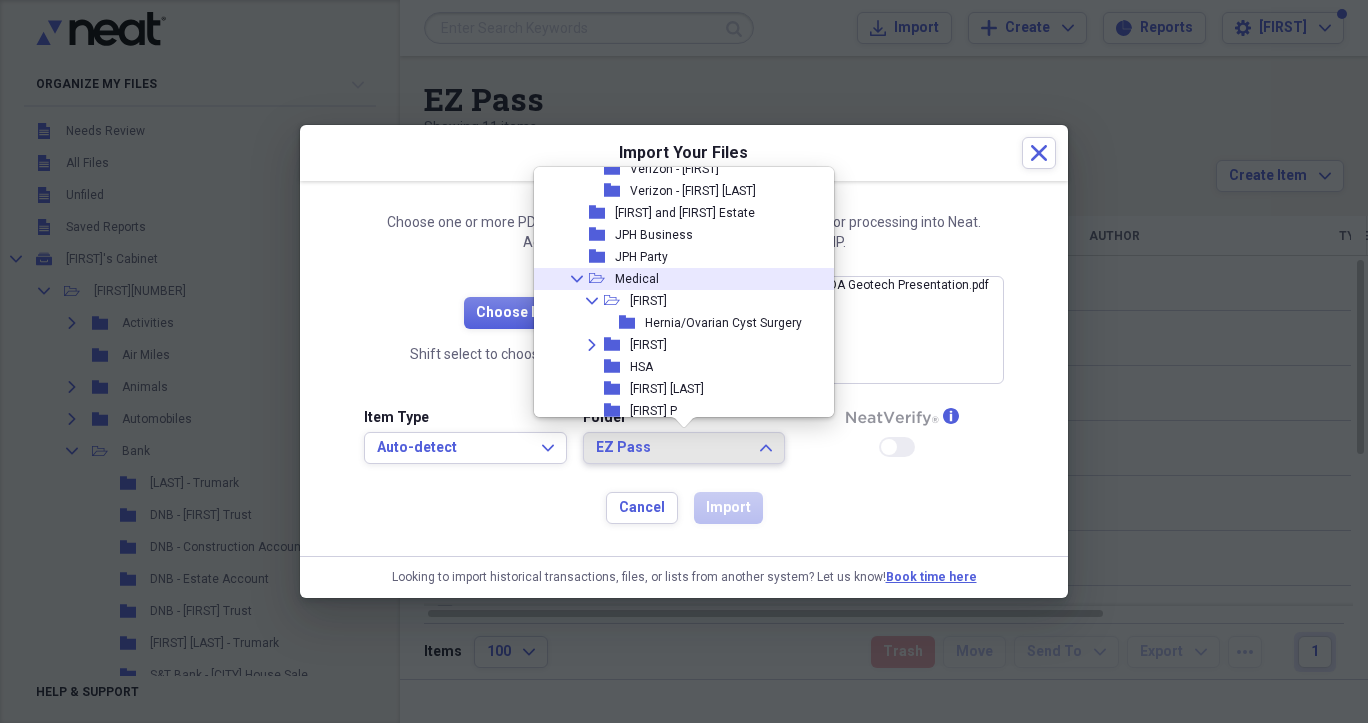 click 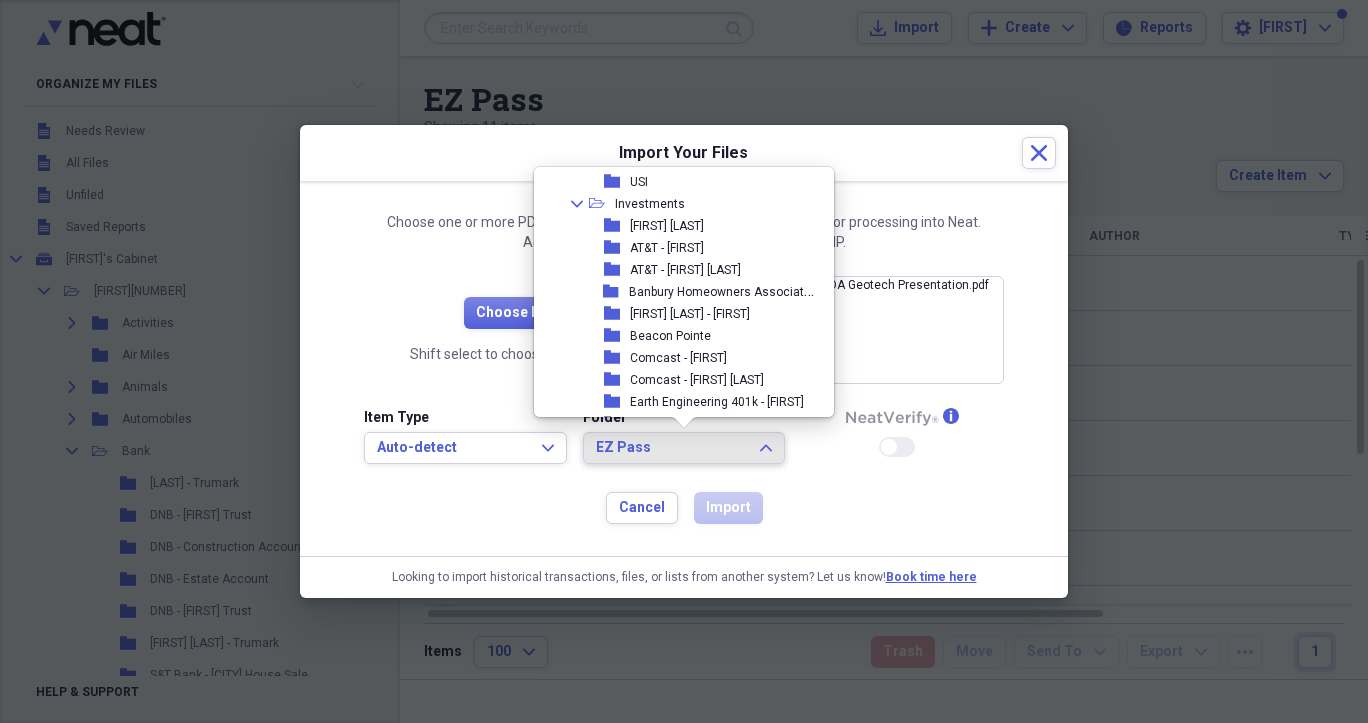 scroll, scrollTop: 2741, scrollLeft: 0, axis: vertical 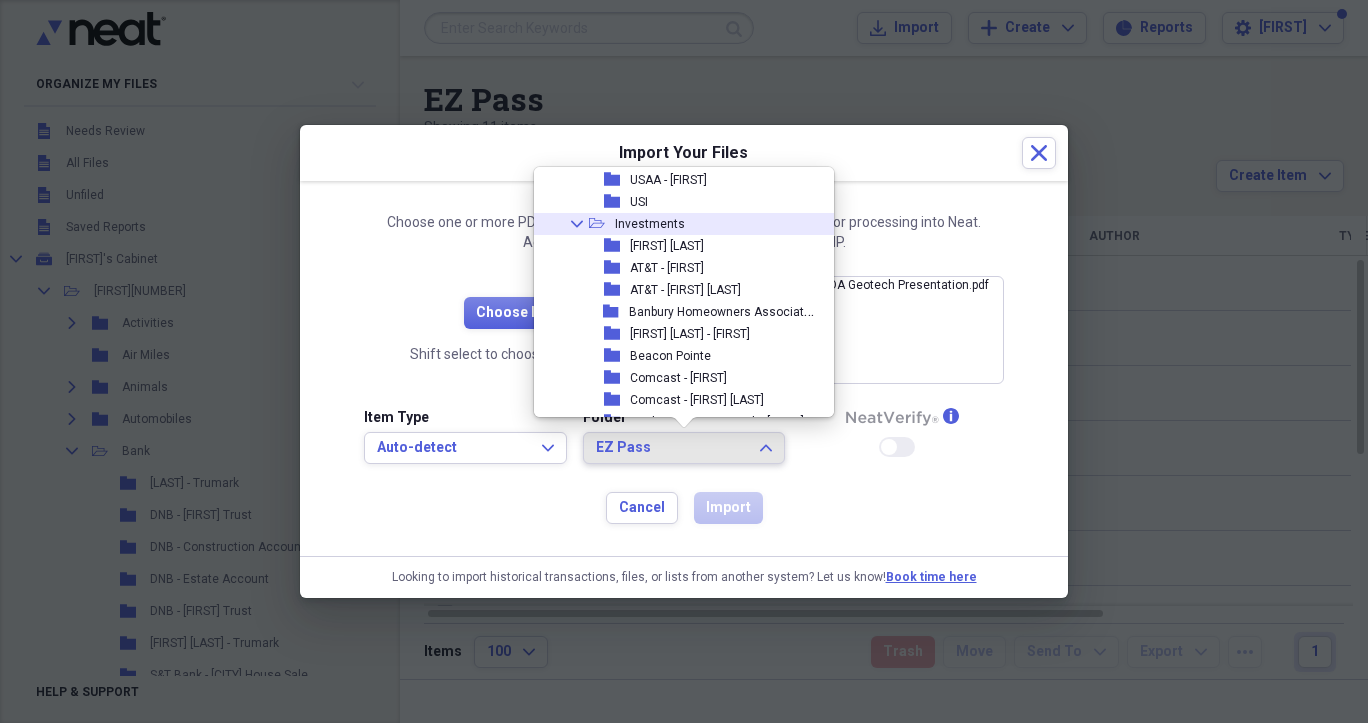 click on "Collapse" 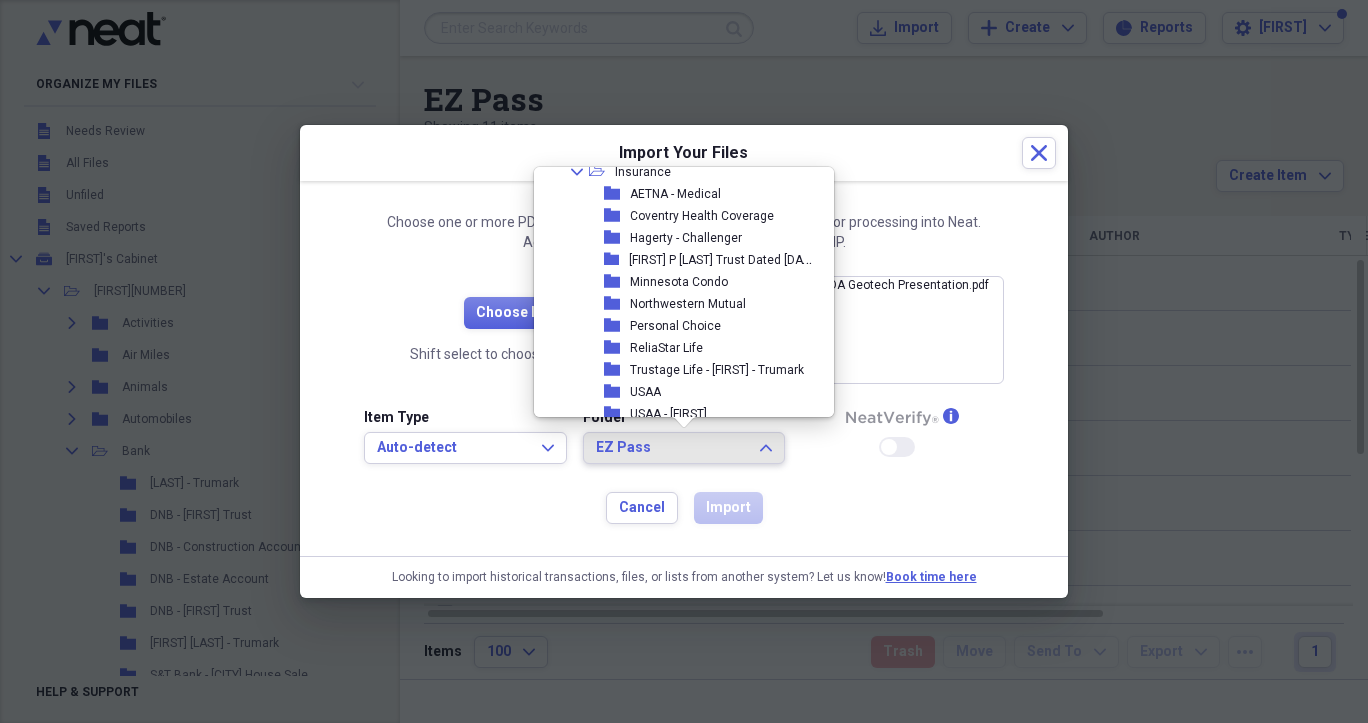 scroll, scrollTop: 2415, scrollLeft: 0, axis: vertical 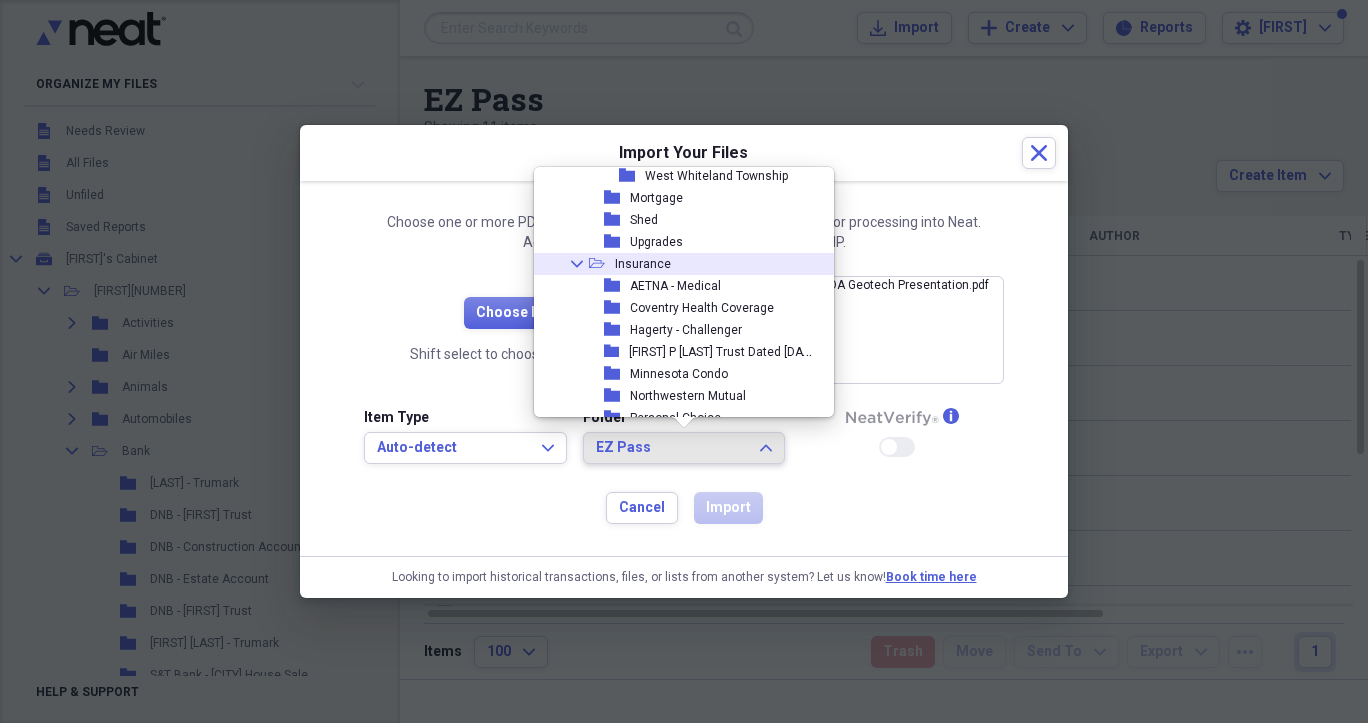 click on "Collapse" 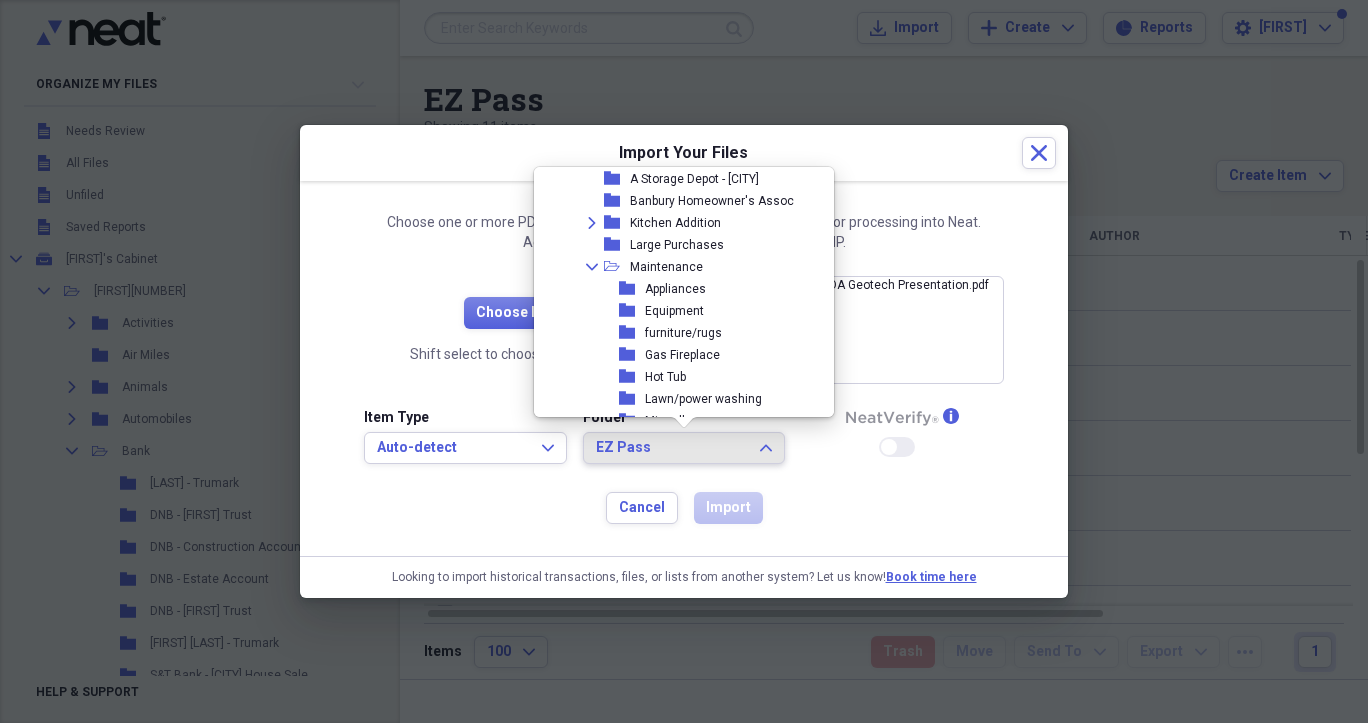 scroll, scrollTop: 1965, scrollLeft: 0, axis: vertical 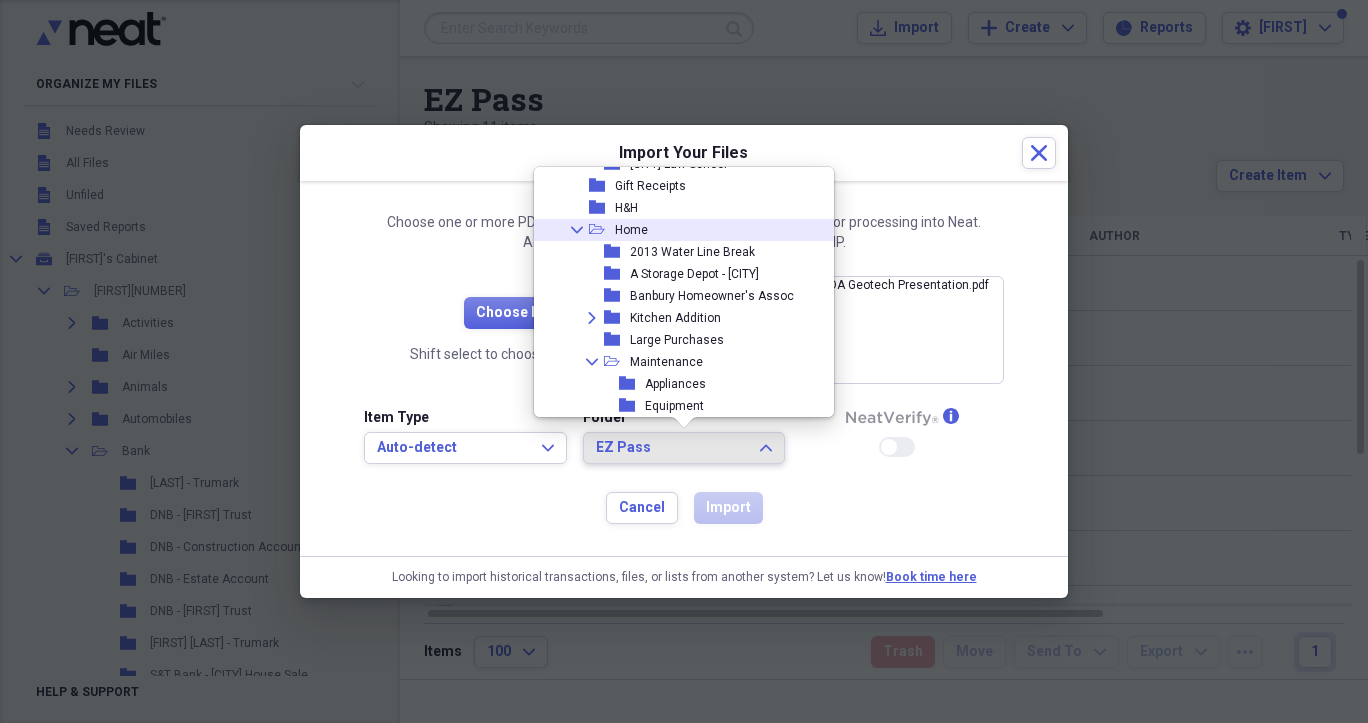 click 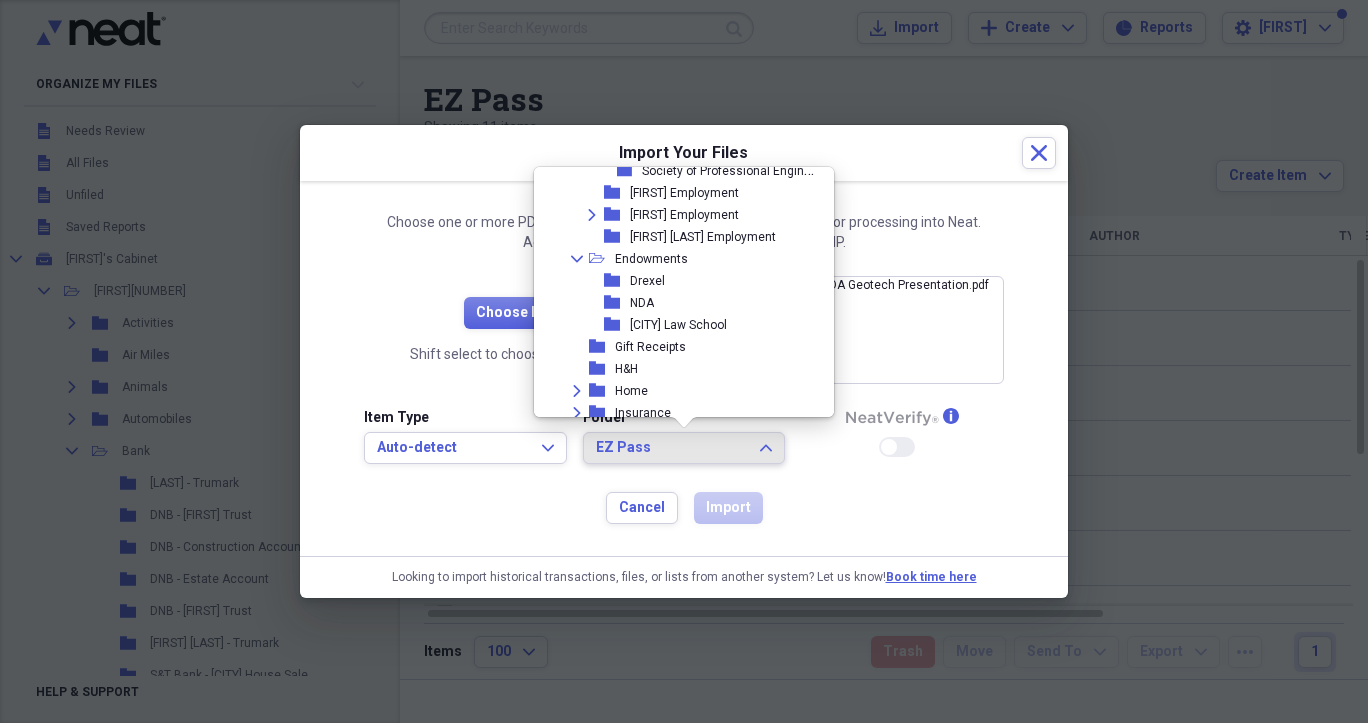 scroll, scrollTop: 1767, scrollLeft: 0, axis: vertical 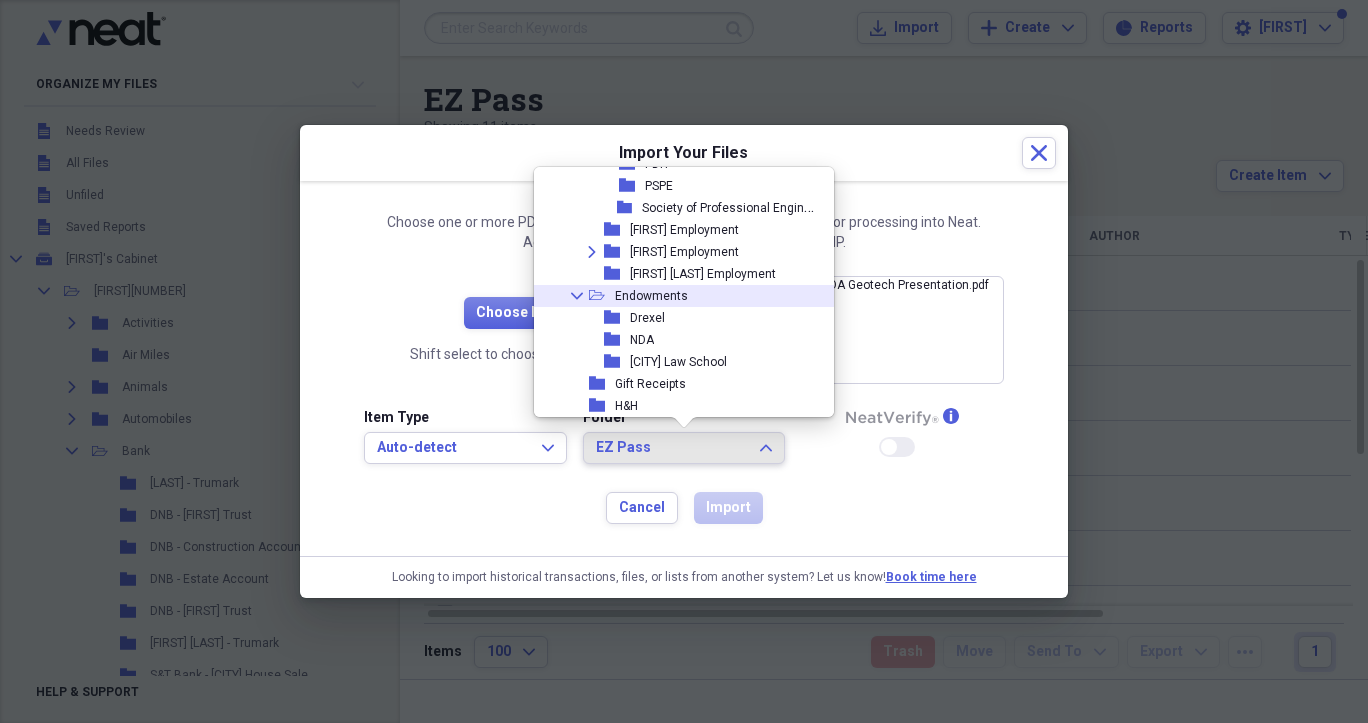 click on "Collapse" 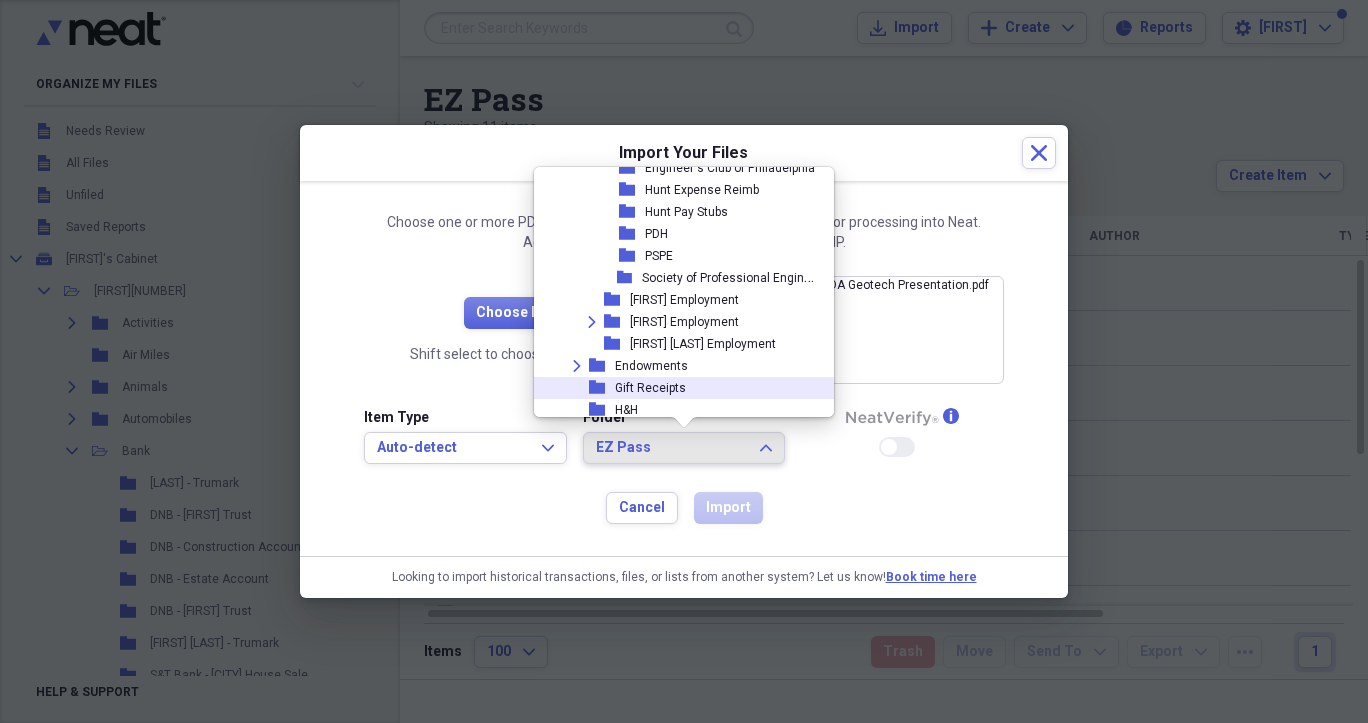 scroll, scrollTop: 1690, scrollLeft: 0, axis: vertical 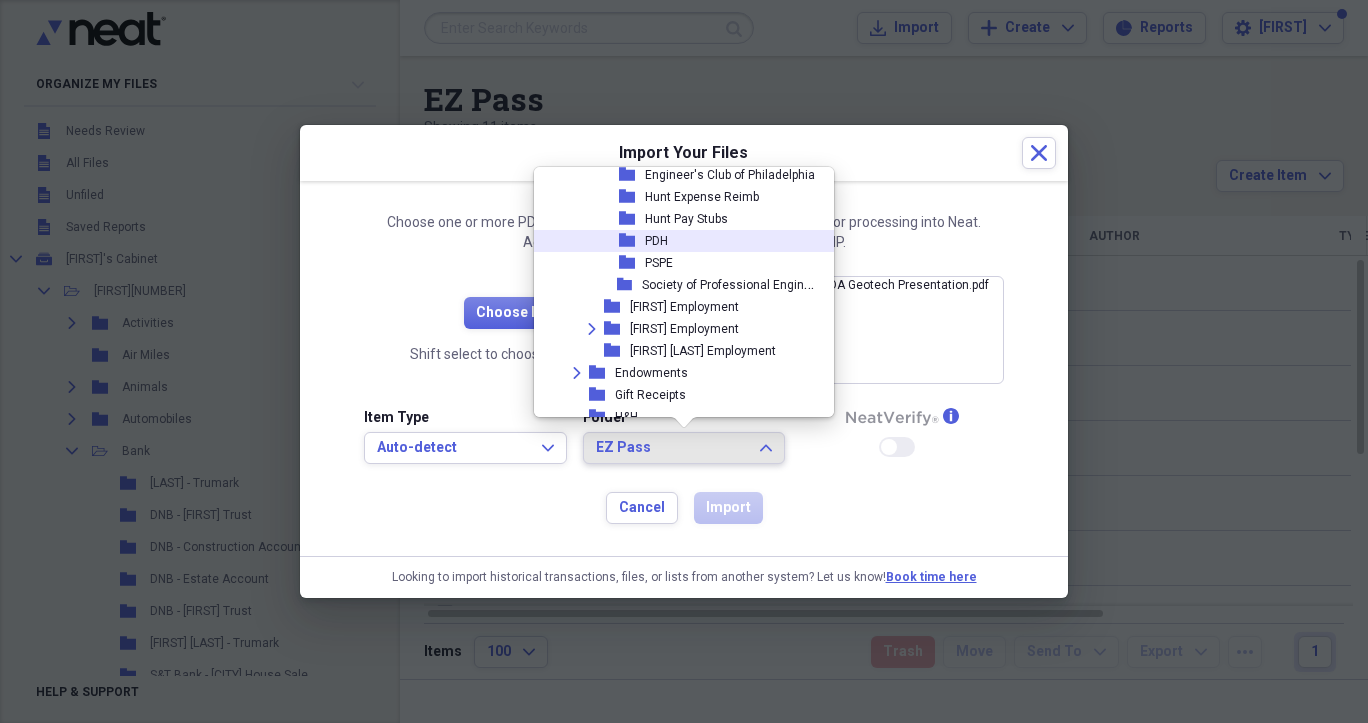 click on "folder PDH" at bounding box center (678, 241) 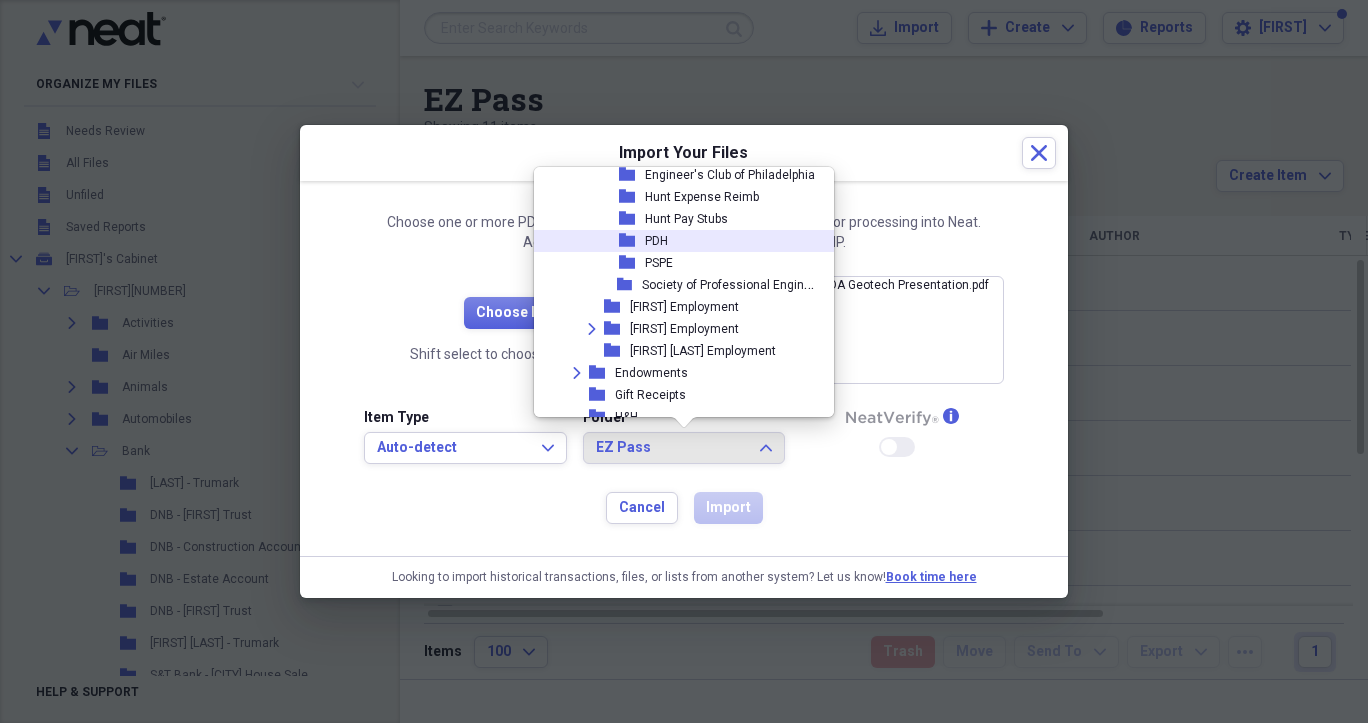 click on "Accepted file types include: PDF, JPG, TIF, PNG, BMP." at bounding box center (684, 243) 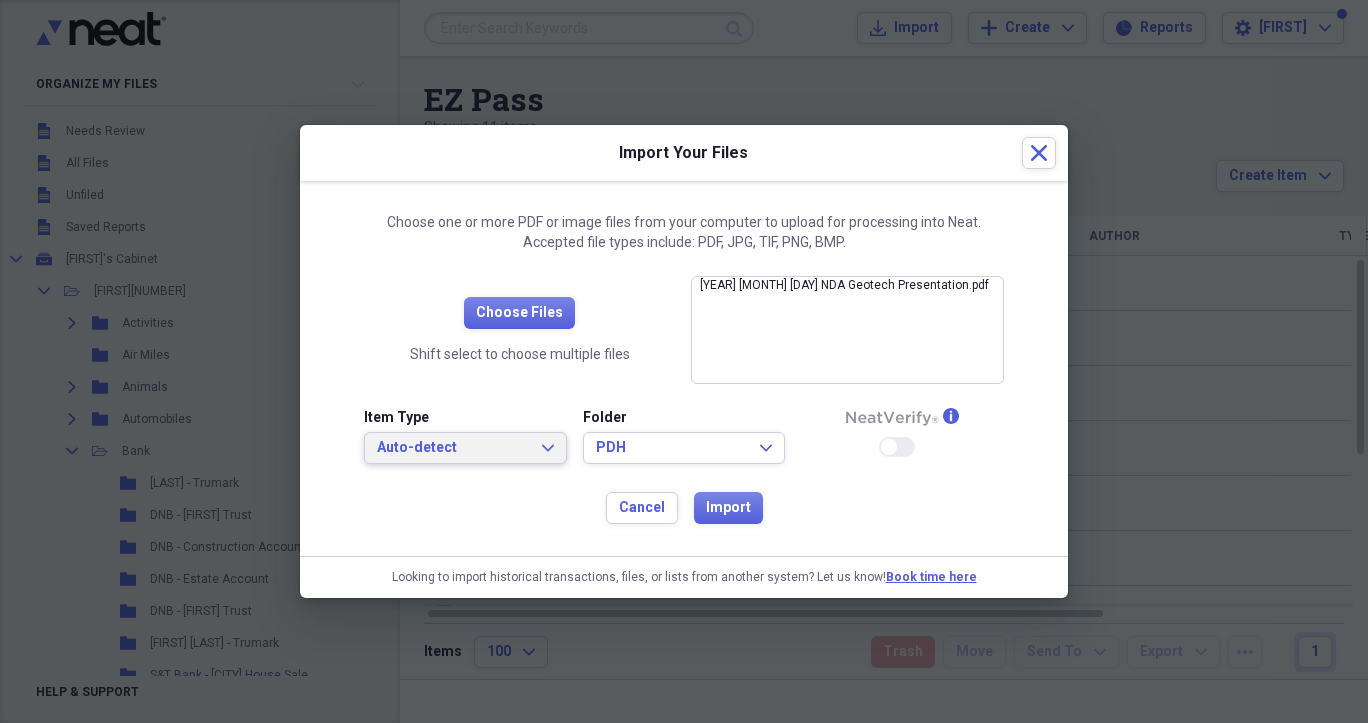 click on "Expand" 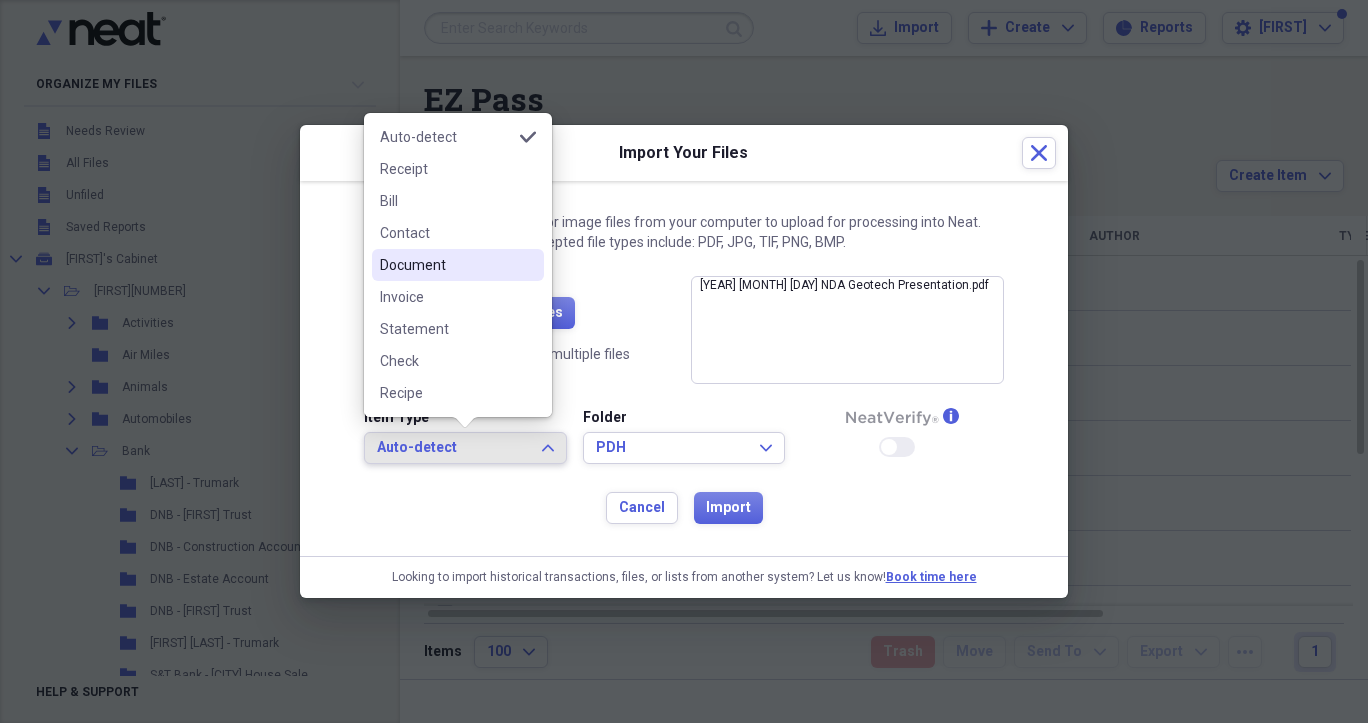 click on "Document" at bounding box center [446, 265] 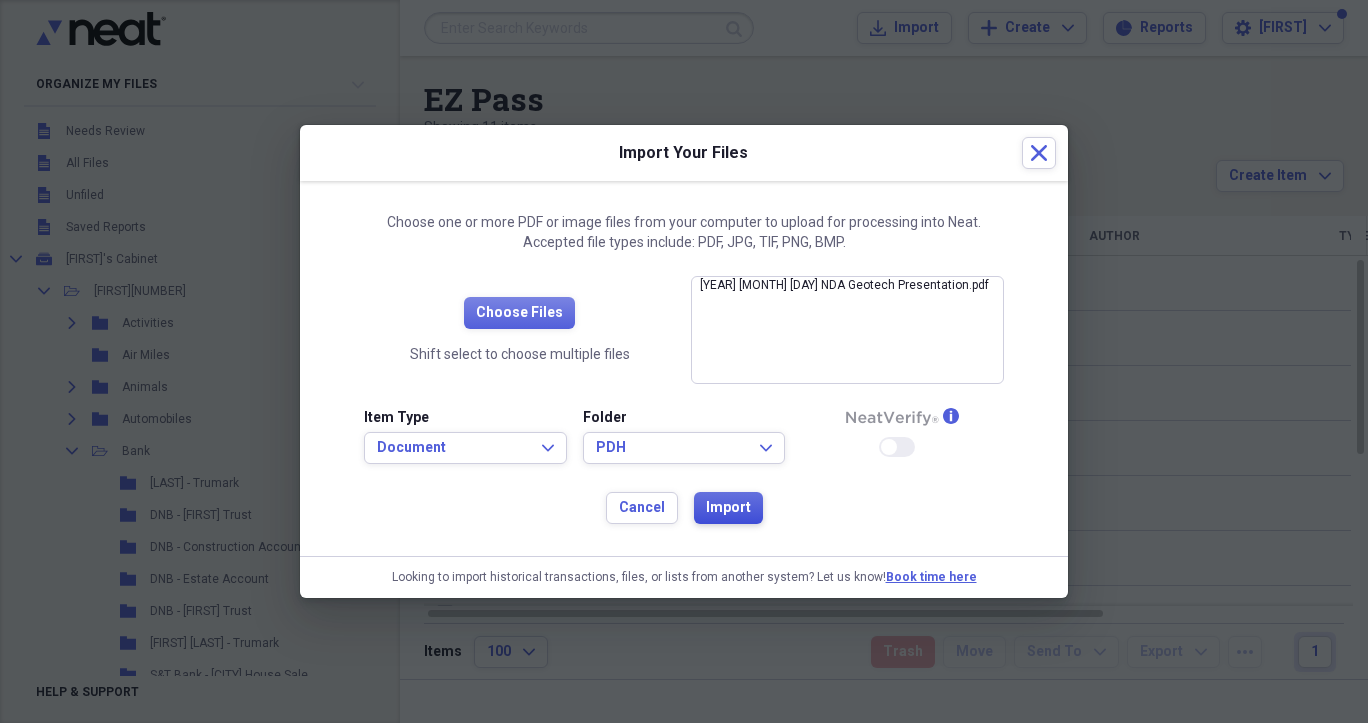 click on "Import" at bounding box center (728, 508) 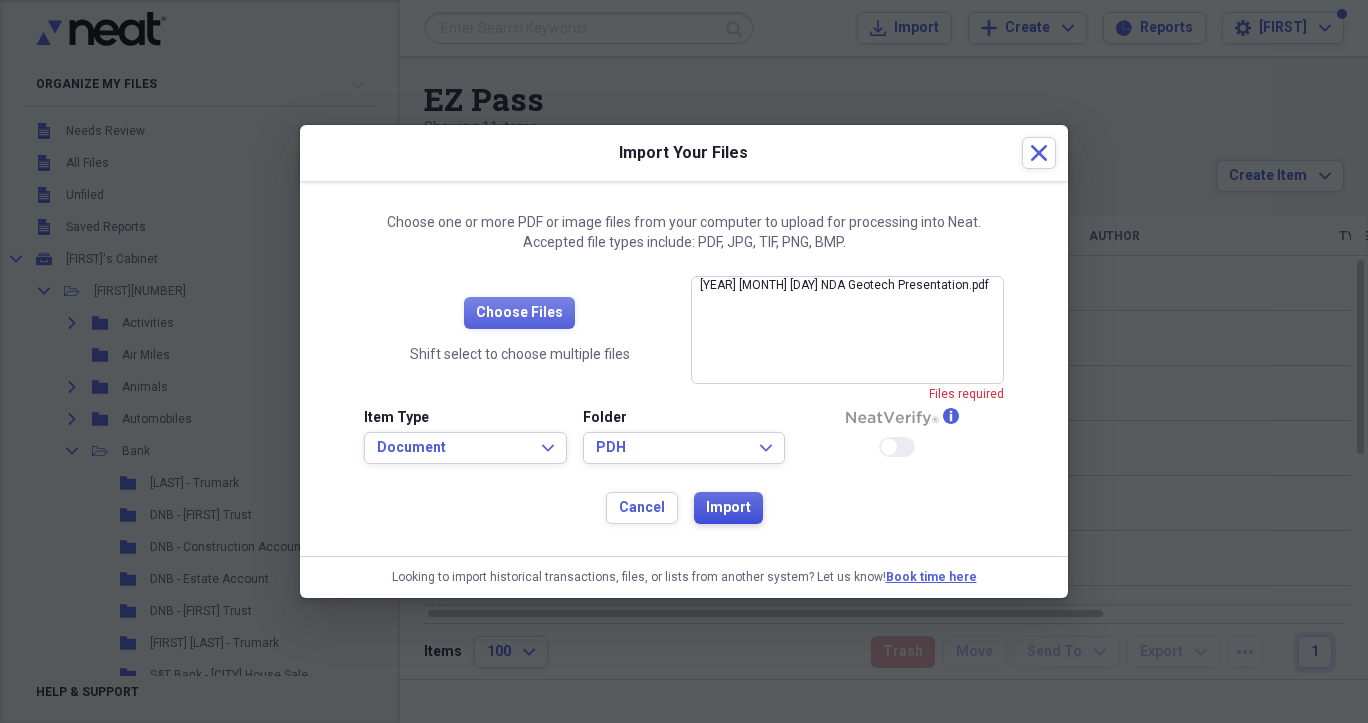 click on "Import" at bounding box center (728, 508) 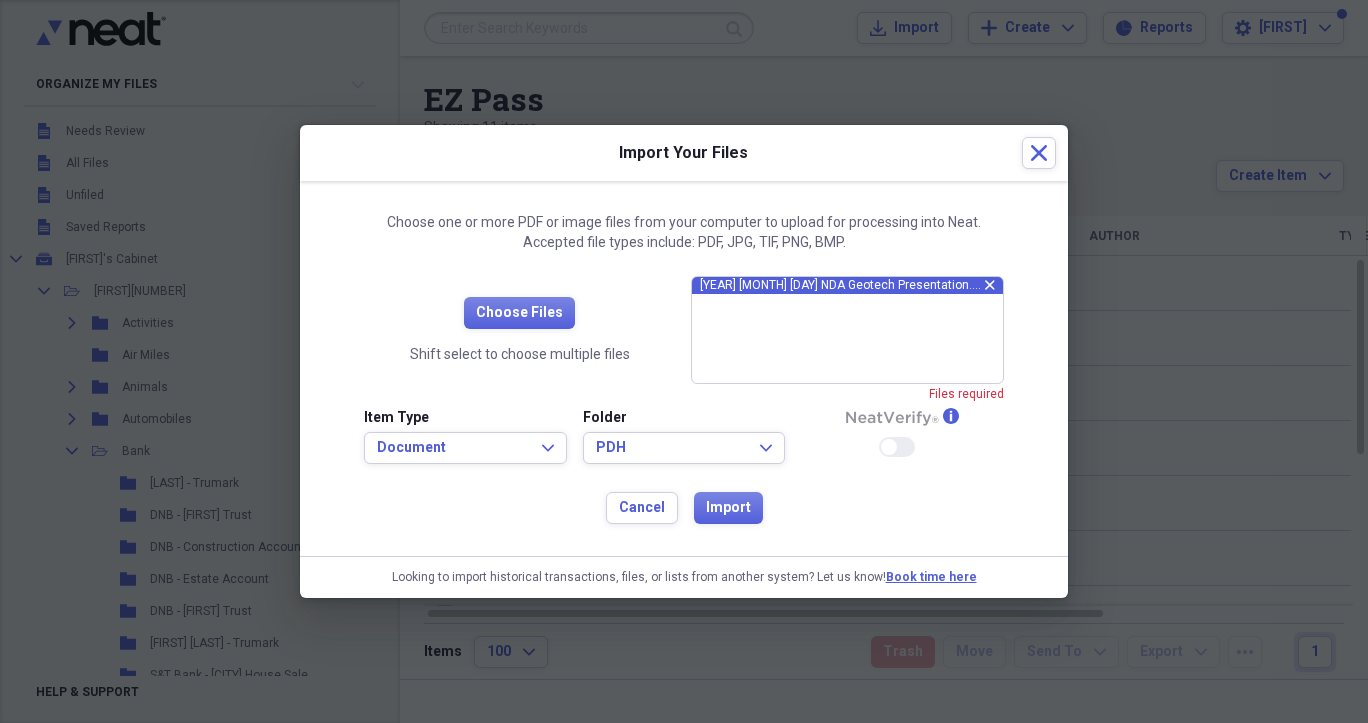 click on "2025 05 16 NDA Geotech Presentation.pdf" at bounding box center (842, 285) 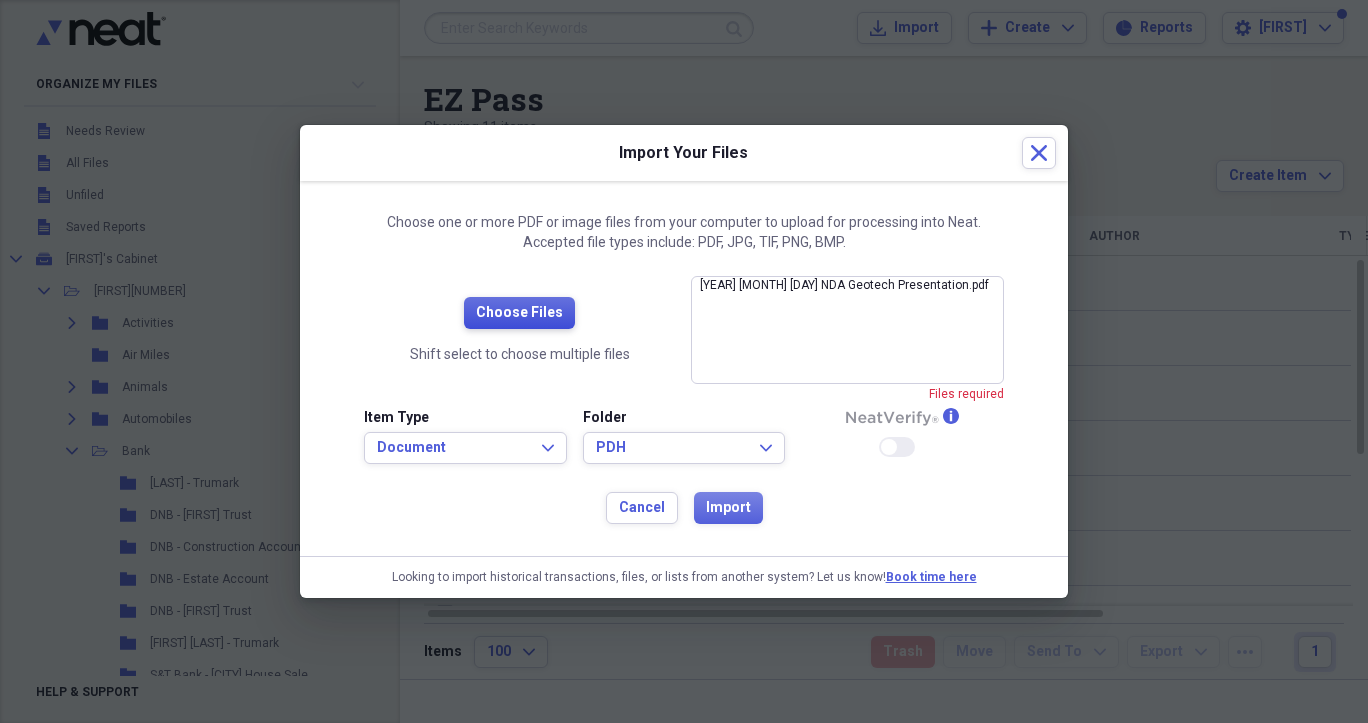 click on "Choose Files" at bounding box center (519, 313) 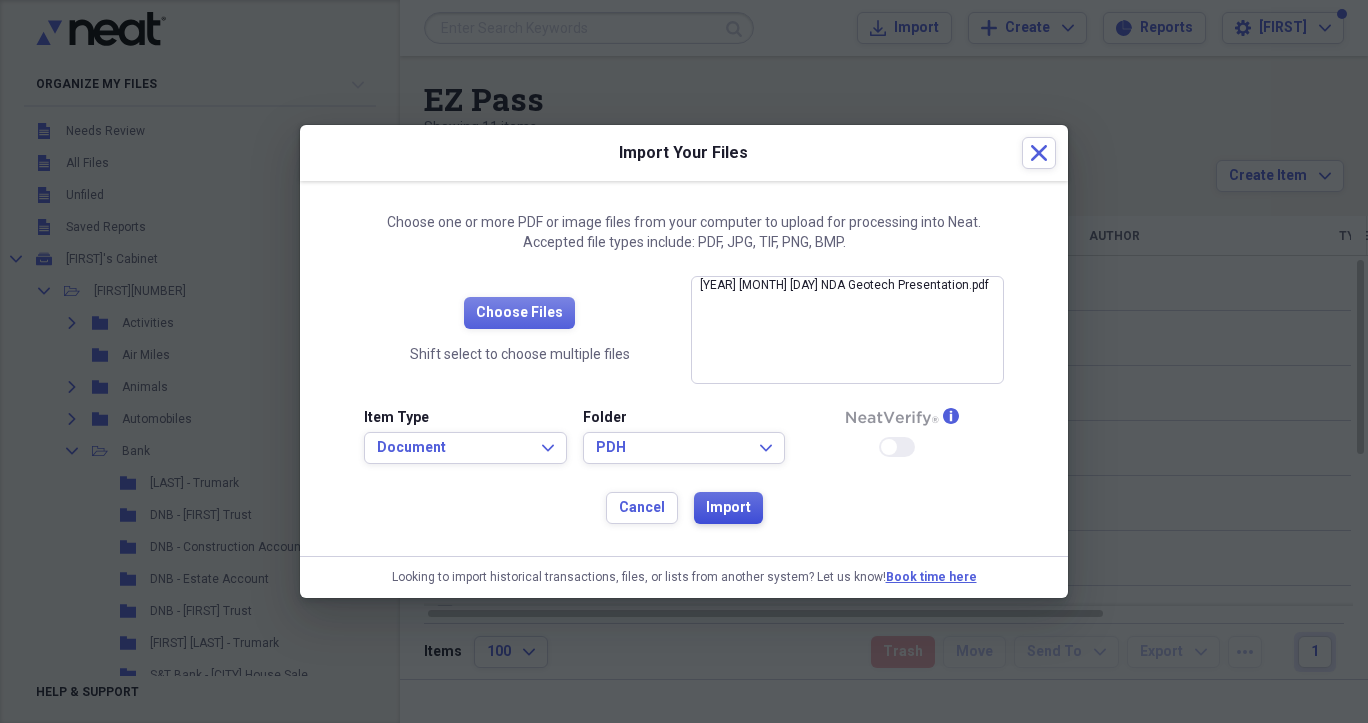 click on "Import" at bounding box center (728, 508) 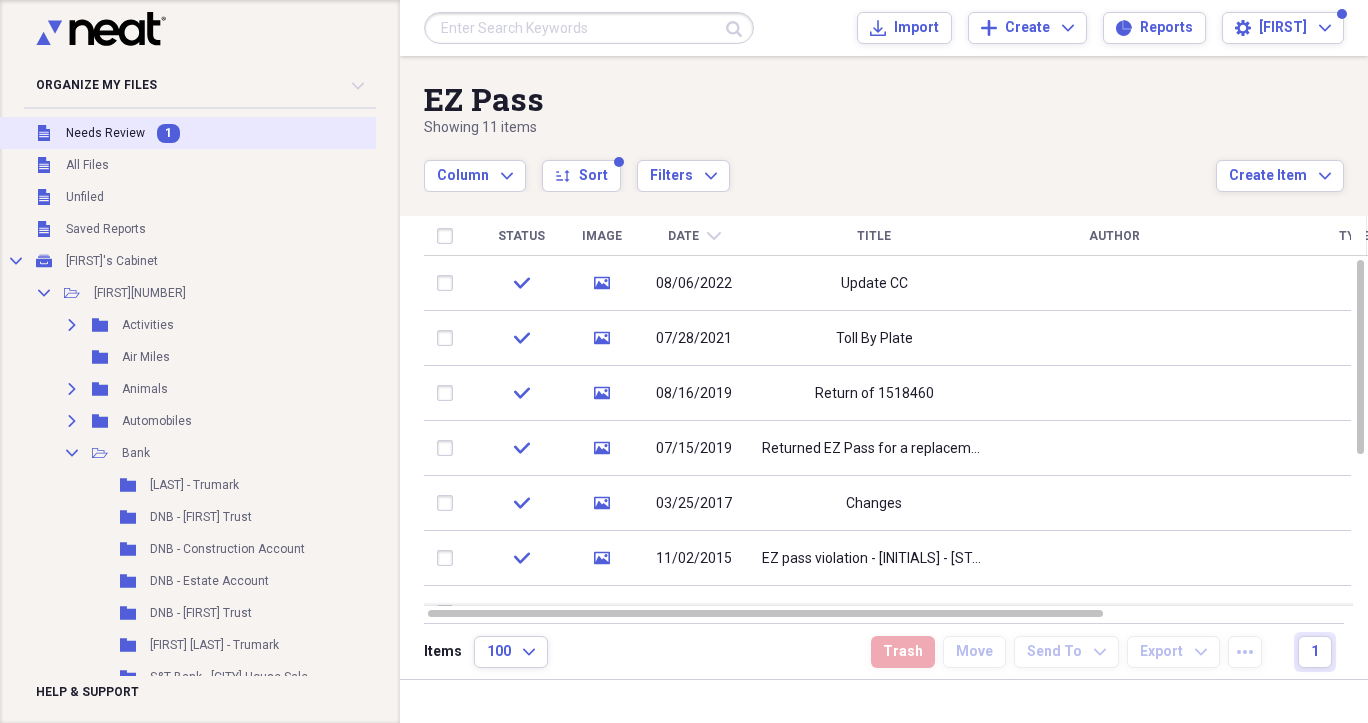 click on "Needs Review" at bounding box center (105, 133) 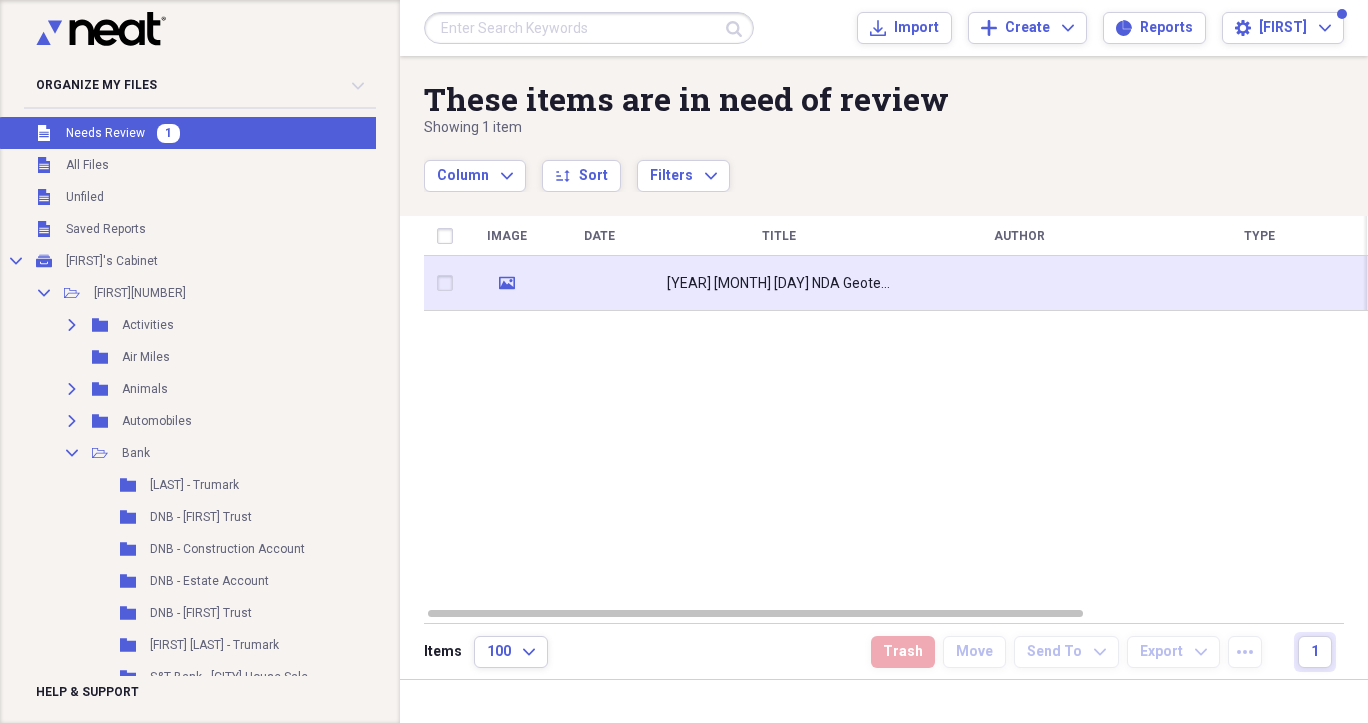 click on "2025 05 16 NDA Geotech Presentation" at bounding box center (779, 284) 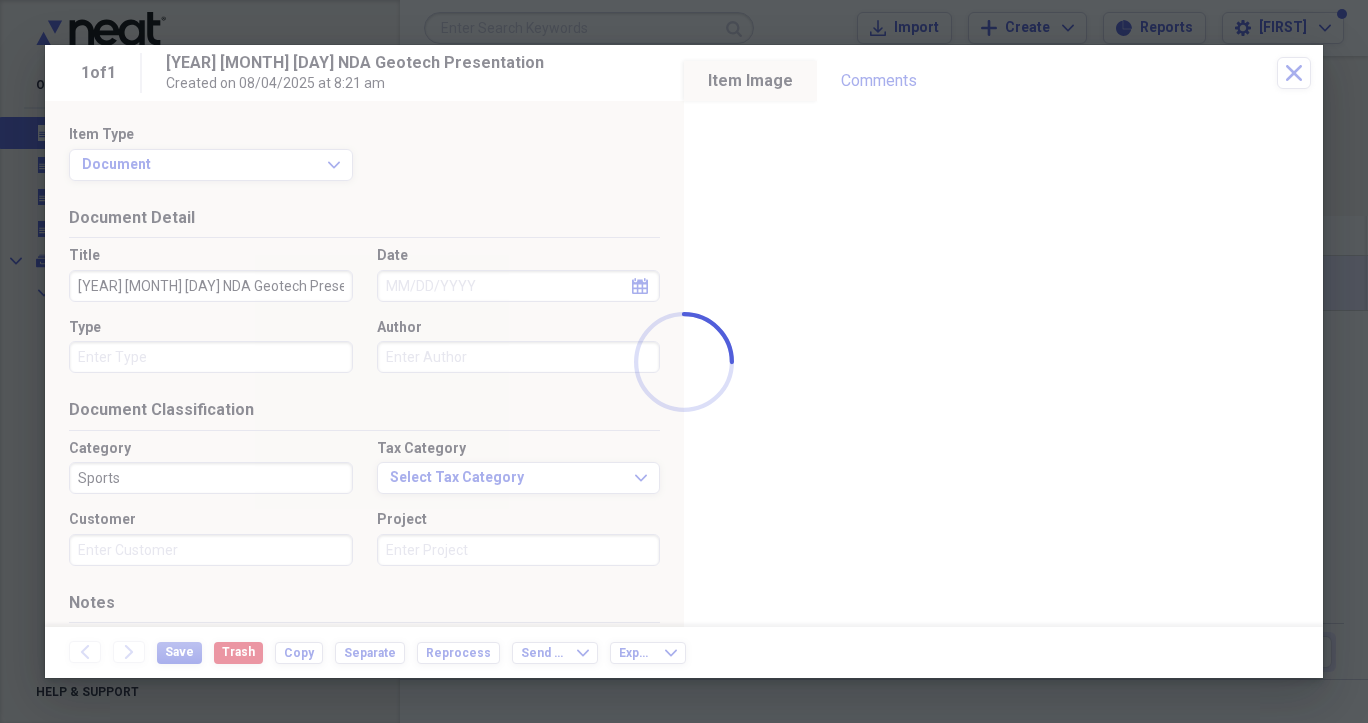 click on "Organize My Files 1 Collapse Unfiled Needs Review 1 Unfiled All Files Unfiled Unfiled Unfiled Saved Reports Collapse My Cabinet Candace's Cabinet Add Folder Collapse Open Folder CANDACE10 Add Folder Expand Folder Activities Add Folder Folder Air Miles Add Folder Expand Folder Animals Add Folder Expand Folder Automobiles Add Folder Collapse Open Folder Bank Add Folder Folder Colleen - Trumark Add Folder Folder DNB - Billy Trust Add Folder Folder DNB - Construction Account Add Folder Folder DNB - Estate Account Add Folder Folder DNB - Sarah Trust Add Folder Folder John Michael - Trumark Add Folder Folder S&T Bank - Miami House Sale Add Folder Folder Trumark Add Folder Folder Wells Fargo Add Folder Folder Boards Add Folder Folder Boston Apartment Add Folder Folder Brogan History Add Folder Folder Business Add Folder Folder Christmas Add Folder Folder contacts Add Folder Collapse Open Folder Credit Cards Add Folder Folder Banana Republic Add Folder Expand Folder Charges Add Folder Folder Citibank Add Folder Gap 1" at bounding box center (684, 361) 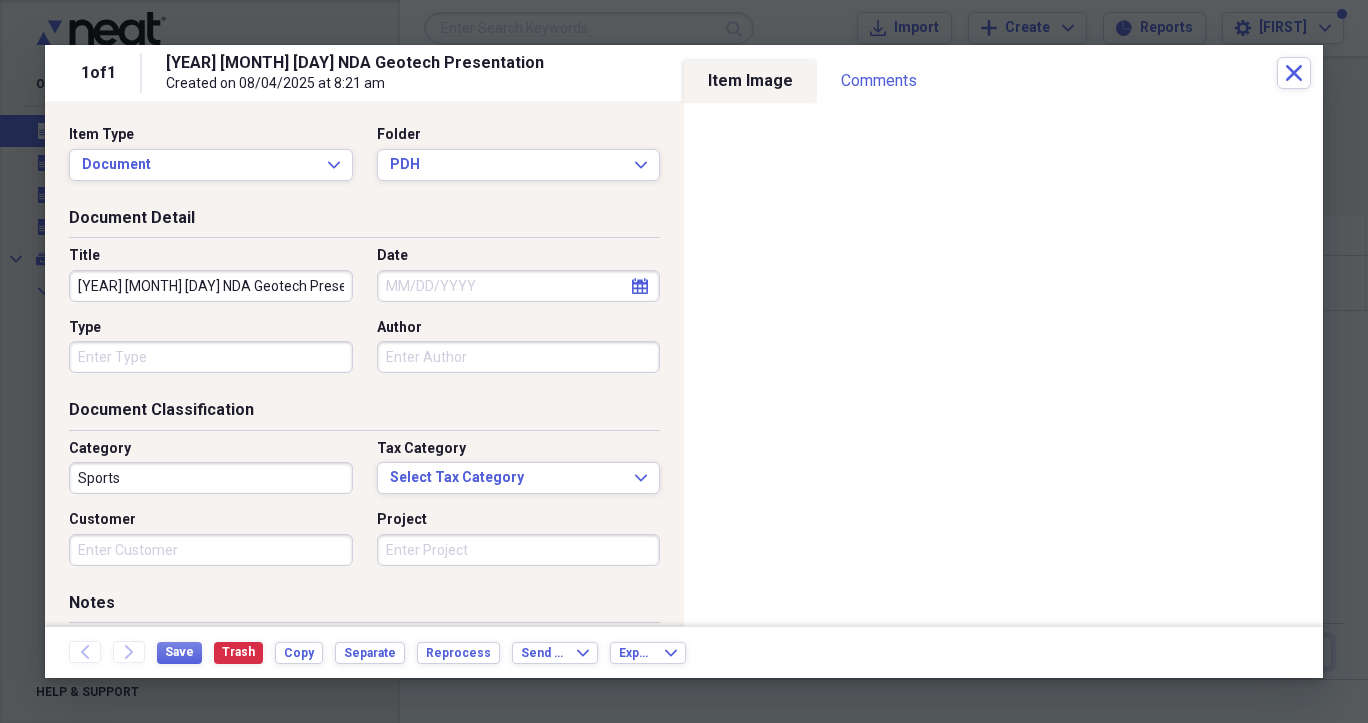 click on "Date" at bounding box center [519, 286] 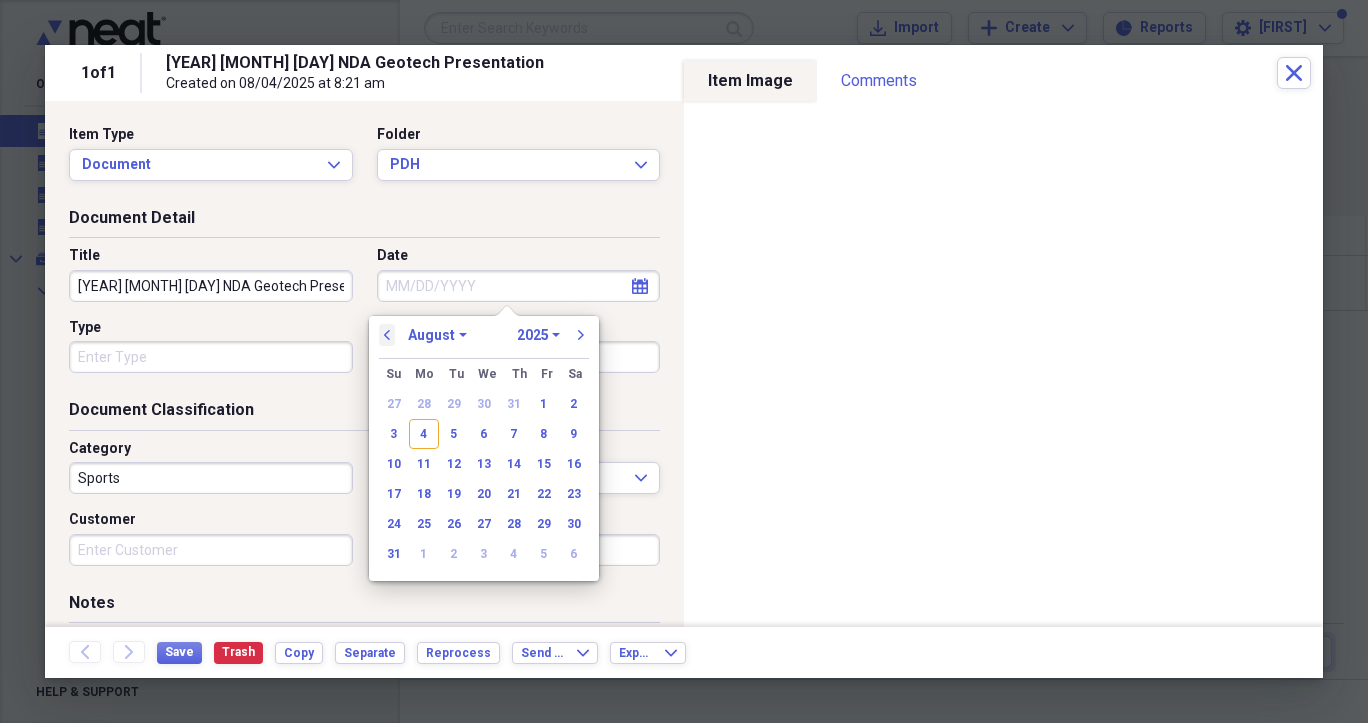 click on "previous" at bounding box center (387, 335) 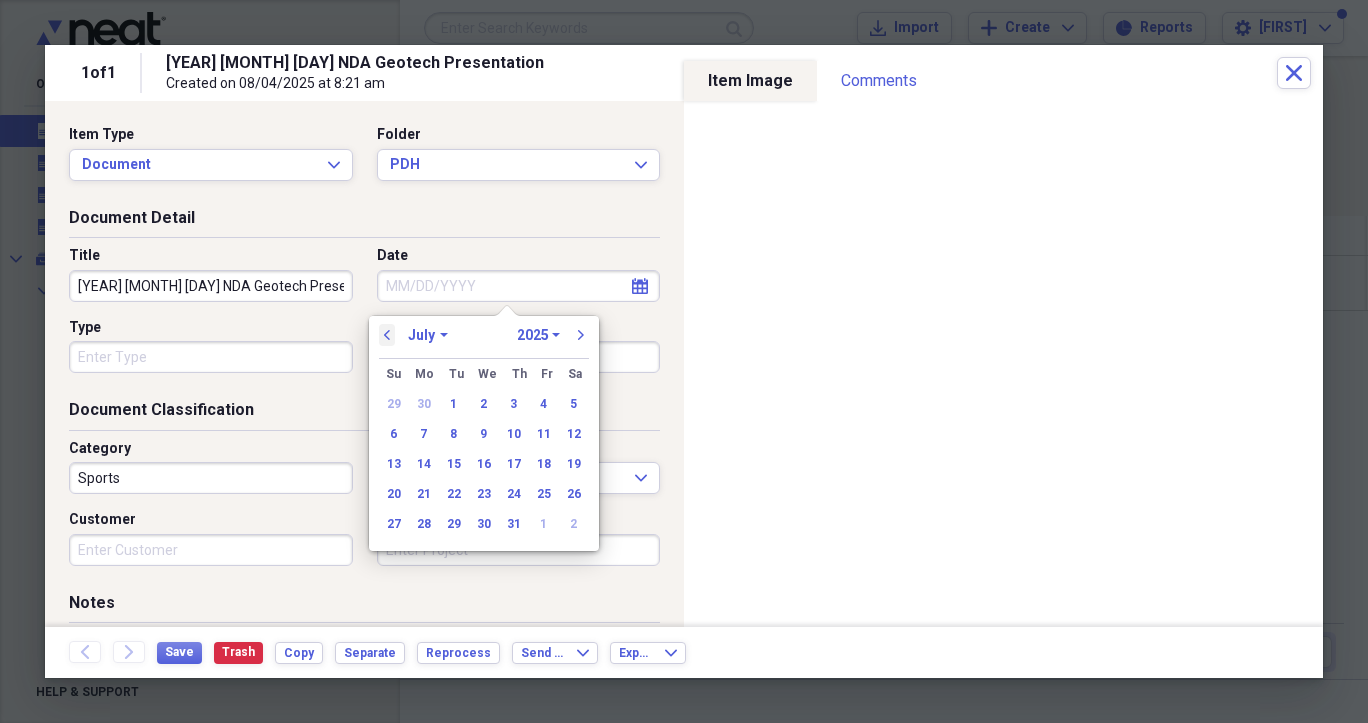 click on "previous" at bounding box center [387, 335] 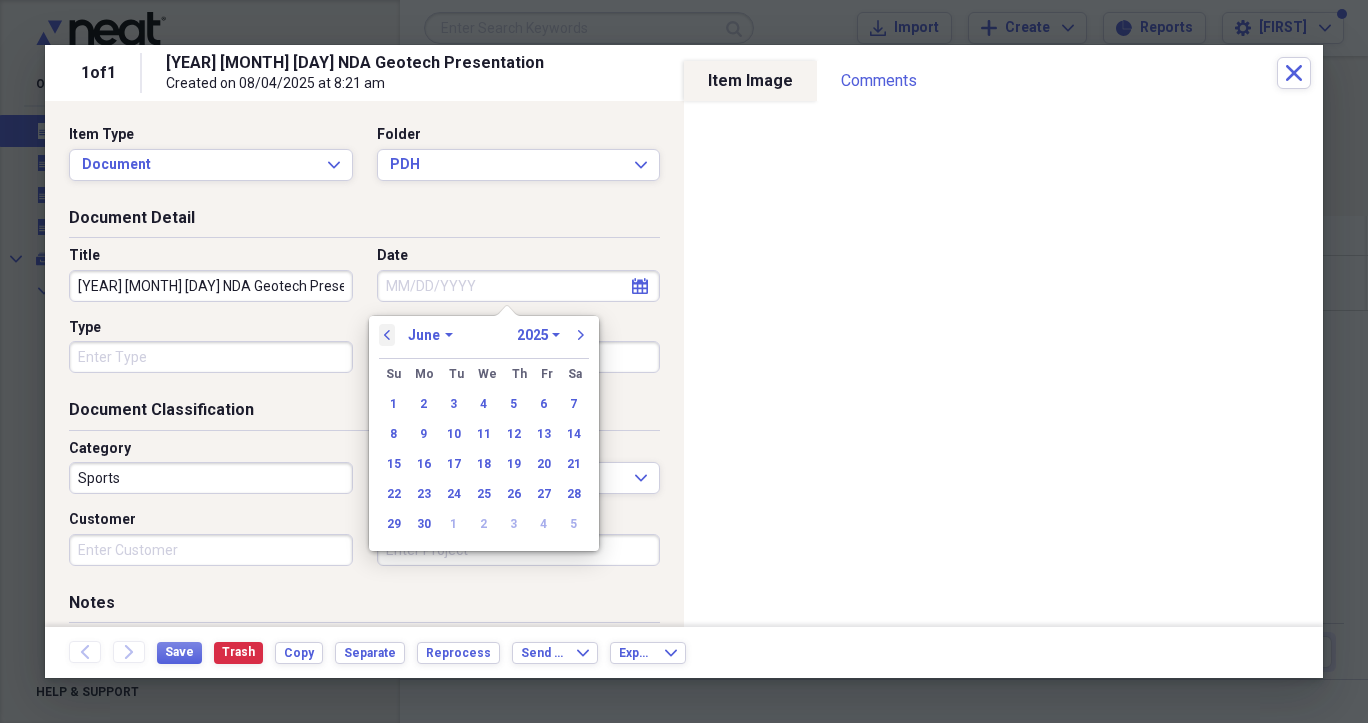 click on "previous" at bounding box center [387, 335] 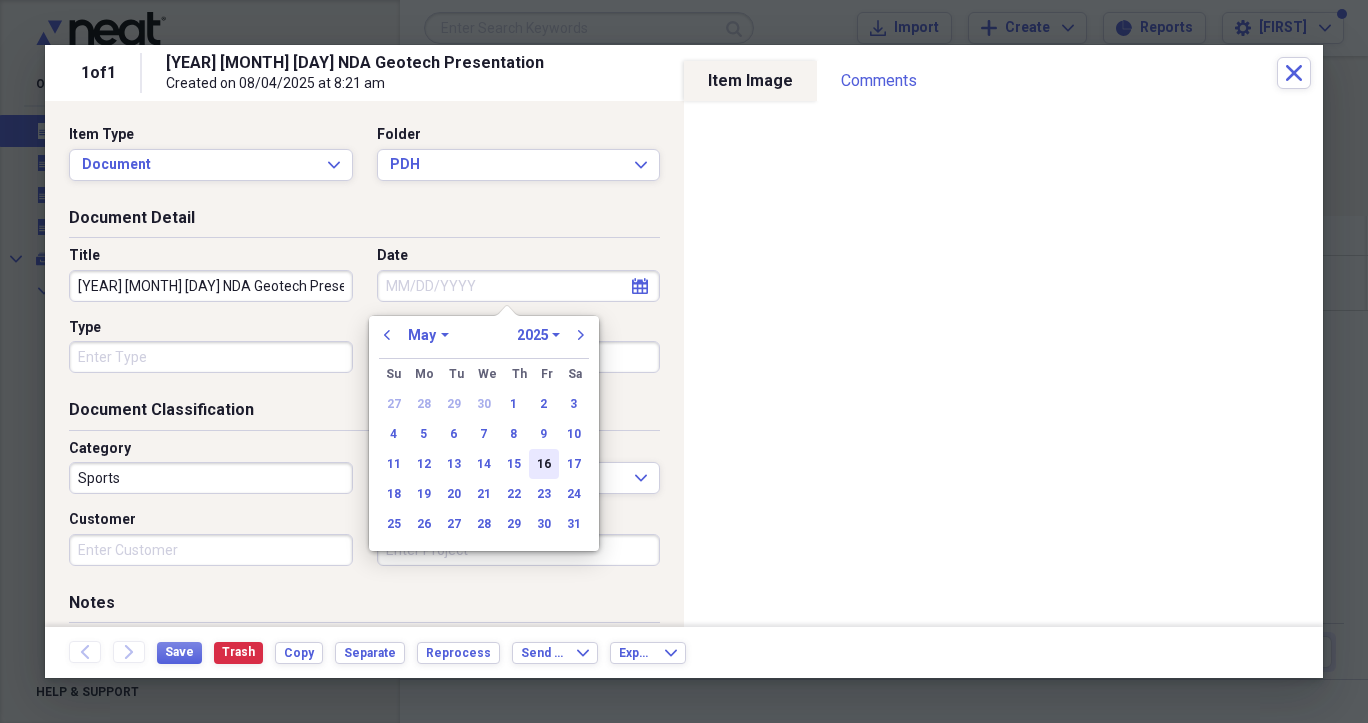 click on "16" at bounding box center [544, 464] 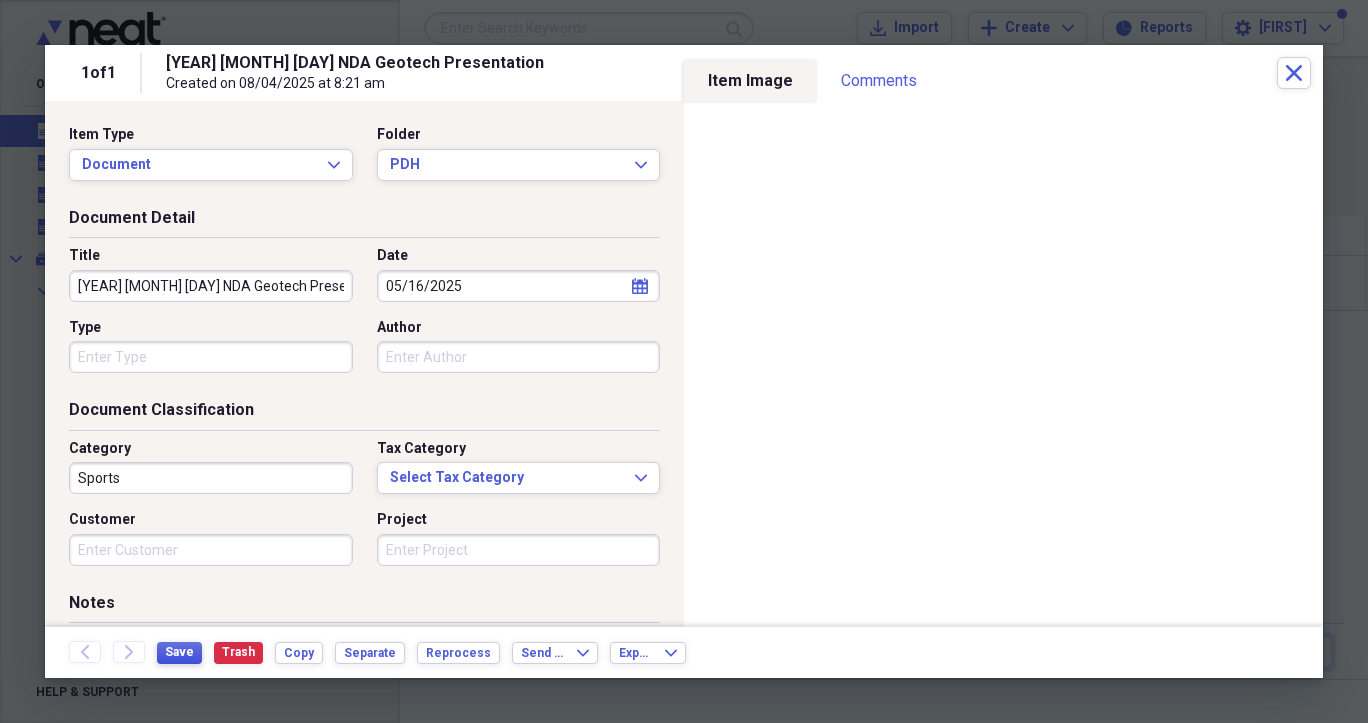 click on "Save" at bounding box center [179, 652] 